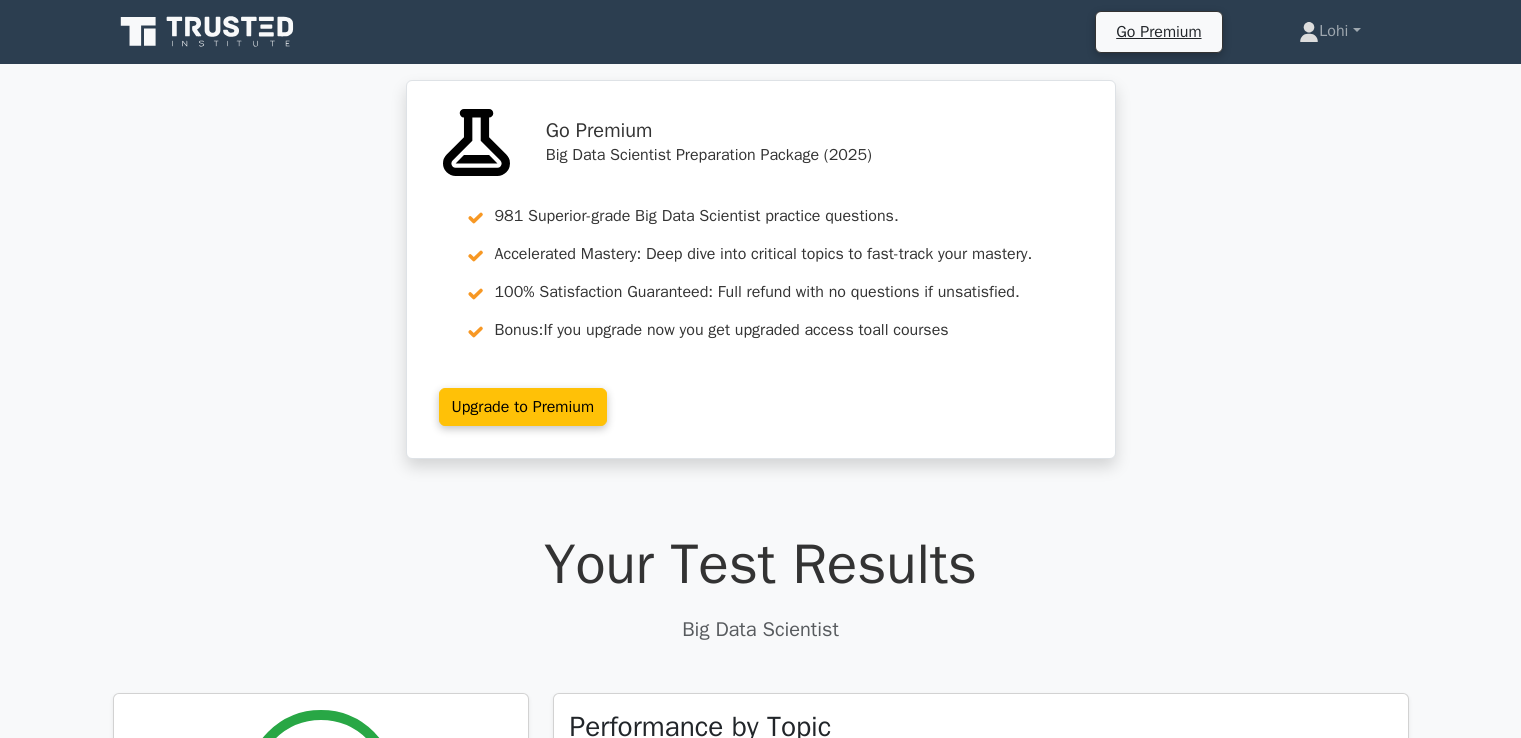 scroll, scrollTop: 0, scrollLeft: 0, axis: both 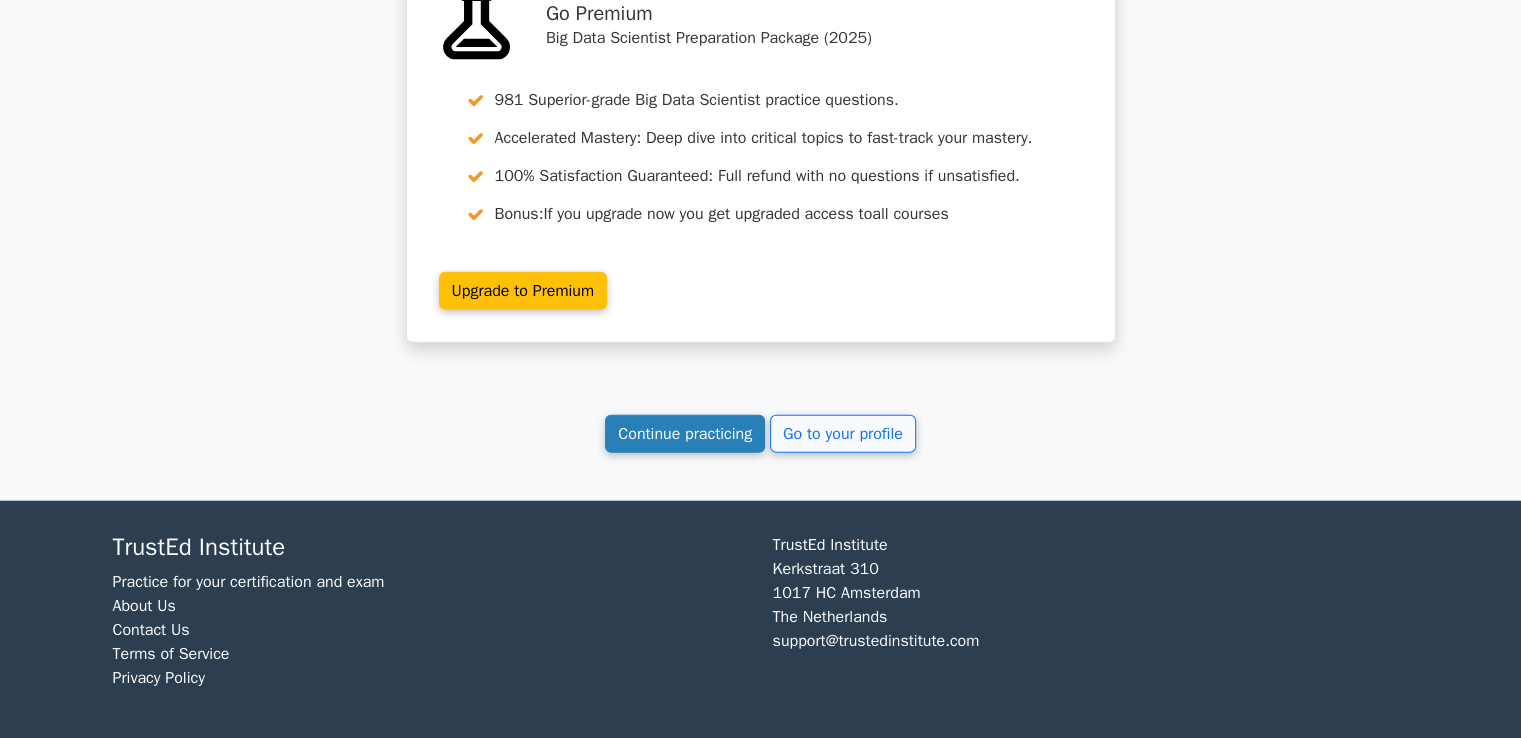 click on "Continue practicing" at bounding box center (685, 434) 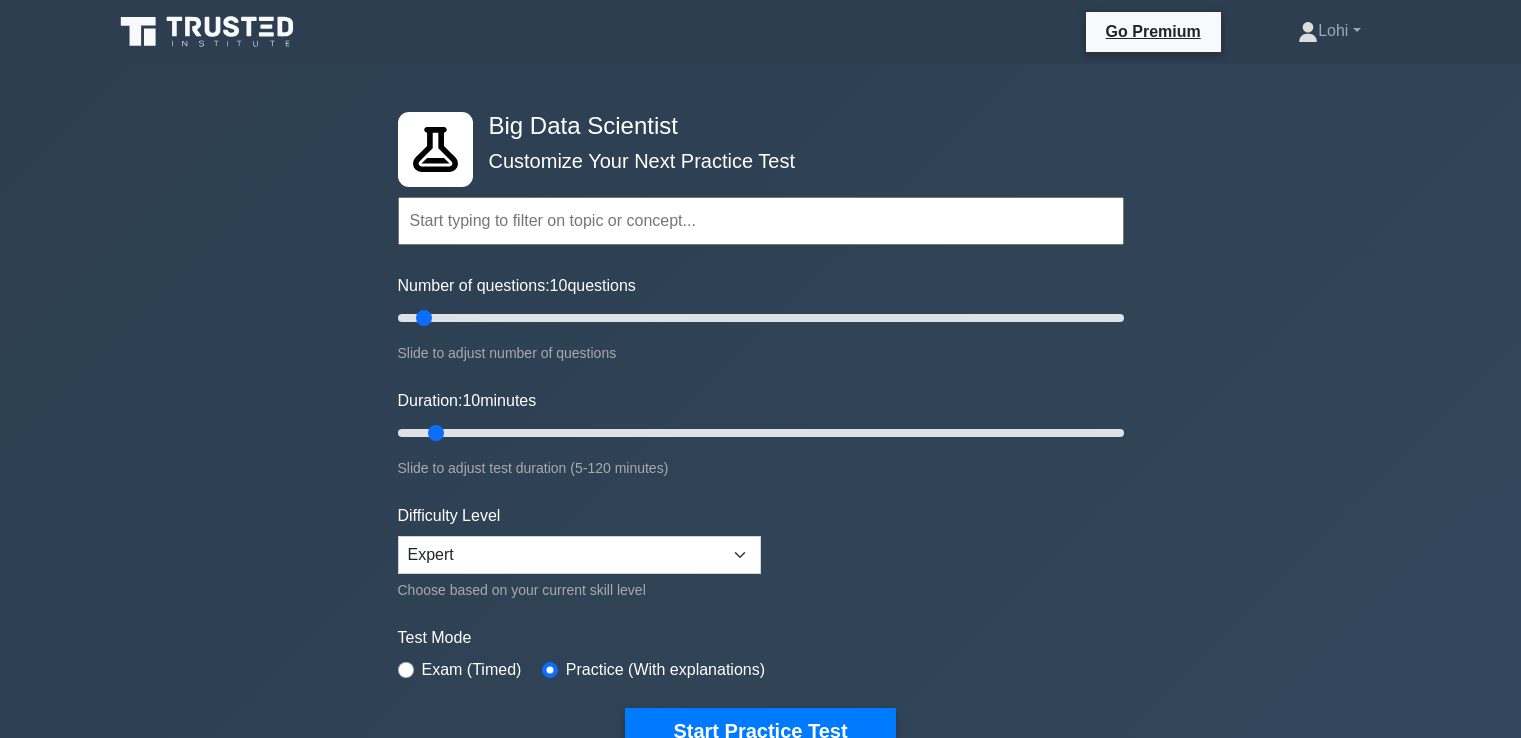 scroll, scrollTop: 0, scrollLeft: 0, axis: both 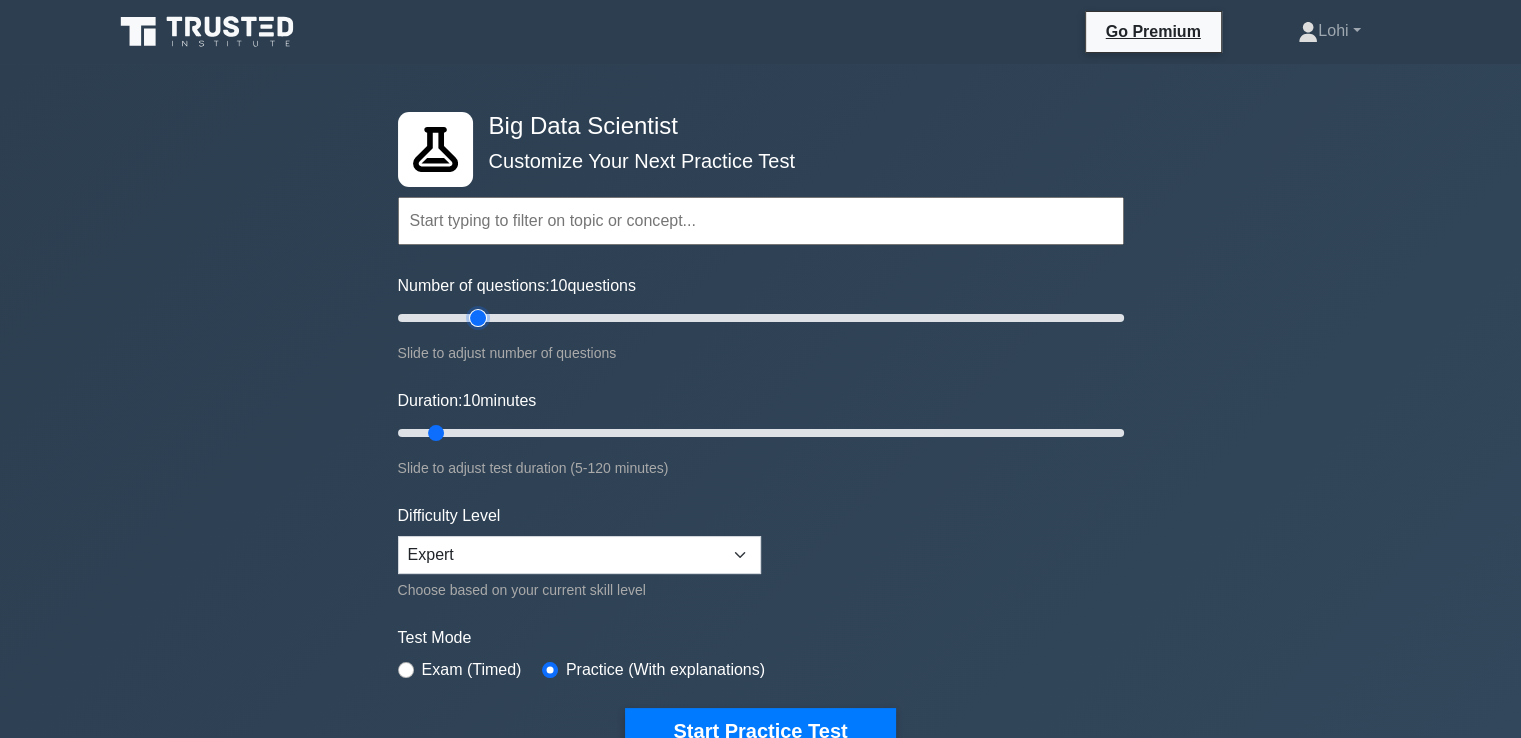 click on "Number of questions:  10  questions" at bounding box center [761, 318] 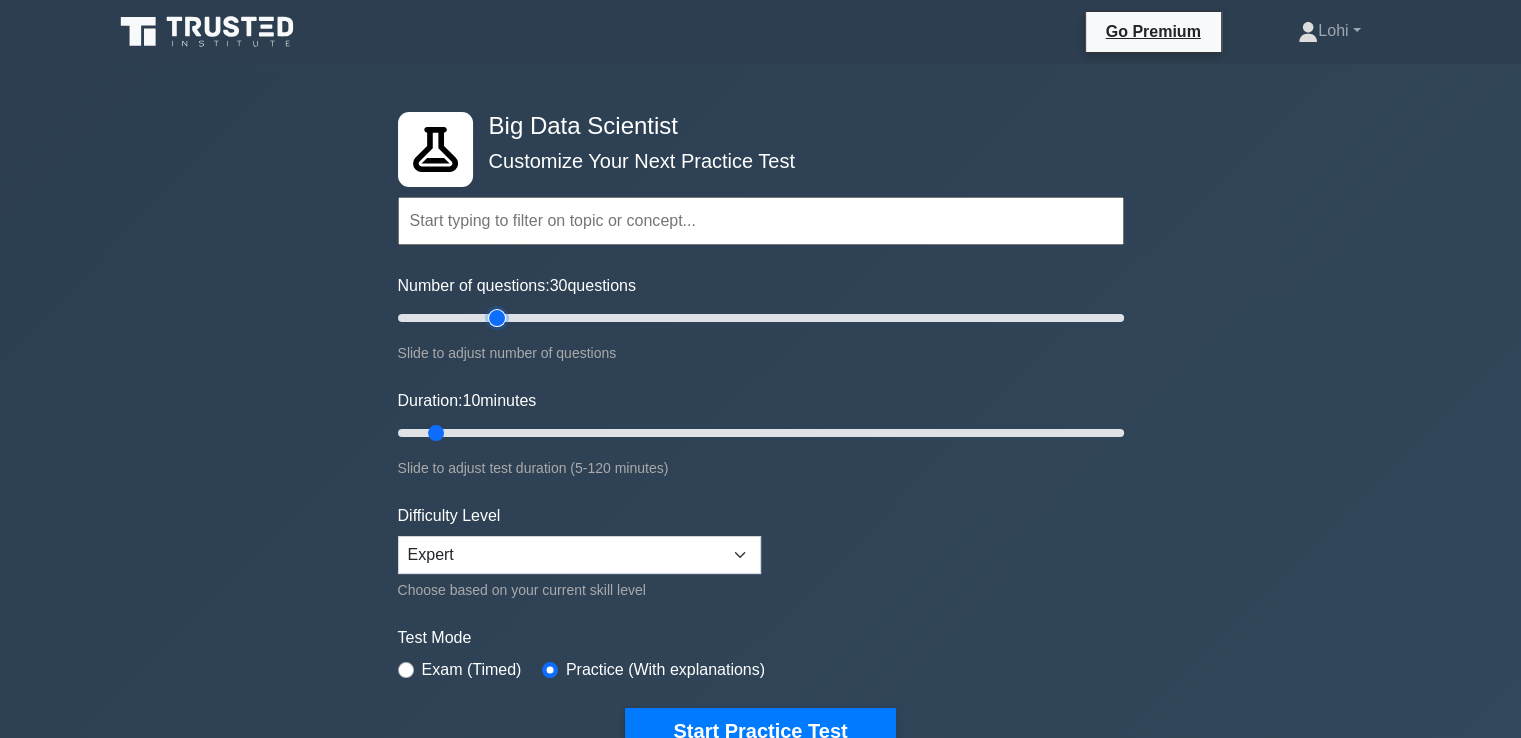 type on "30" 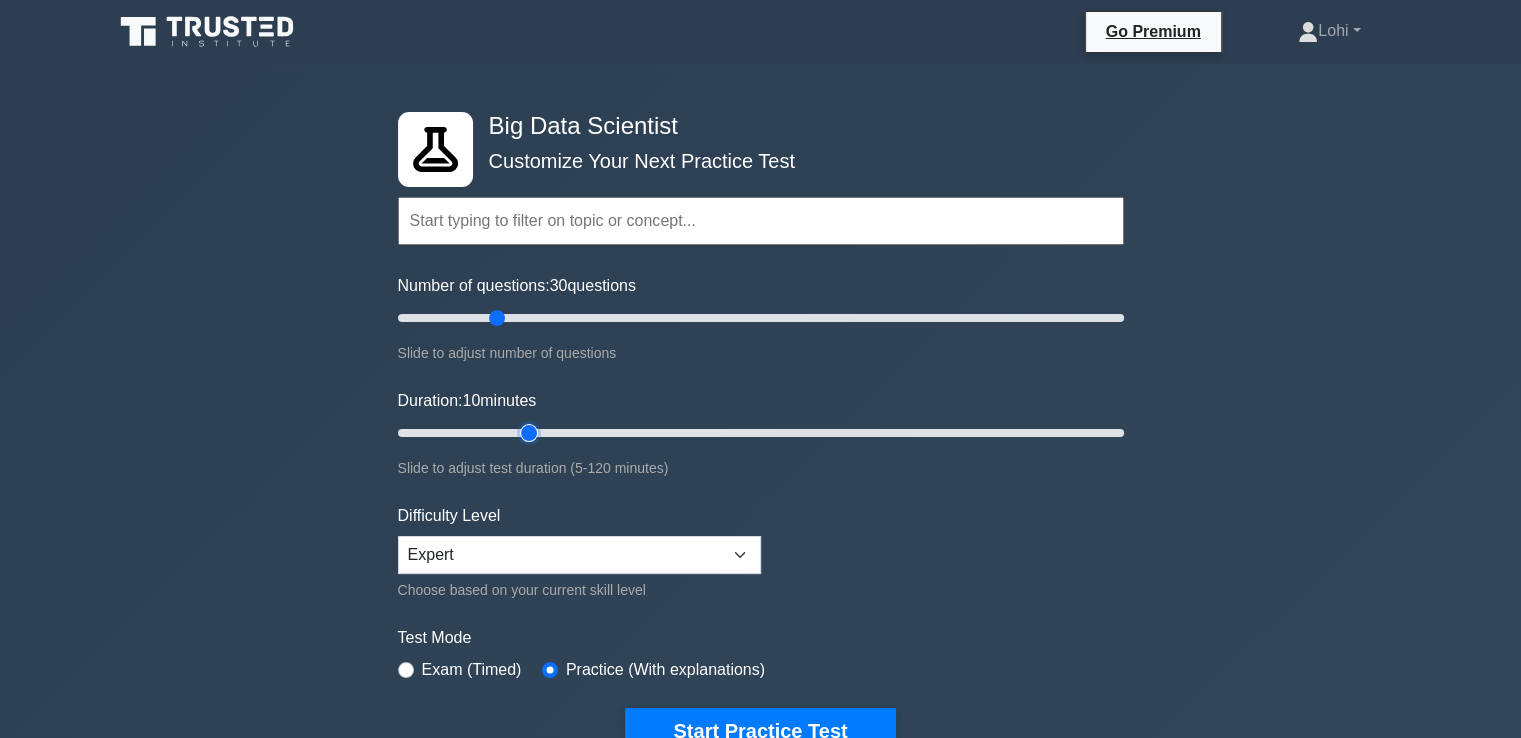 click on "Duration:  10  minutes" at bounding box center [761, 433] 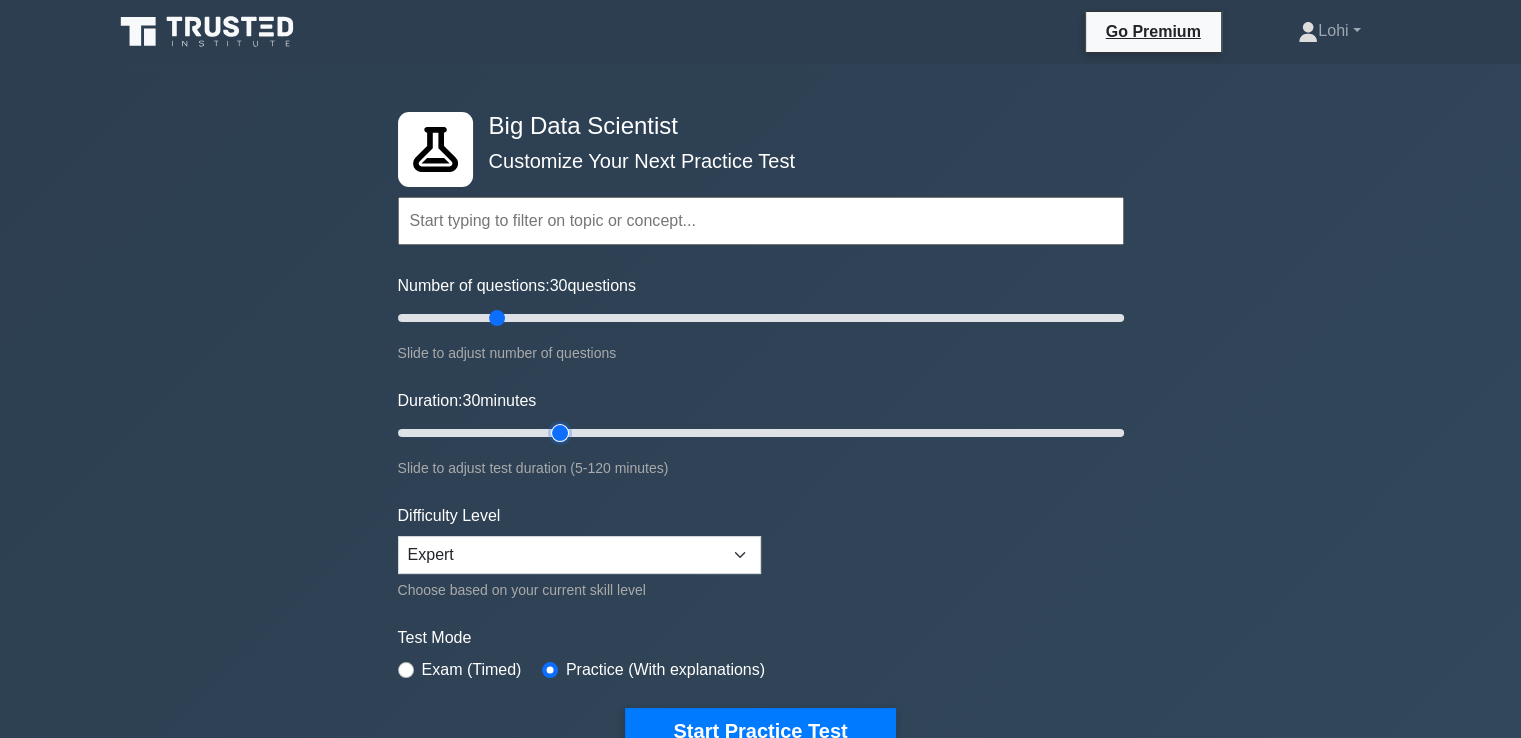click on "Duration:  30  minutes" at bounding box center [761, 433] 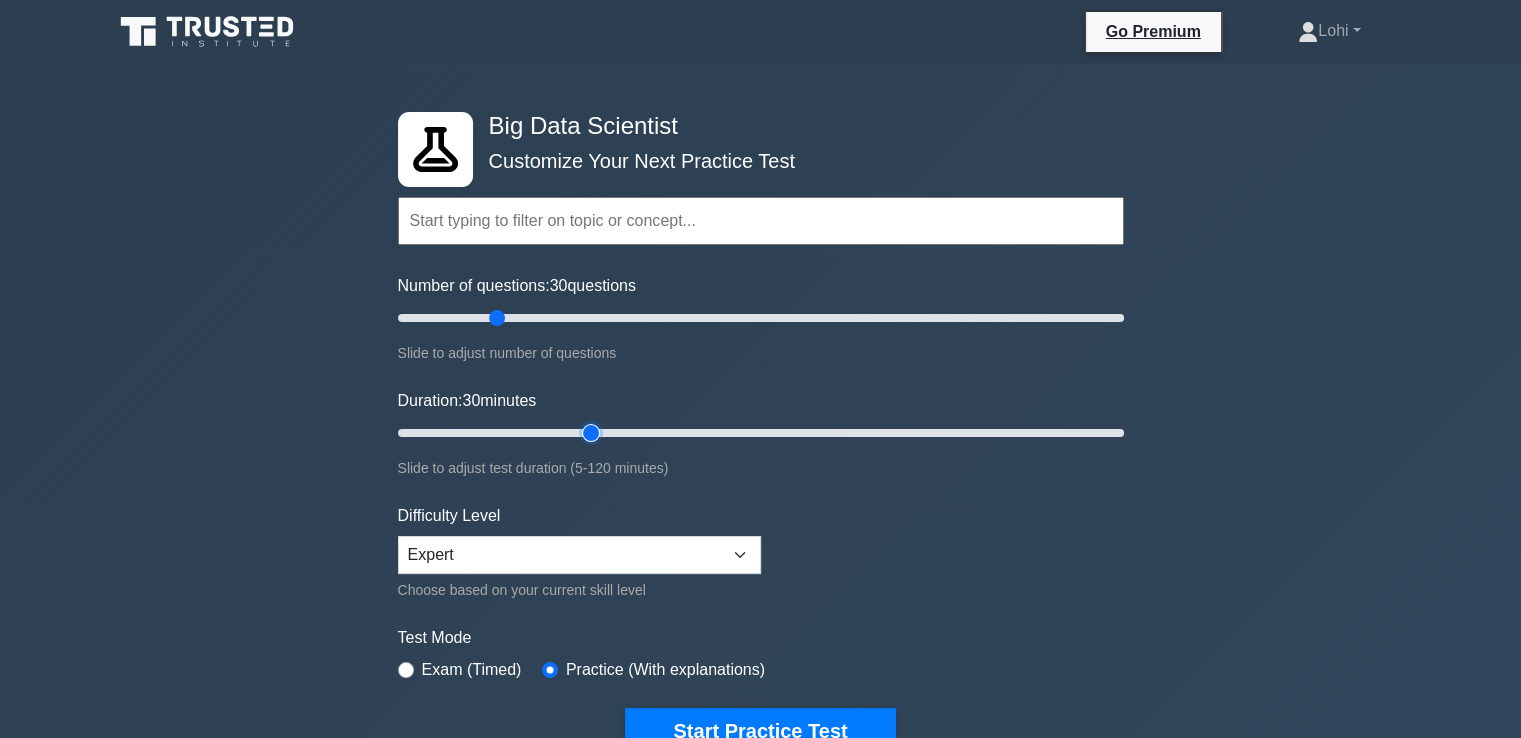 click on "Duration:  30  minutes" at bounding box center (761, 433) 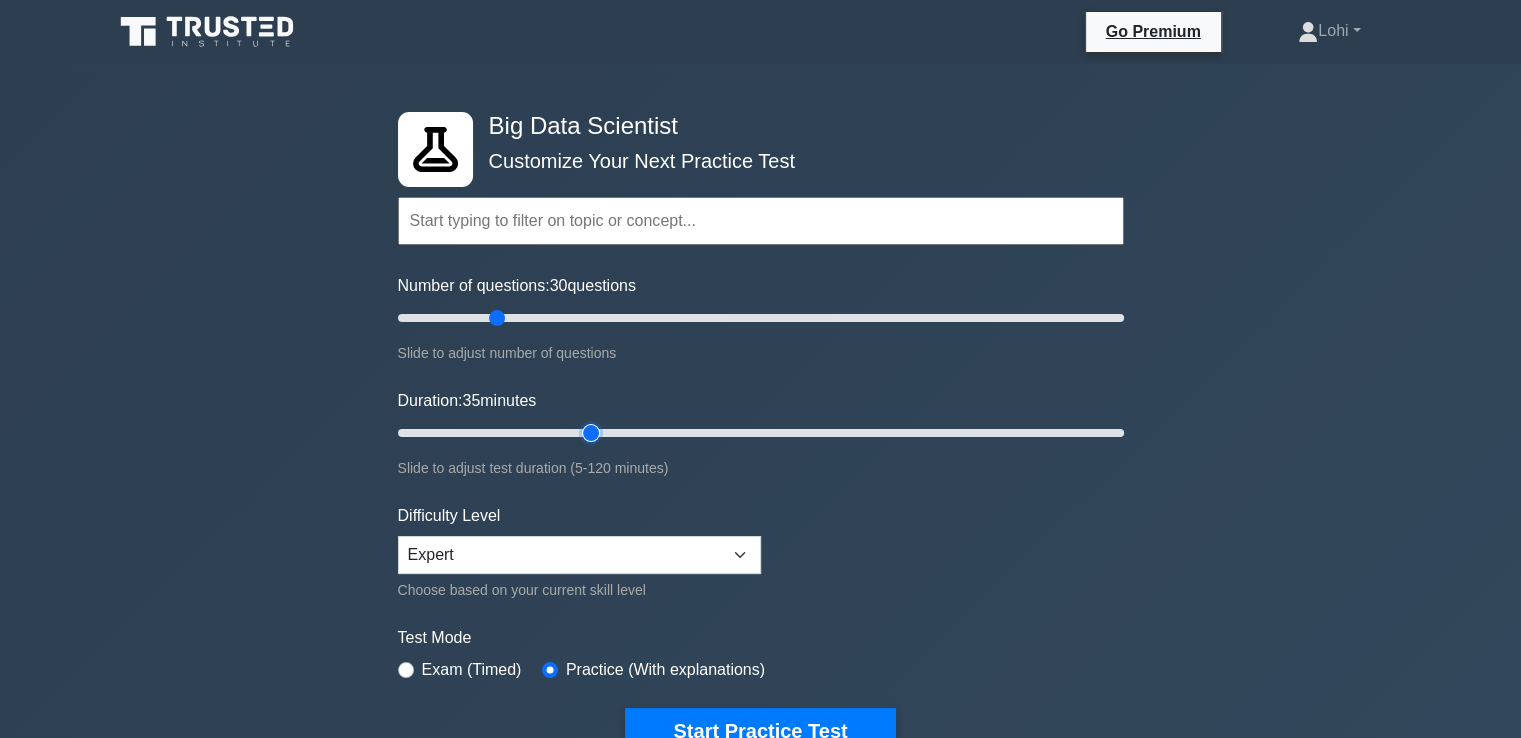 click on "Duration:  35  minutes" at bounding box center (761, 433) 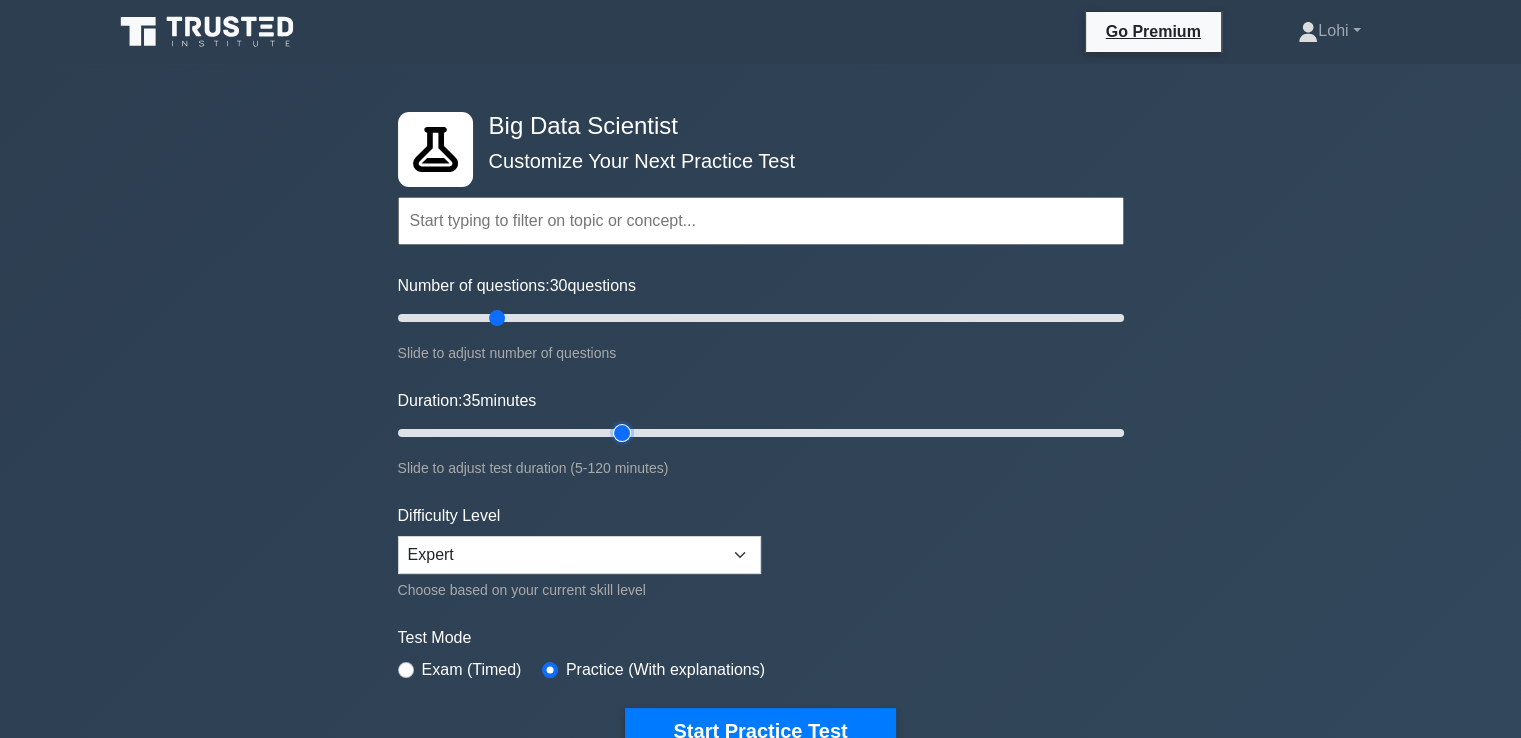 type on "40" 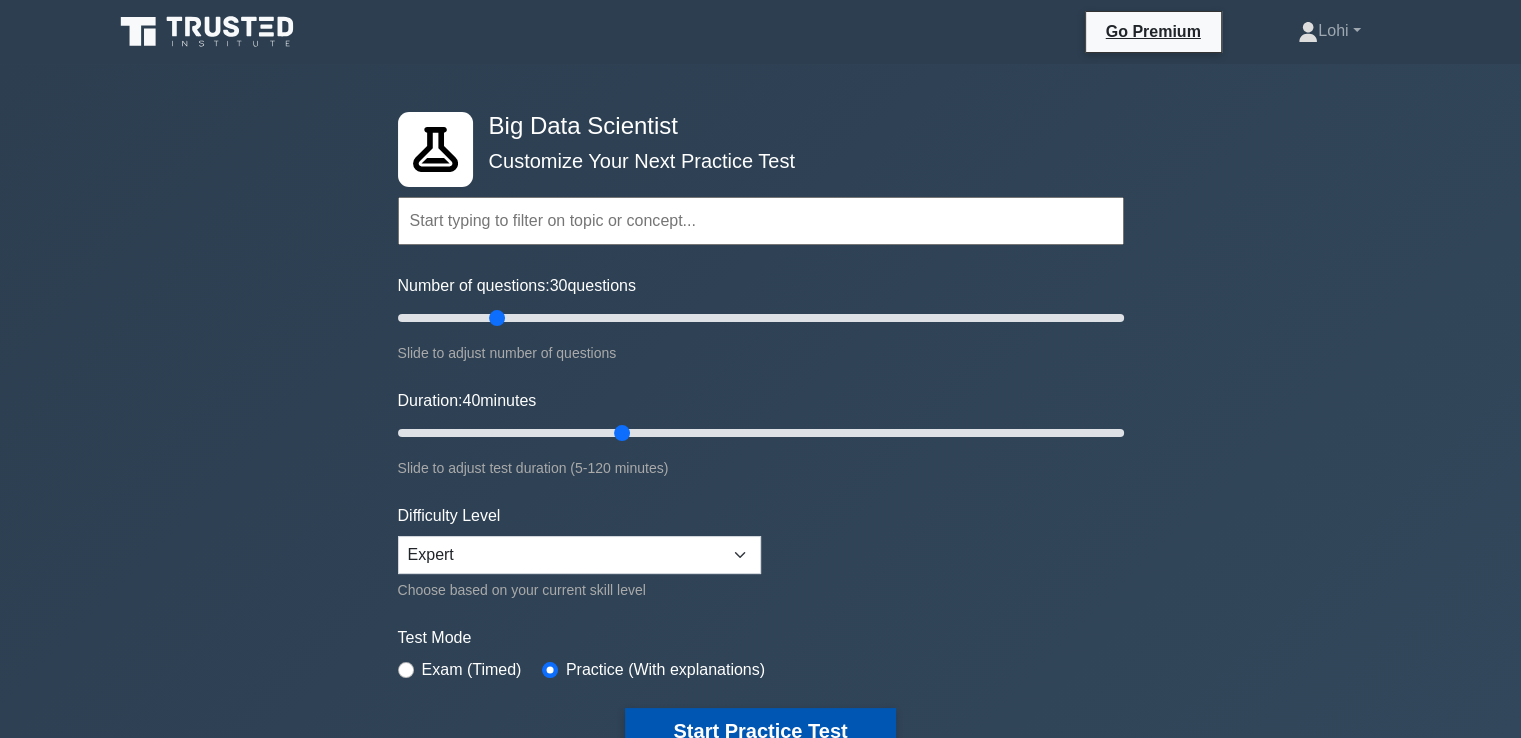 click on "Start Practice Test" at bounding box center [760, 731] 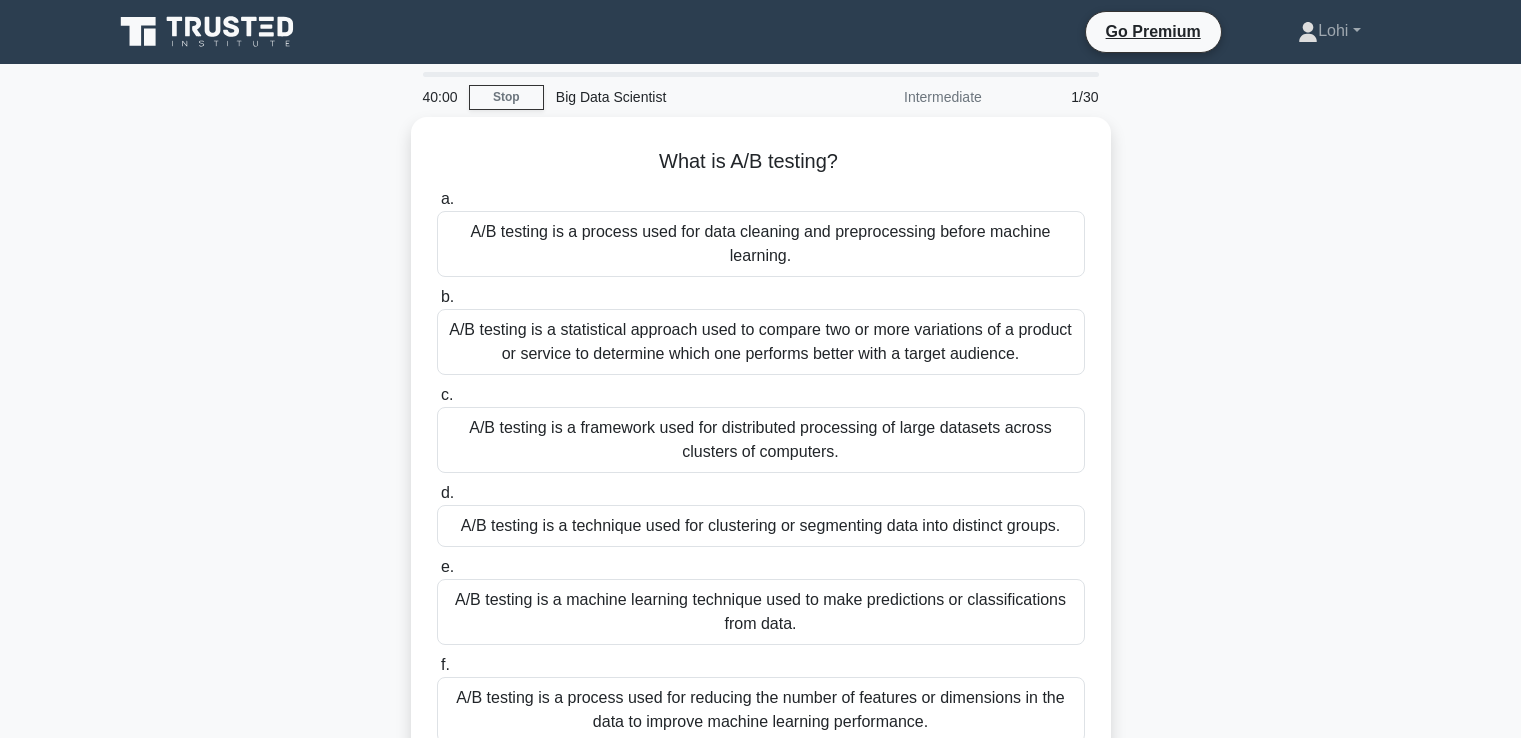 scroll, scrollTop: 0, scrollLeft: 0, axis: both 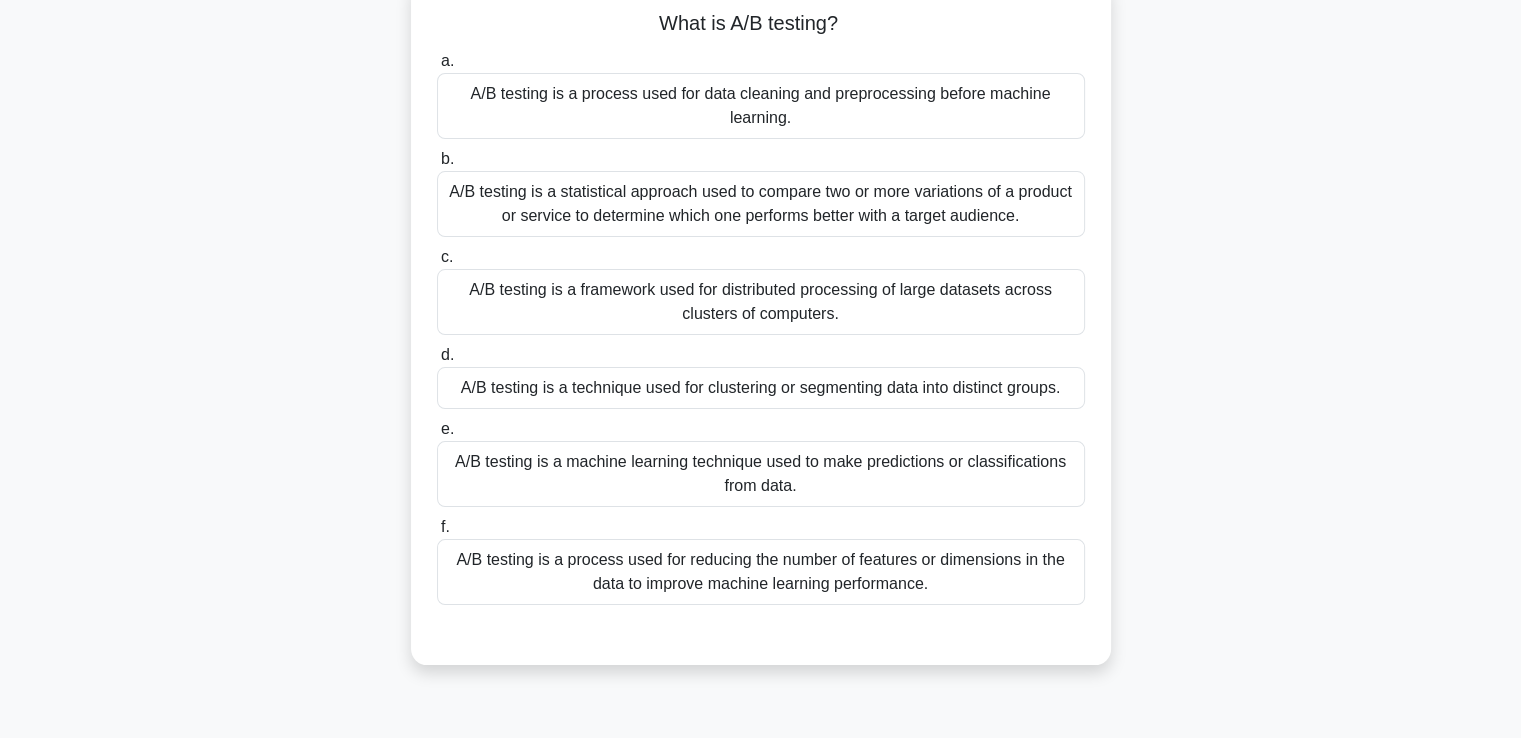 click on "A/B testing is a statistical approach used to compare two or more variations of a product or service to determine which one performs better with a target audience." at bounding box center [761, 204] 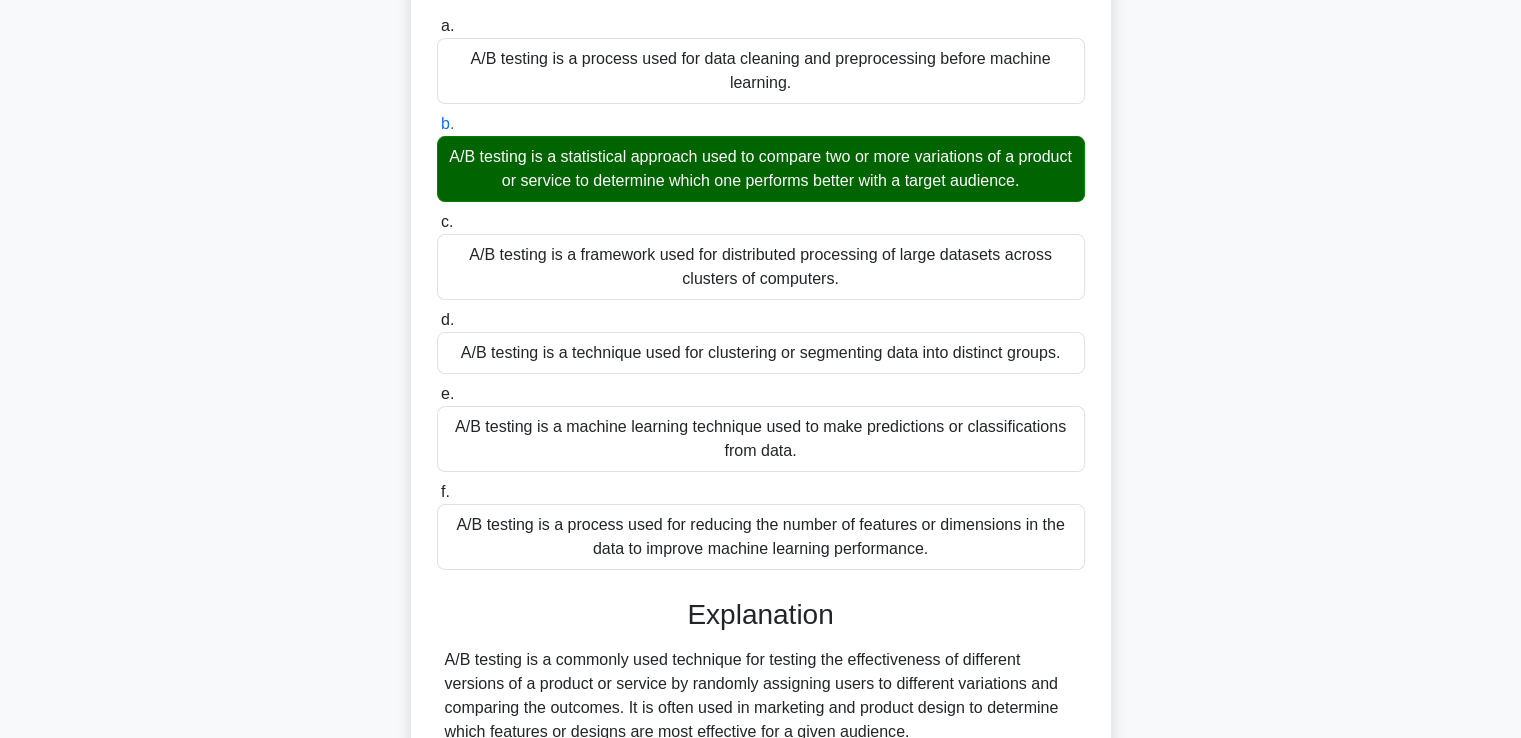scroll, scrollTop: 353, scrollLeft: 0, axis: vertical 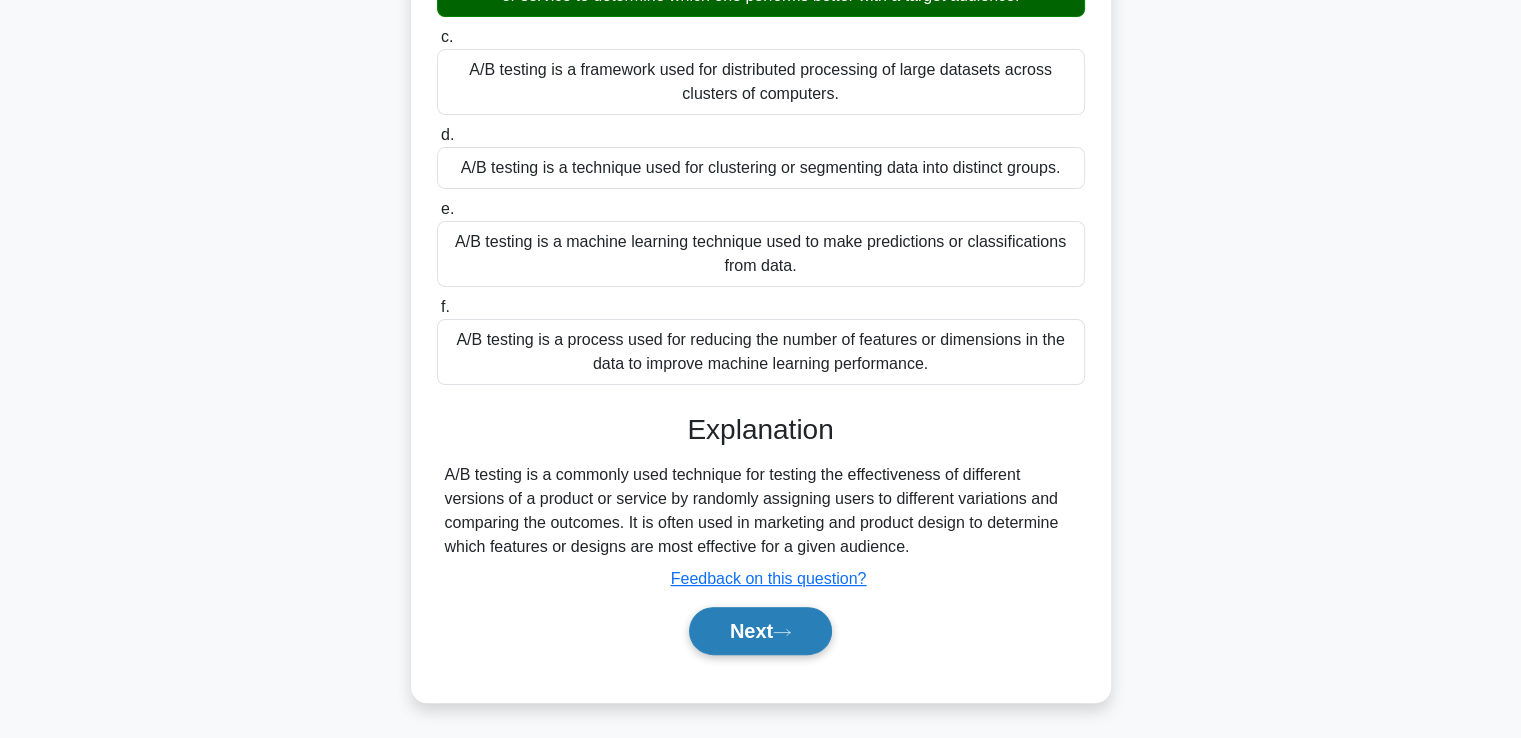 click on "Next" at bounding box center (760, 631) 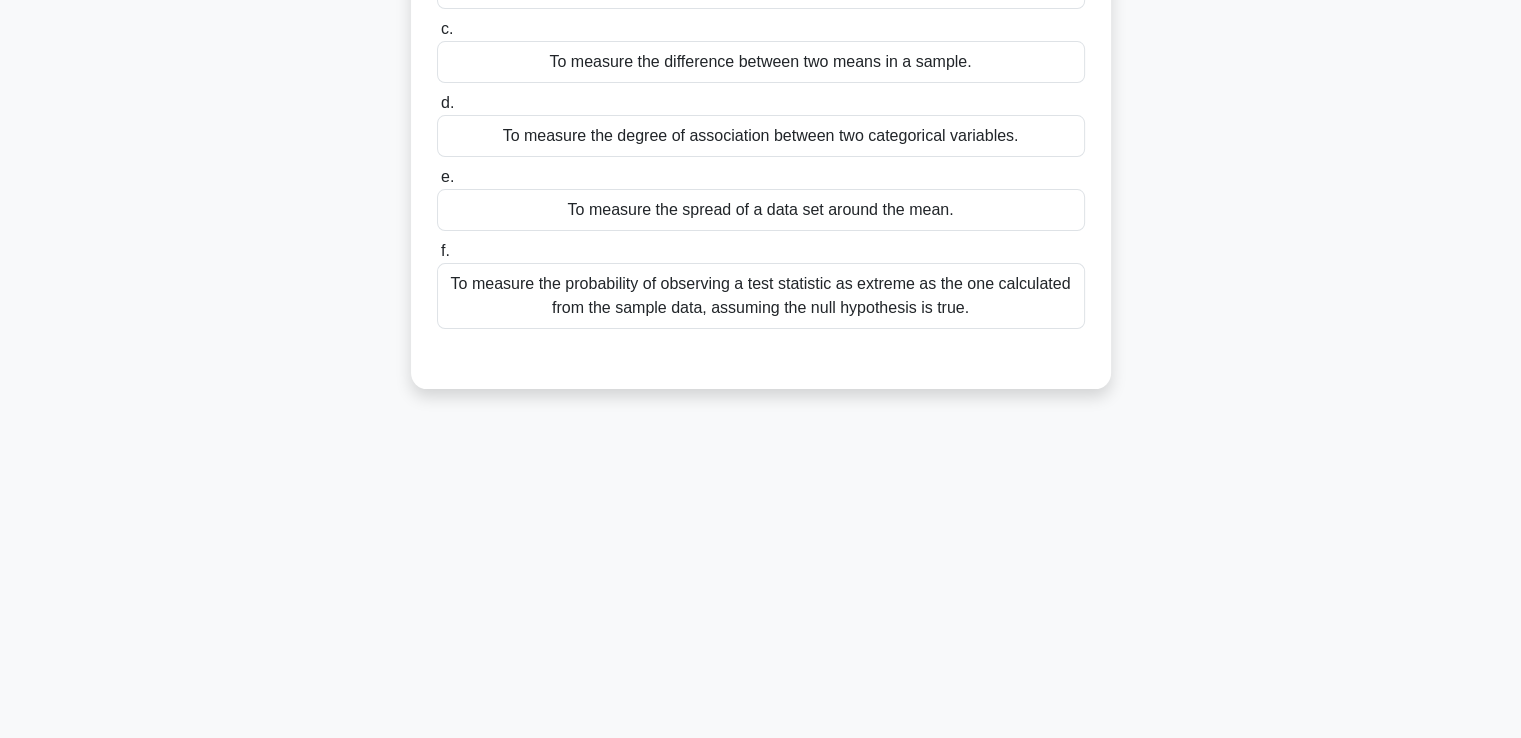 scroll, scrollTop: 343, scrollLeft: 0, axis: vertical 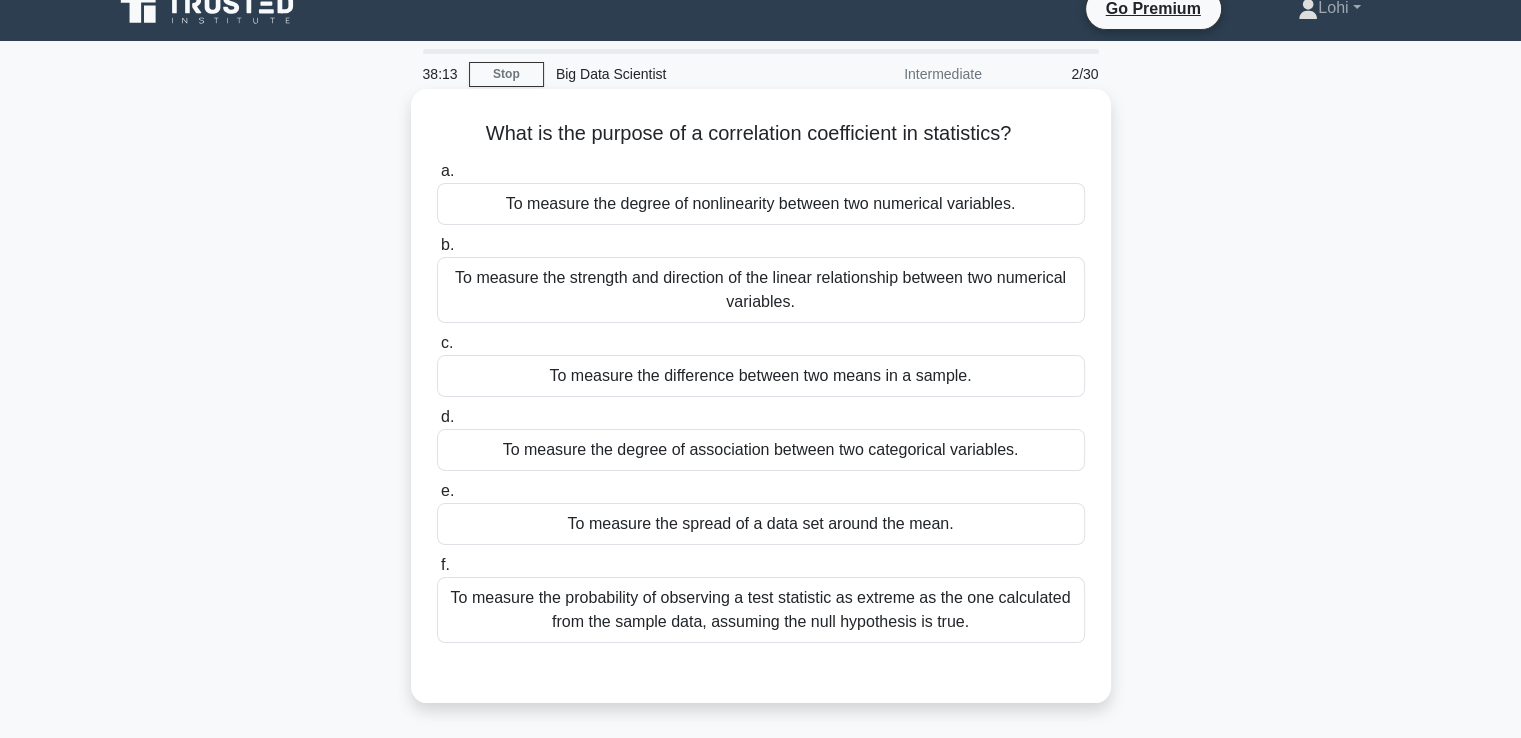 click on "To measure the strength and direction of the linear relationship between two numerical variables." at bounding box center (761, 290) 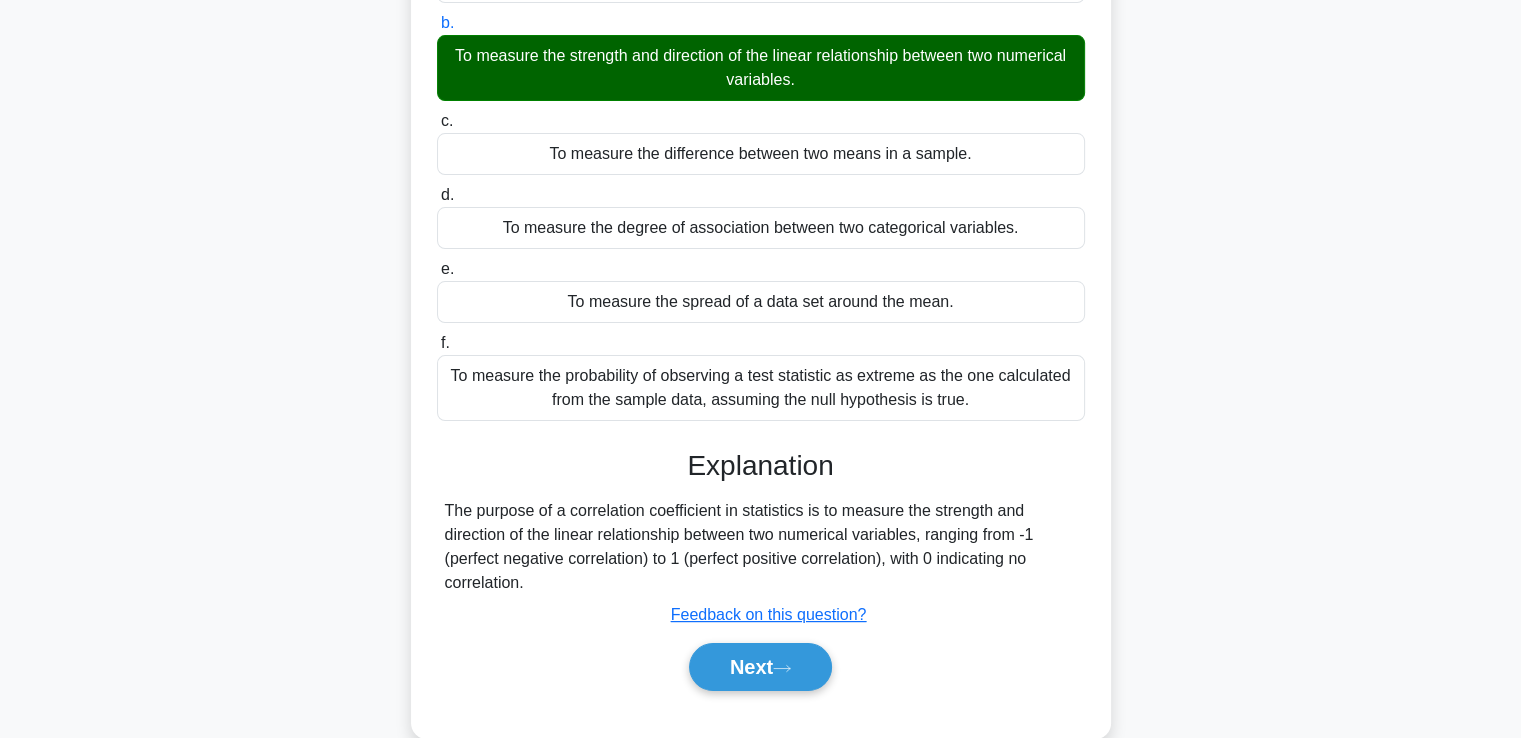 scroll, scrollTop: 343, scrollLeft: 0, axis: vertical 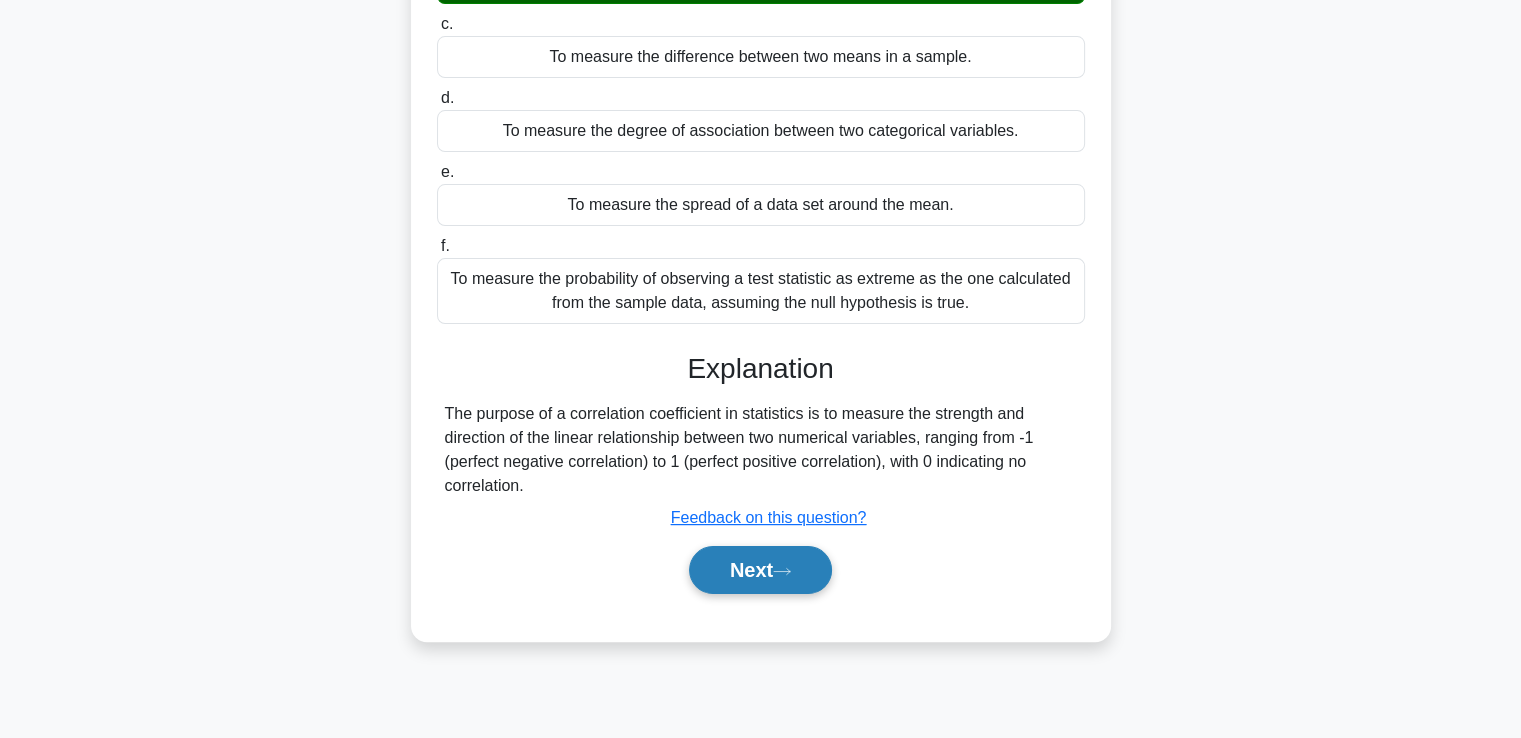 click on "Next" at bounding box center (760, 570) 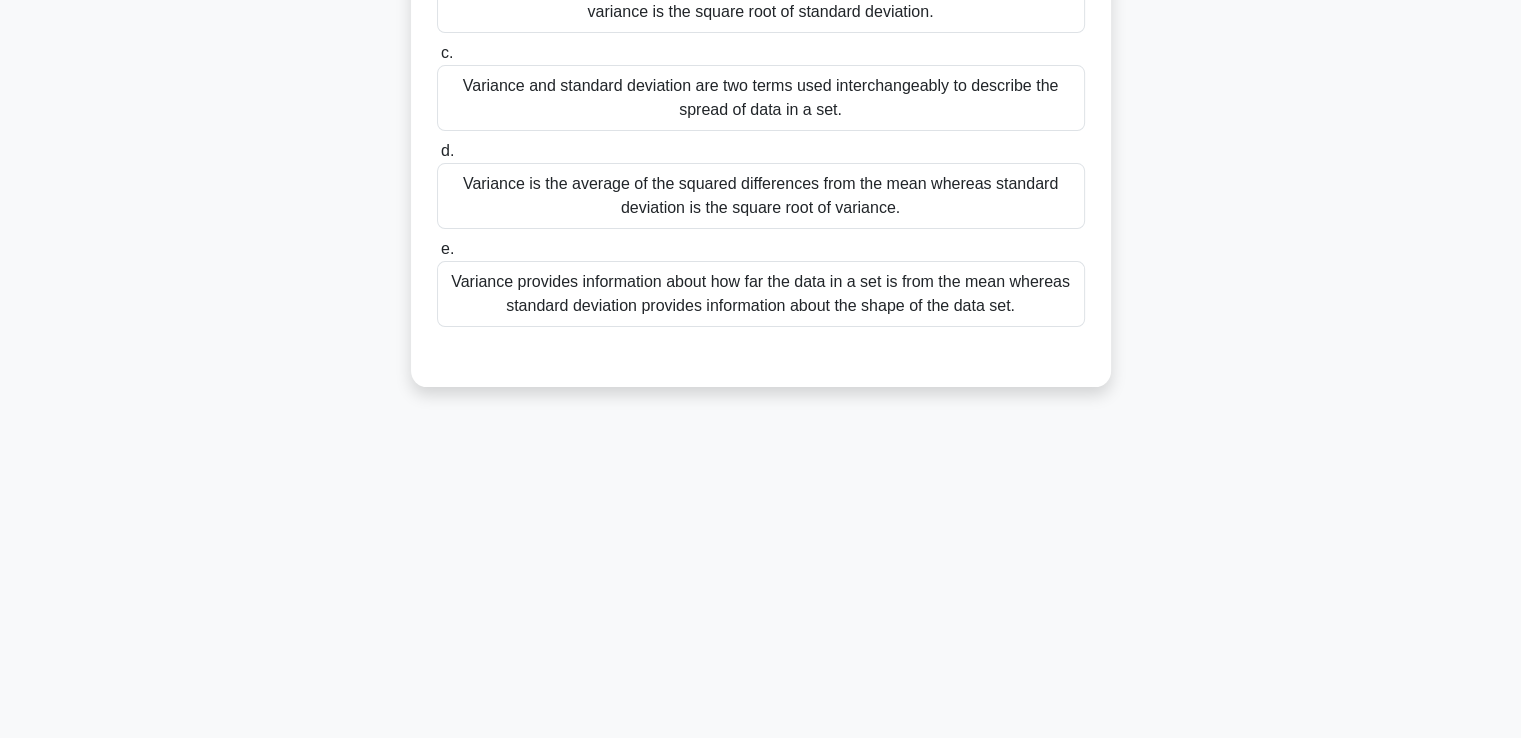 click on "37:36
Stop
Big Data Scientist
Intermediate
3/30
What is the difference between variance and standard deviation?
.spinner_0XTQ{transform-origin:center;animation:spinner_y6GP .75s linear infinite}@keyframes spinner_y6GP{100%{transform:rotate(360deg)}}
a.
b. c. d. e." at bounding box center (760, 230) 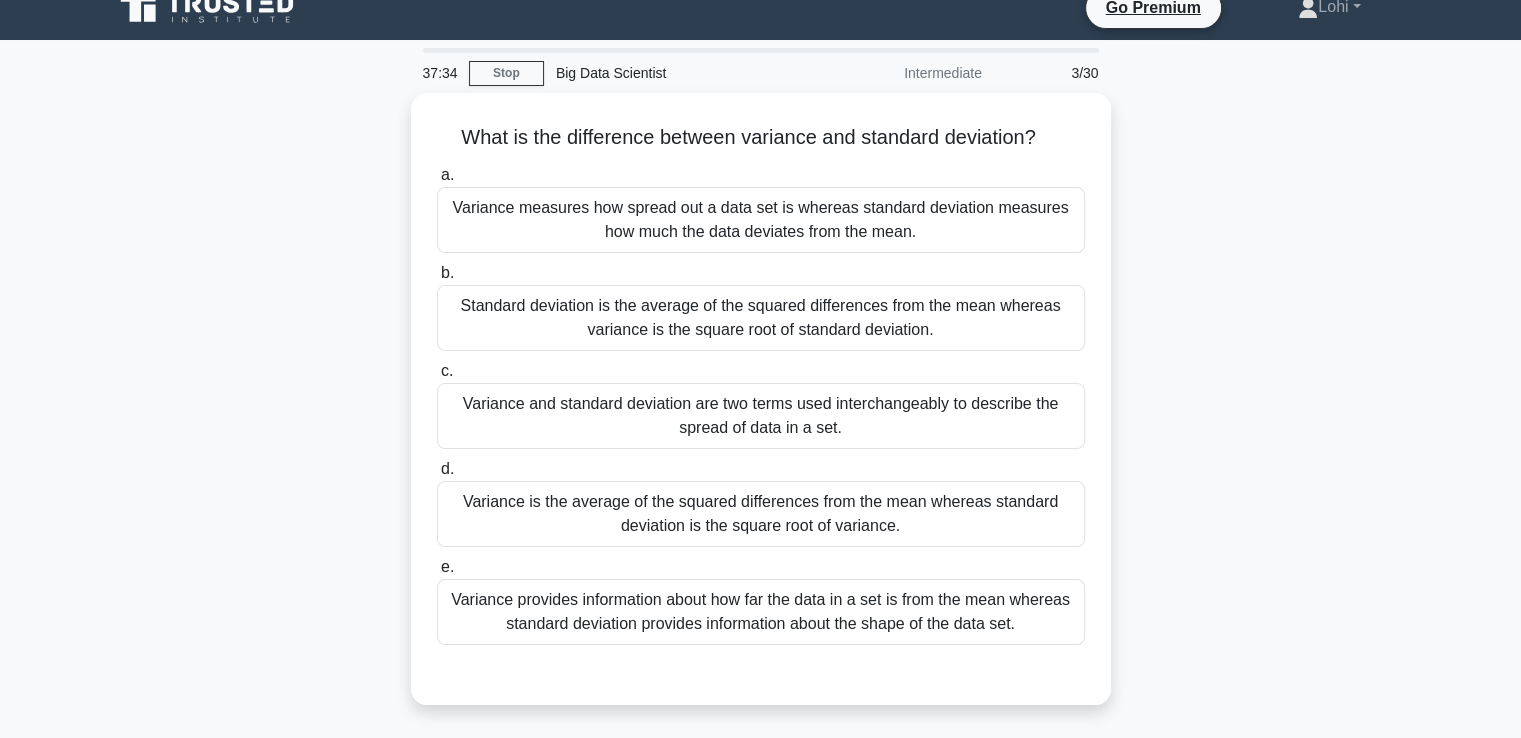 scroll, scrollTop: 0, scrollLeft: 0, axis: both 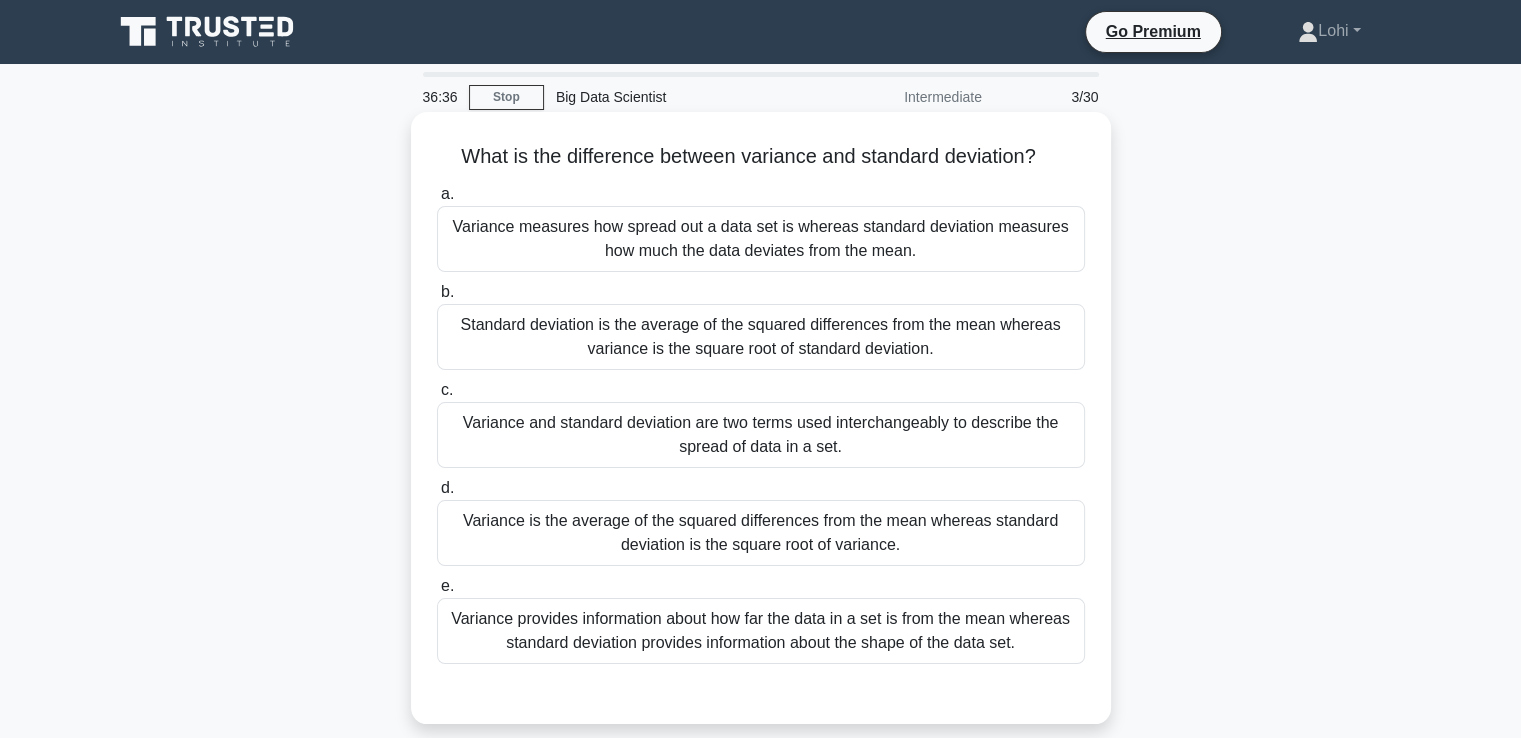 click on "Variance provides information about how far the data in a set is from the mean whereas standard deviation provides information about the shape of the data set." at bounding box center [761, 631] 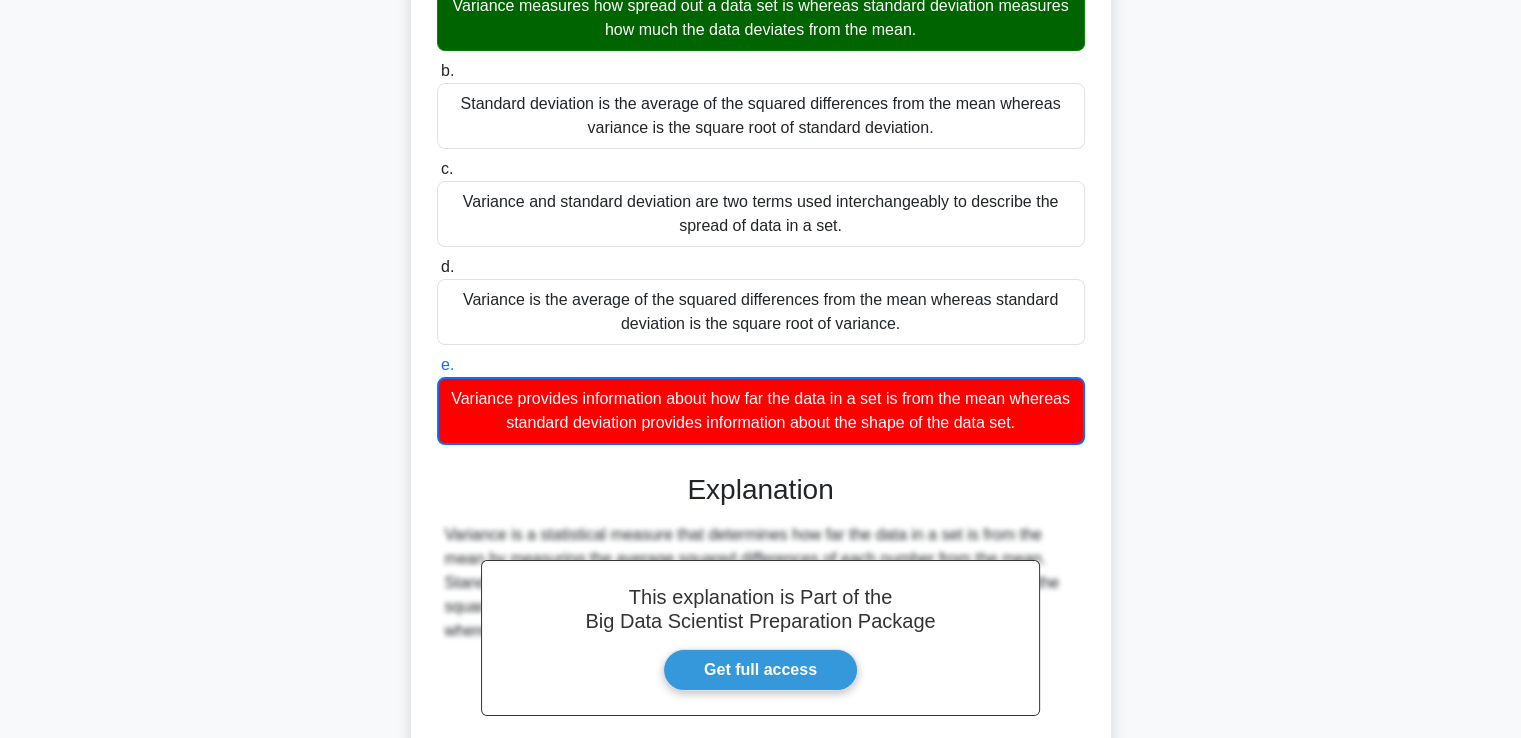 scroll, scrollTop: 306, scrollLeft: 0, axis: vertical 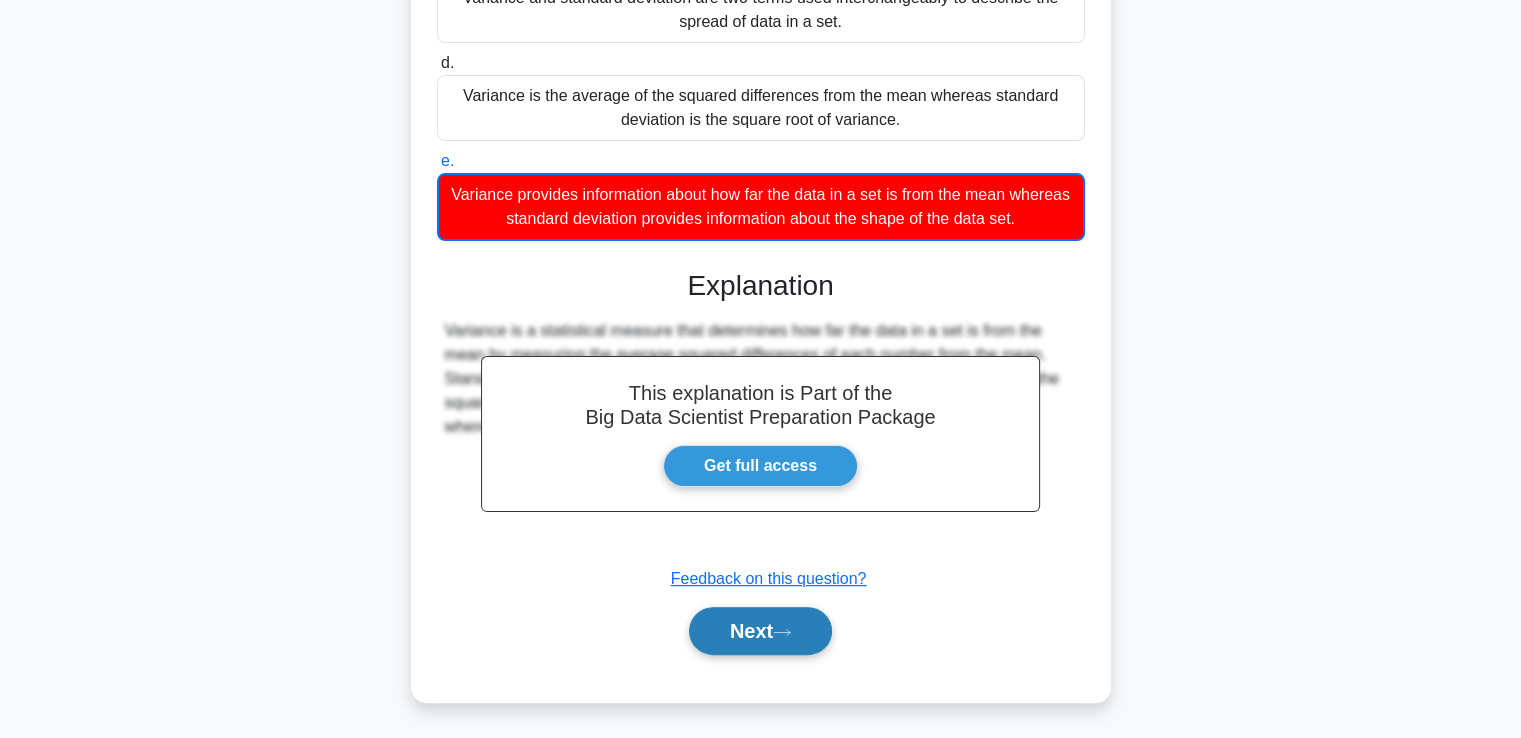 click on "Next" at bounding box center (760, 631) 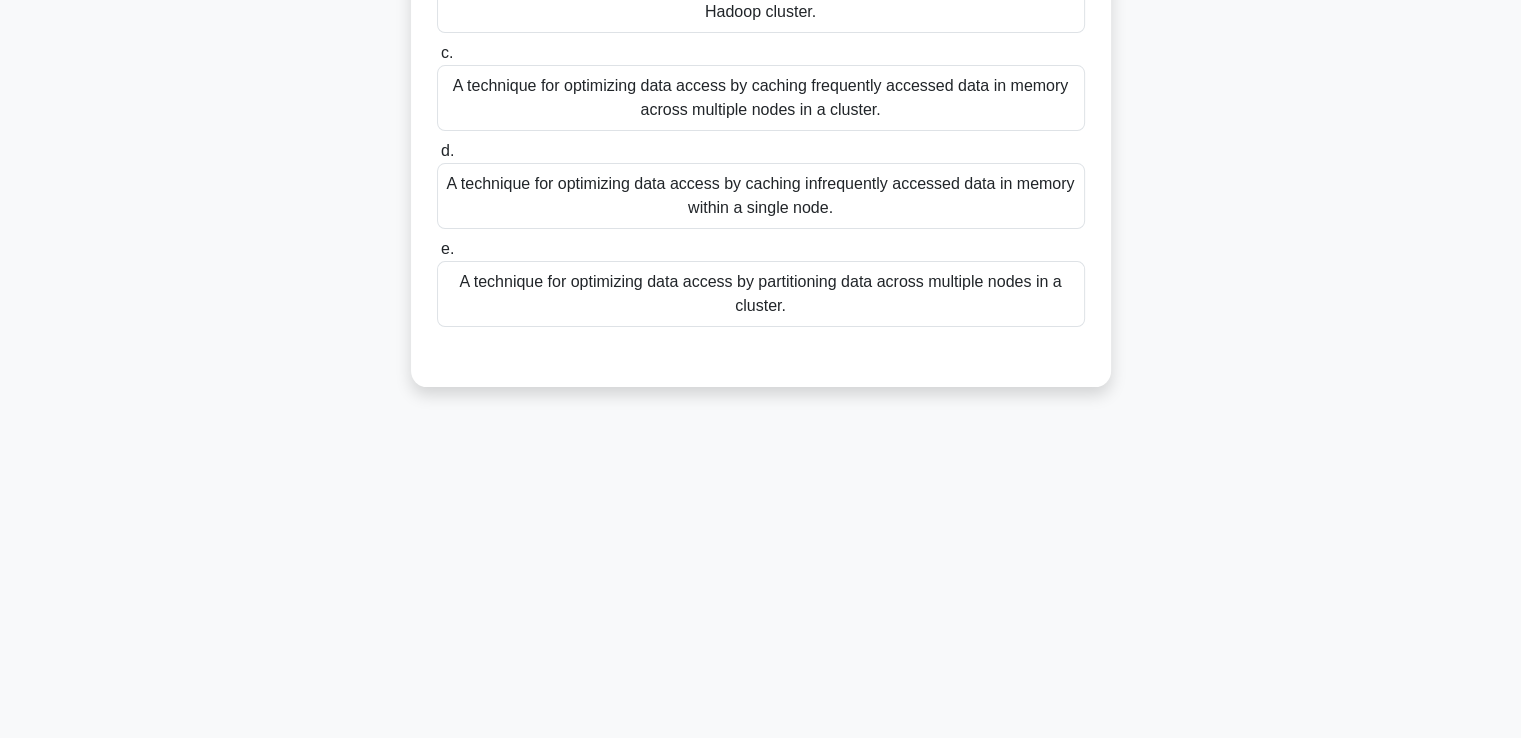 scroll, scrollTop: 343, scrollLeft: 0, axis: vertical 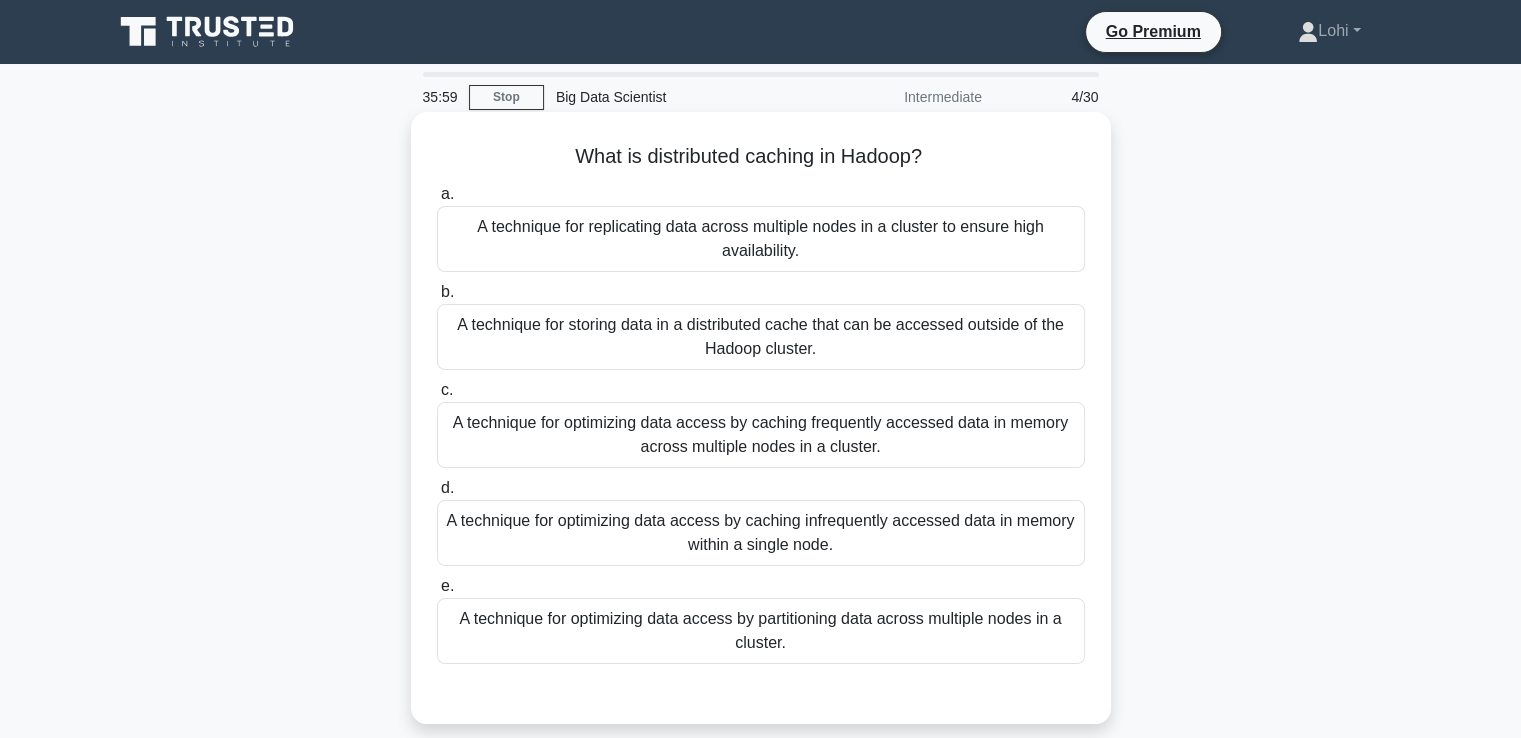 click on "A technique for optimizing data access by caching frequently accessed data in memory across multiple nodes in a cluster." at bounding box center (761, 435) 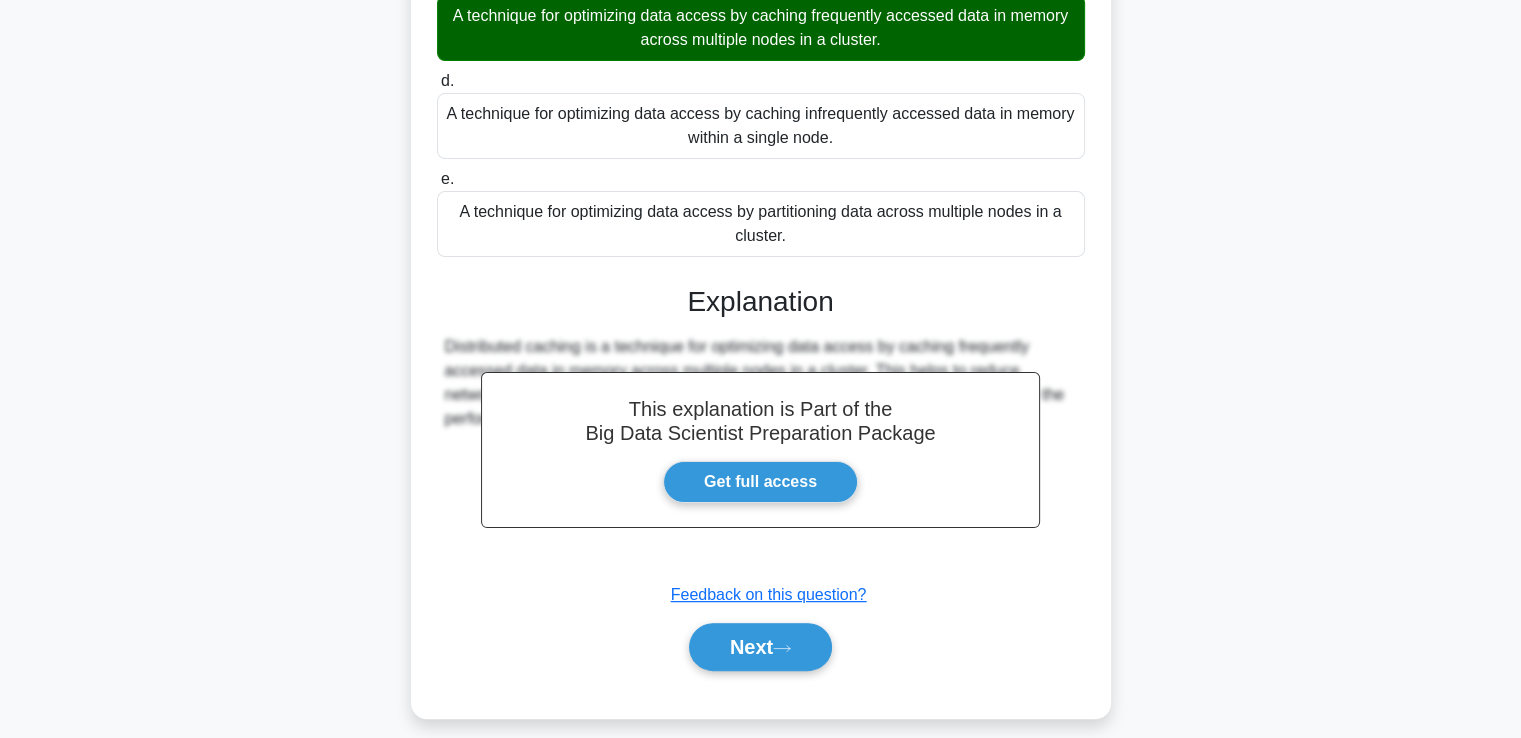 scroll, scrollTop: 424, scrollLeft: 0, axis: vertical 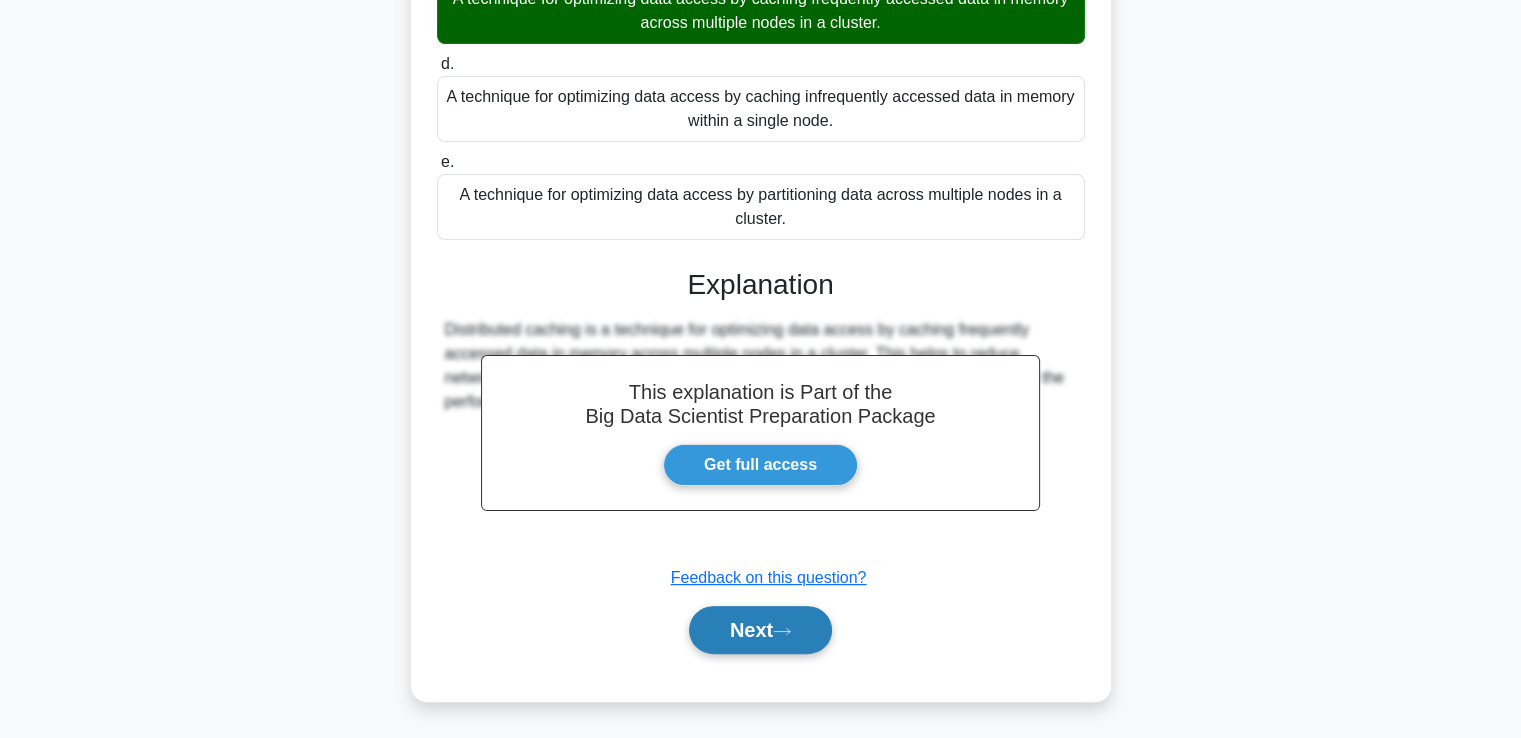 click on "Next" at bounding box center [760, 630] 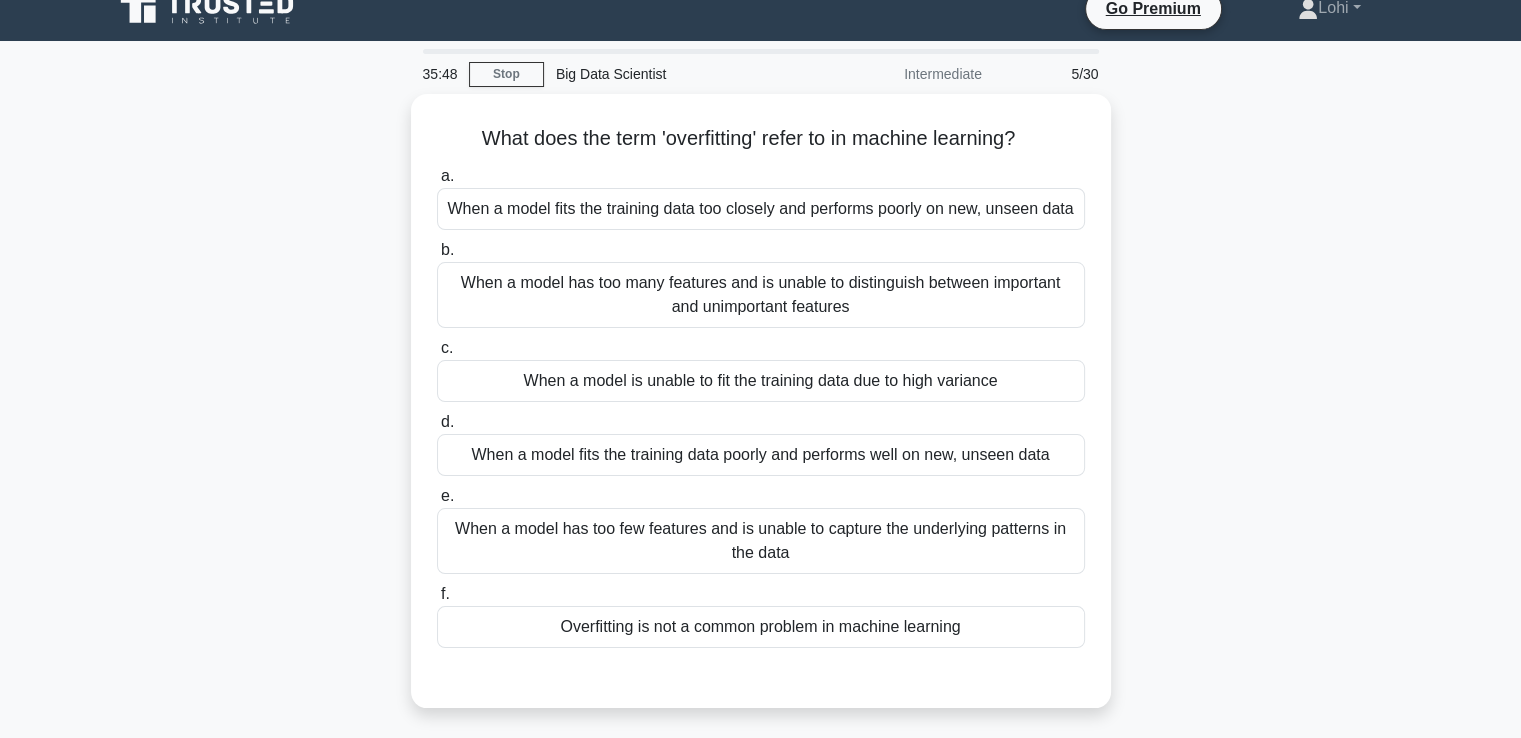 scroll, scrollTop: 0, scrollLeft: 0, axis: both 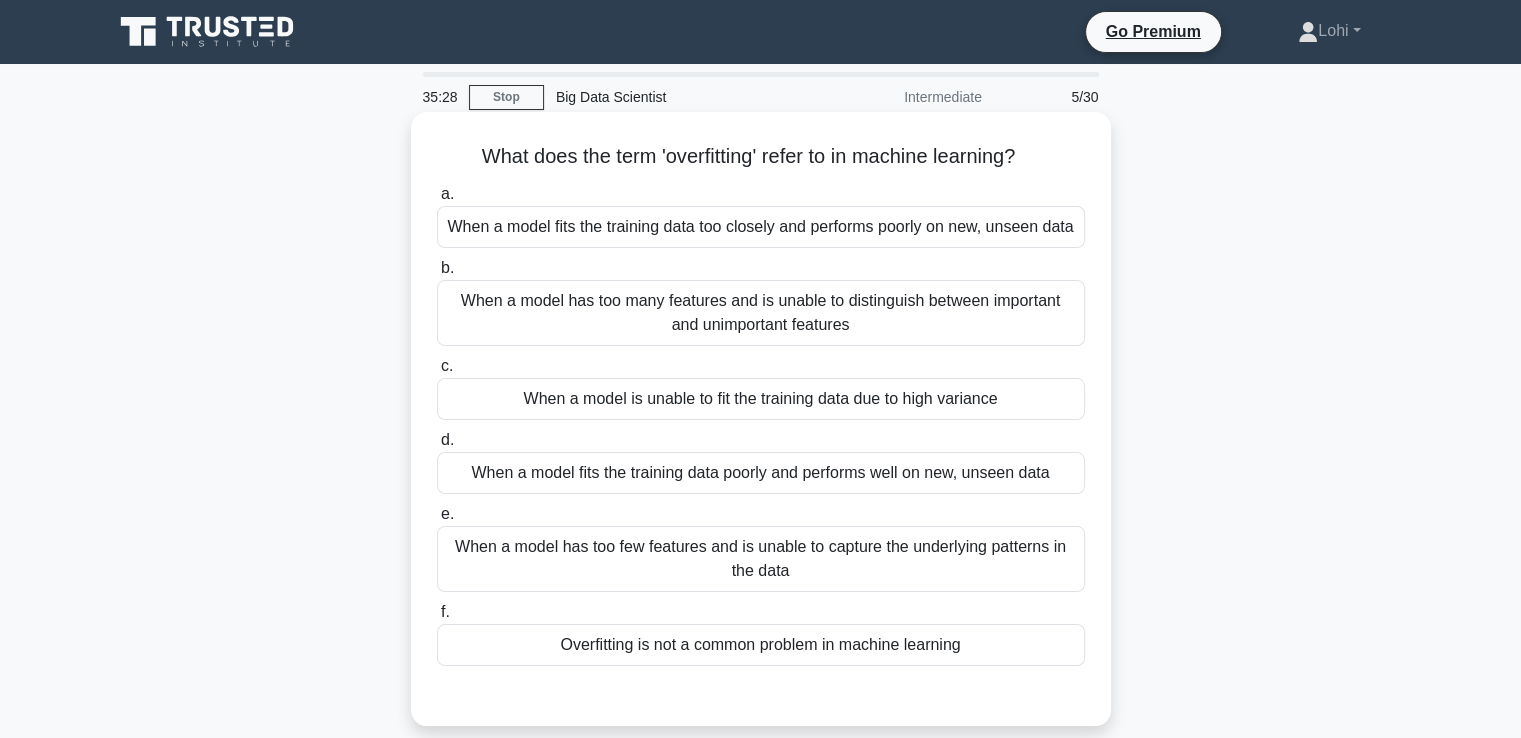 click on "When a model fits the training data too closely and performs poorly on new, unseen data" at bounding box center (761, 227) 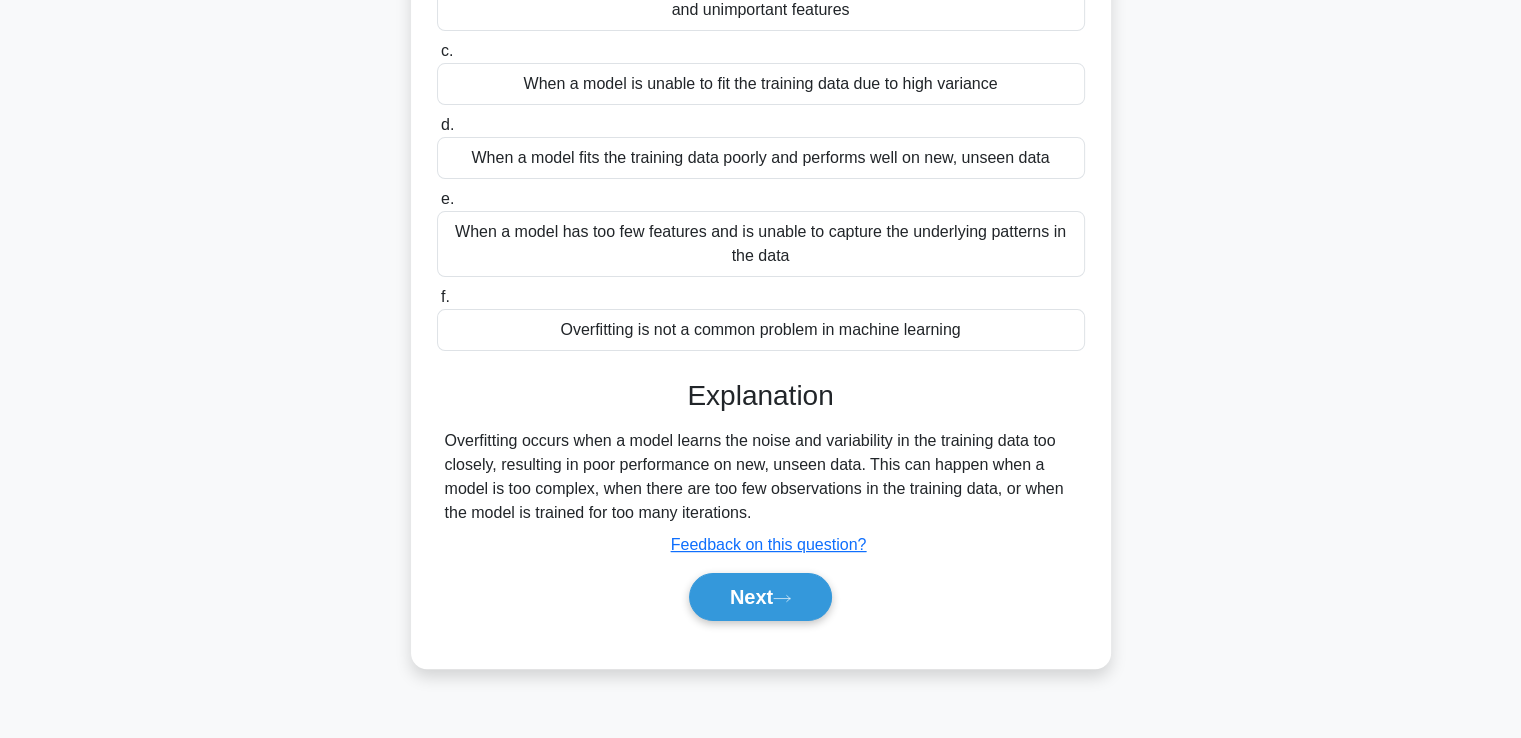scroll, scrollTop: 343, scrollLeft: 0, axis: vertical 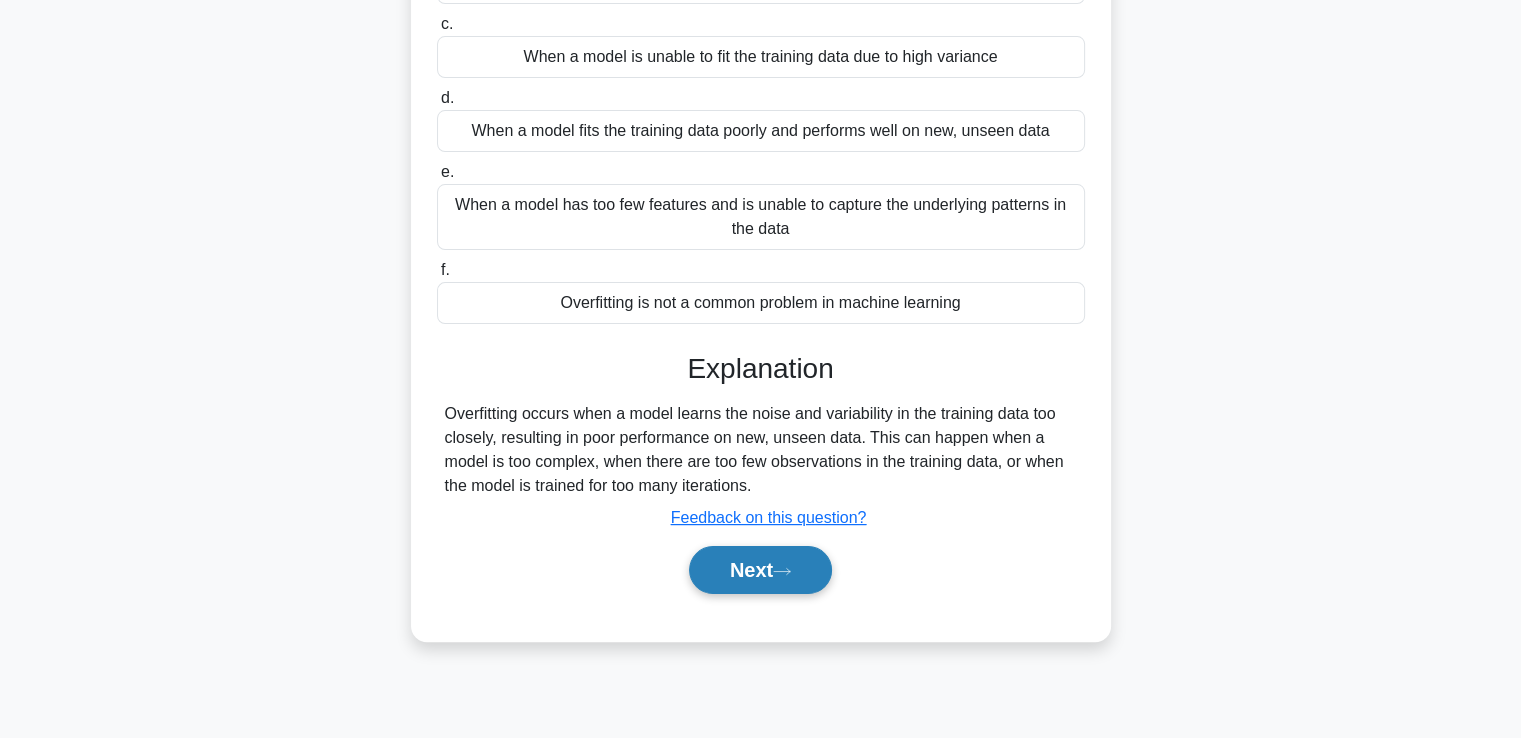 click on "Next" at bounding box center (760, 570) 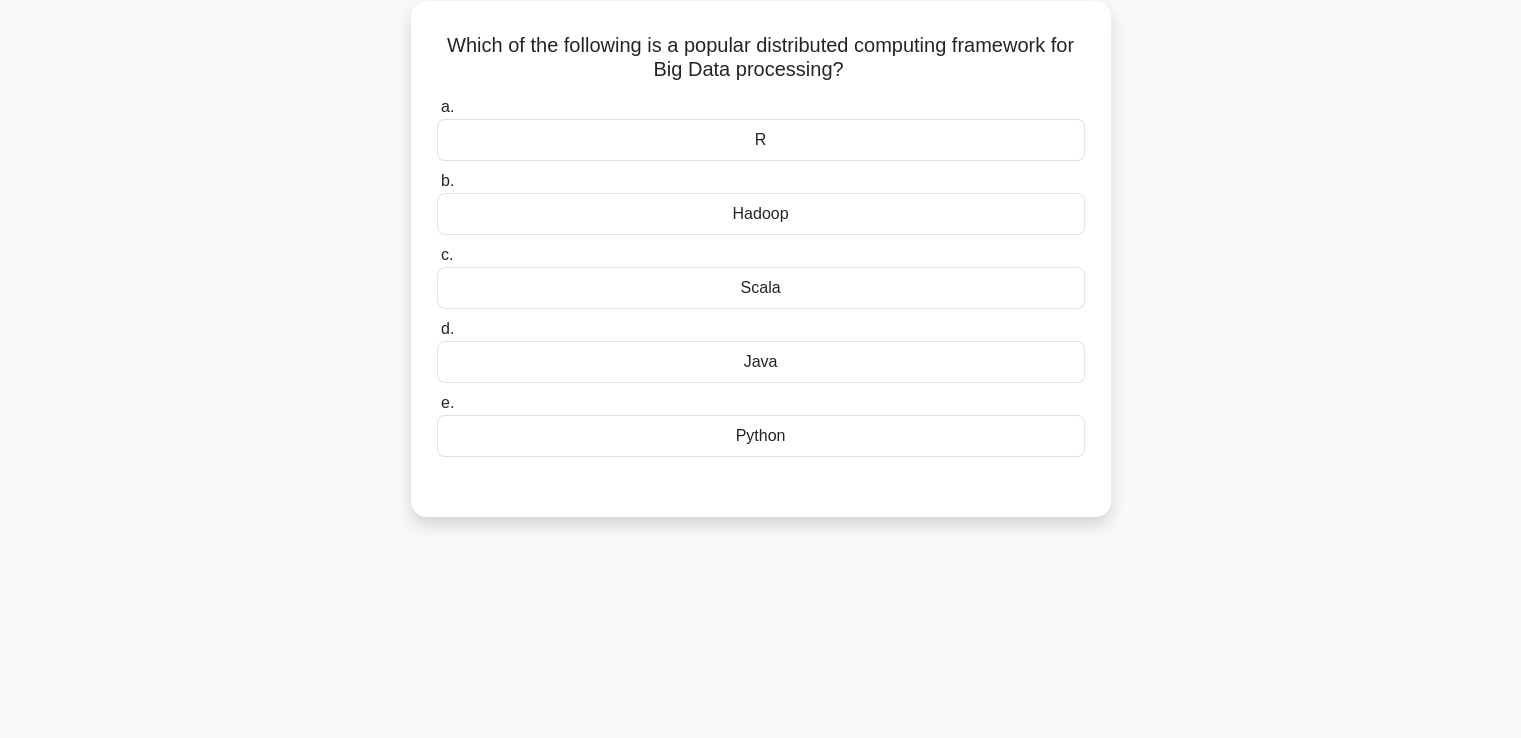 scroll, scrollTop: 0, scrollLeft: 0, axis: both 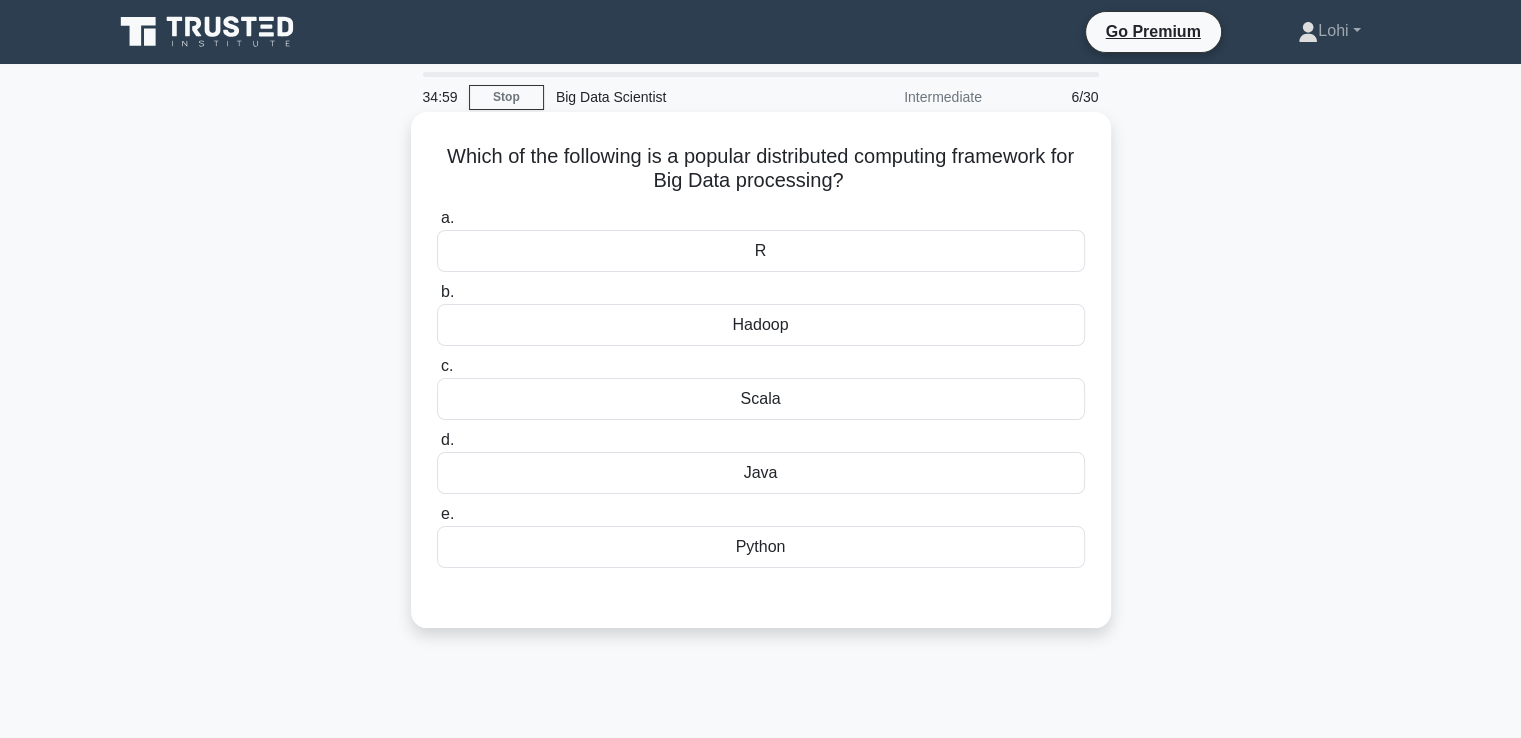 click on "Hadoop" at bounding box center [761, 325] 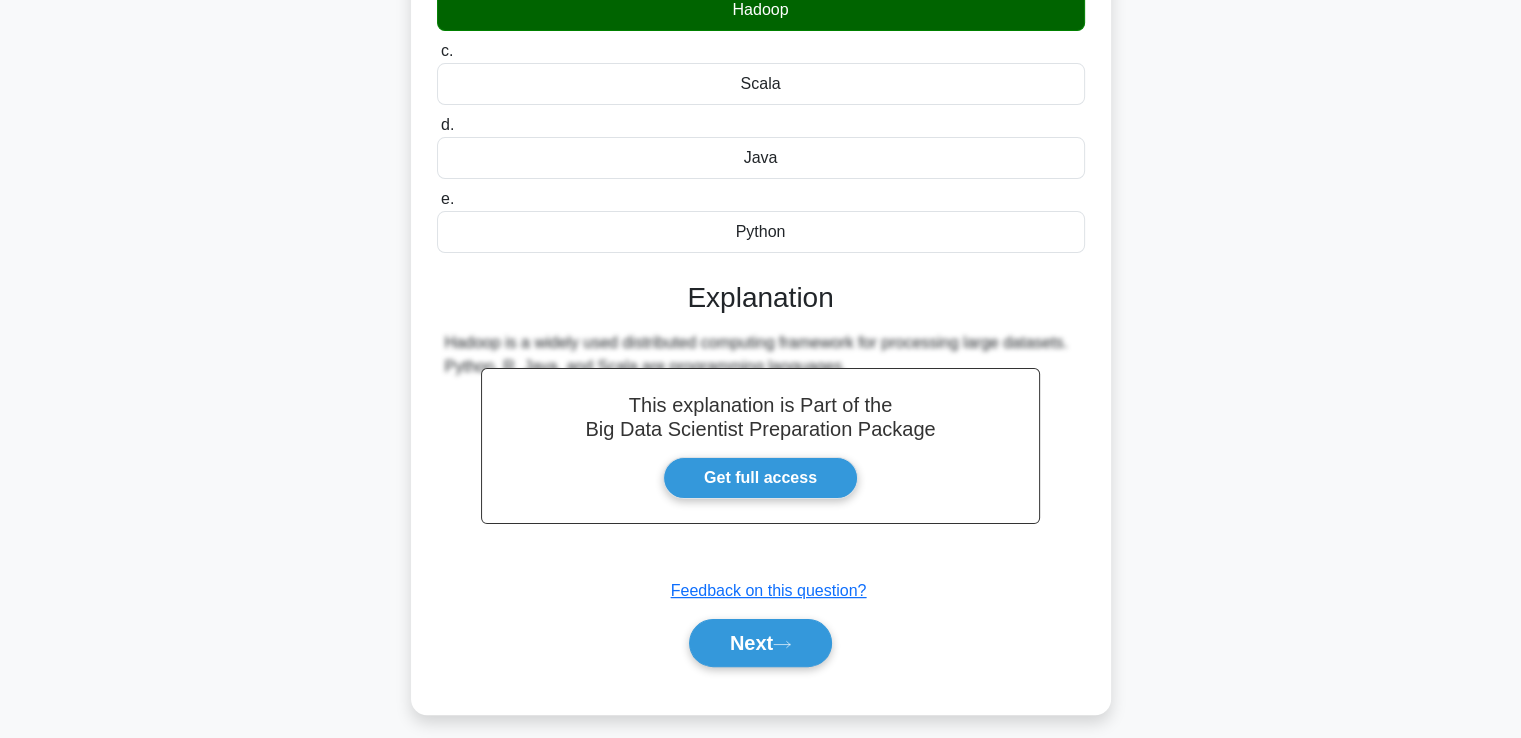 scroll, scrollTop: 343, scrollLeft: 0, axis: vertical 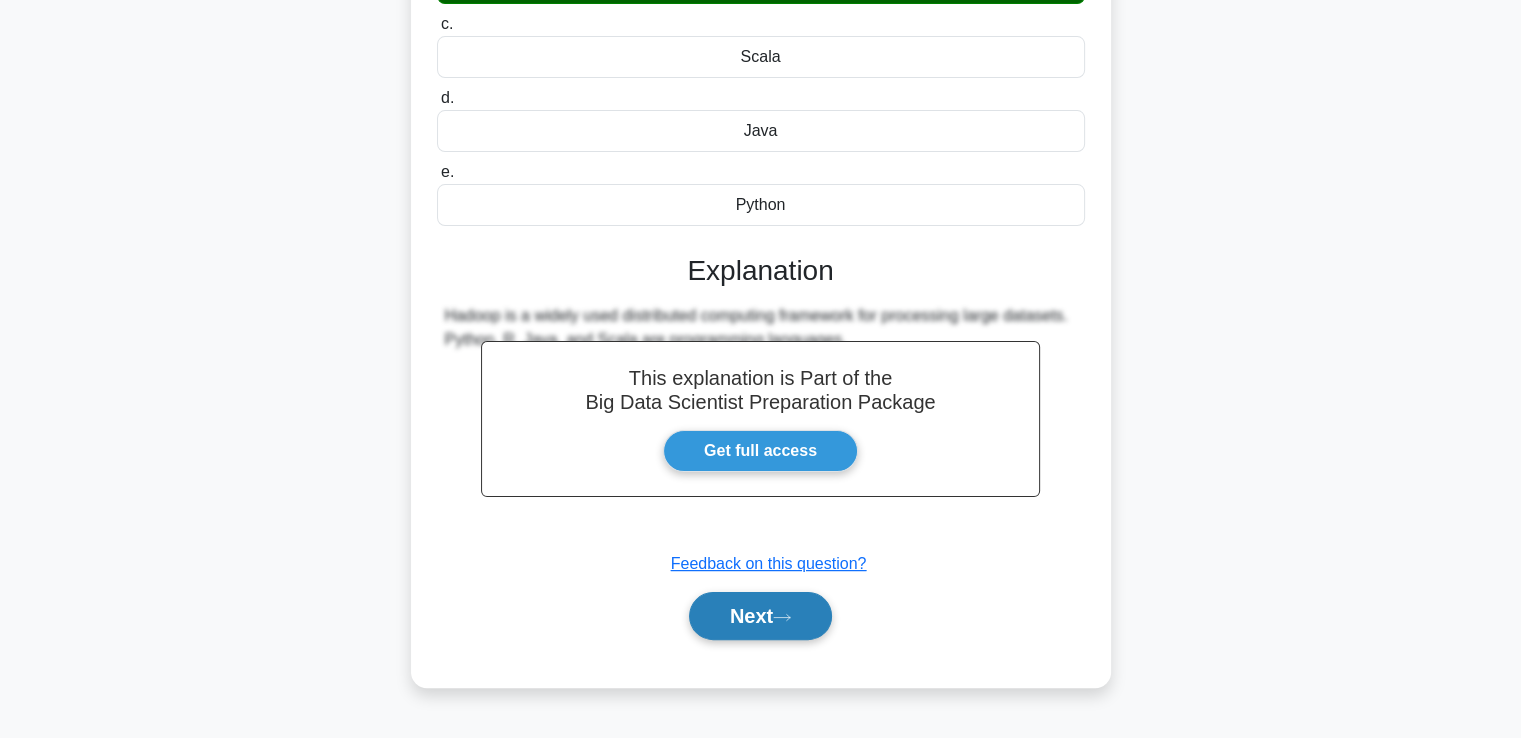 click on "Next" at bounding box center (760, 616) 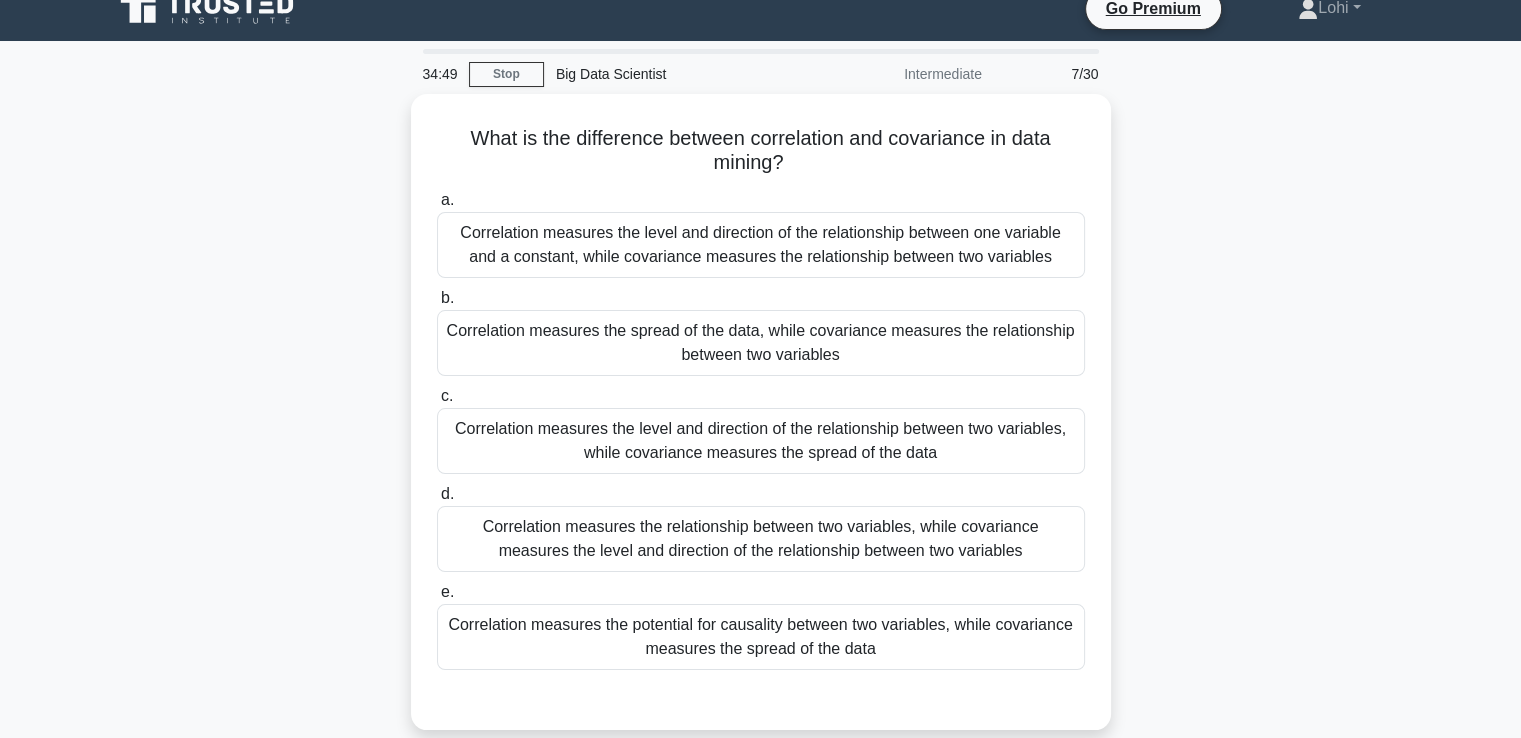 scroll, scrollTop: 0, scrollLeft: 0, axis: both 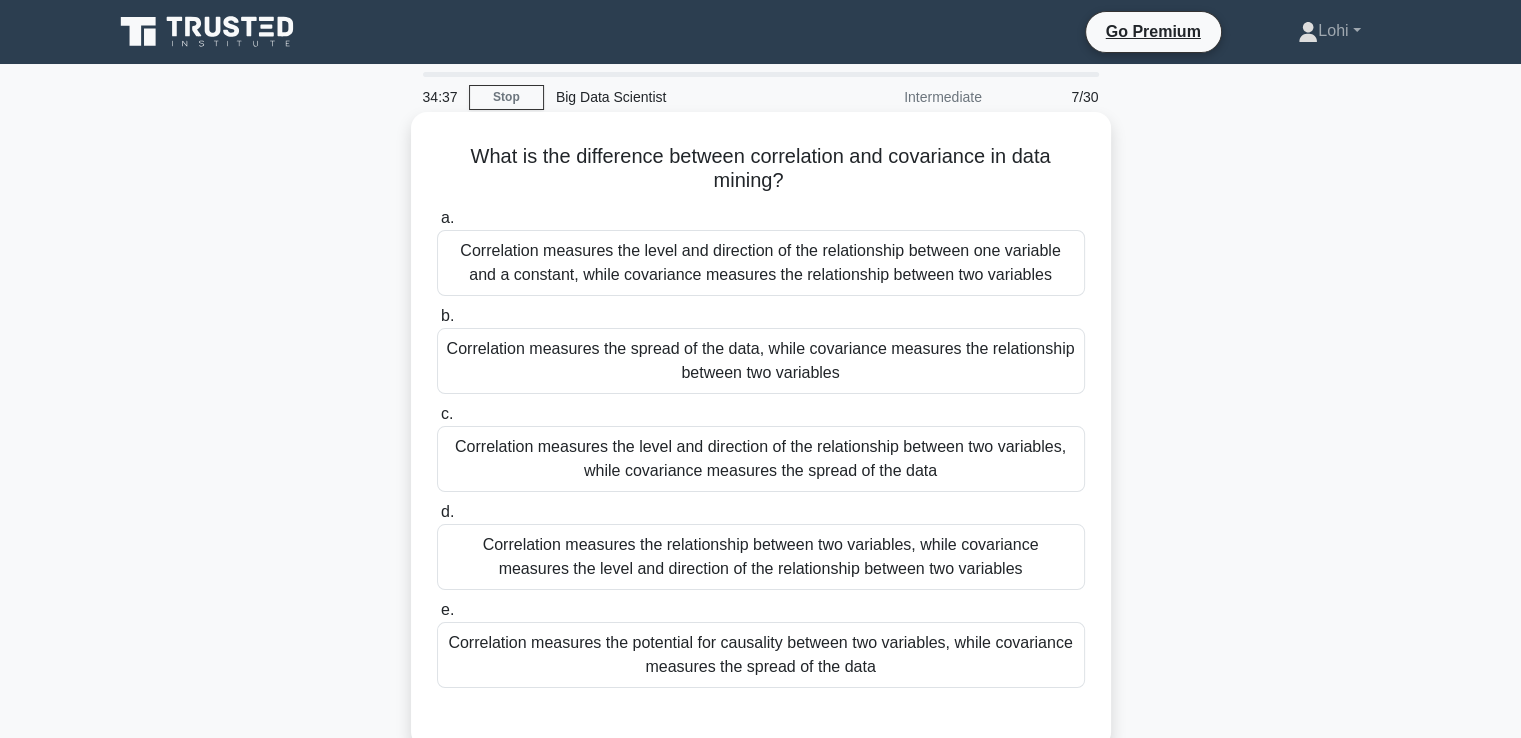 click on "Correlation measures the relationship between two variables, while covariance measures the level and direction of the relationship between two variables" at bounding box center [761, 557] 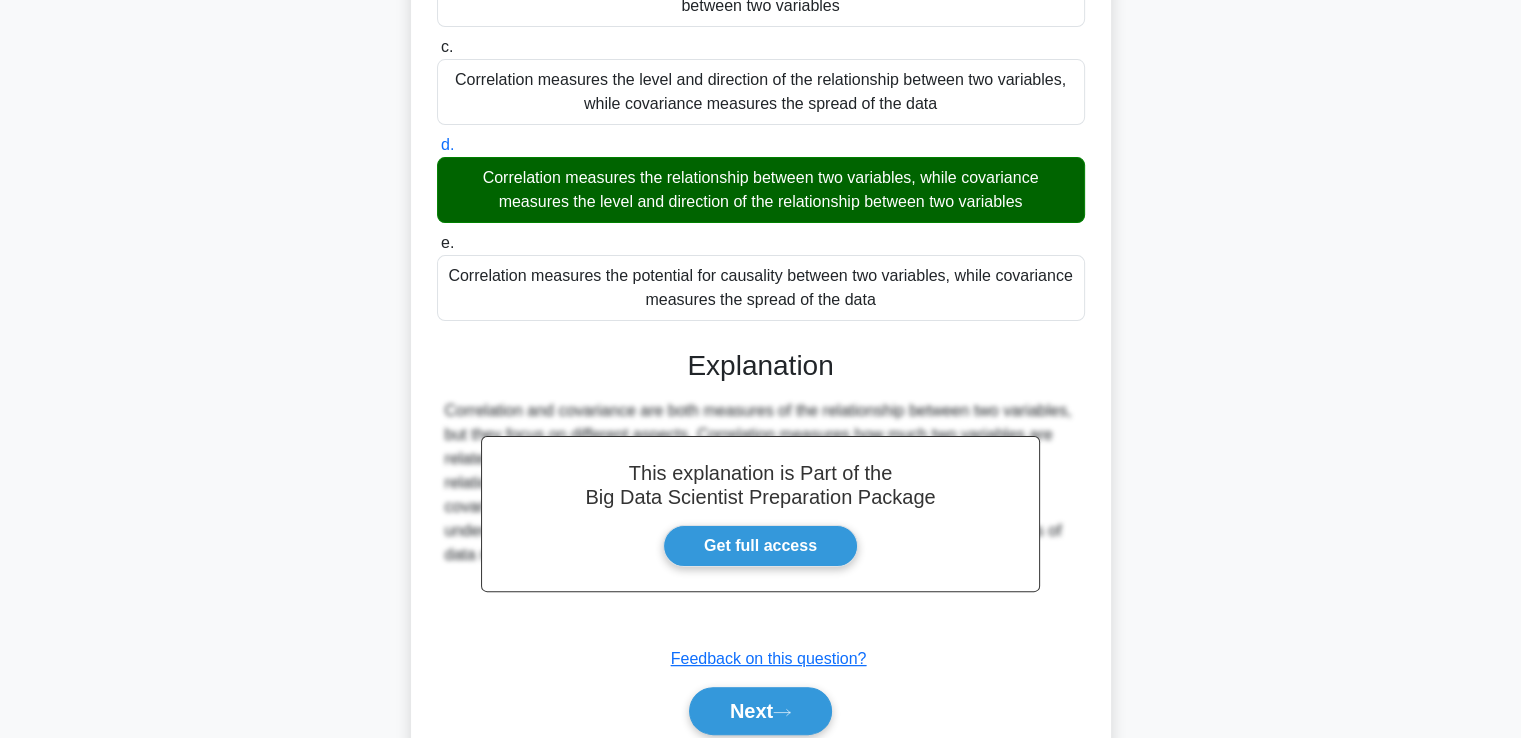 scroll, scrollTop: 448, scrollLeft: 0, axis: vertical 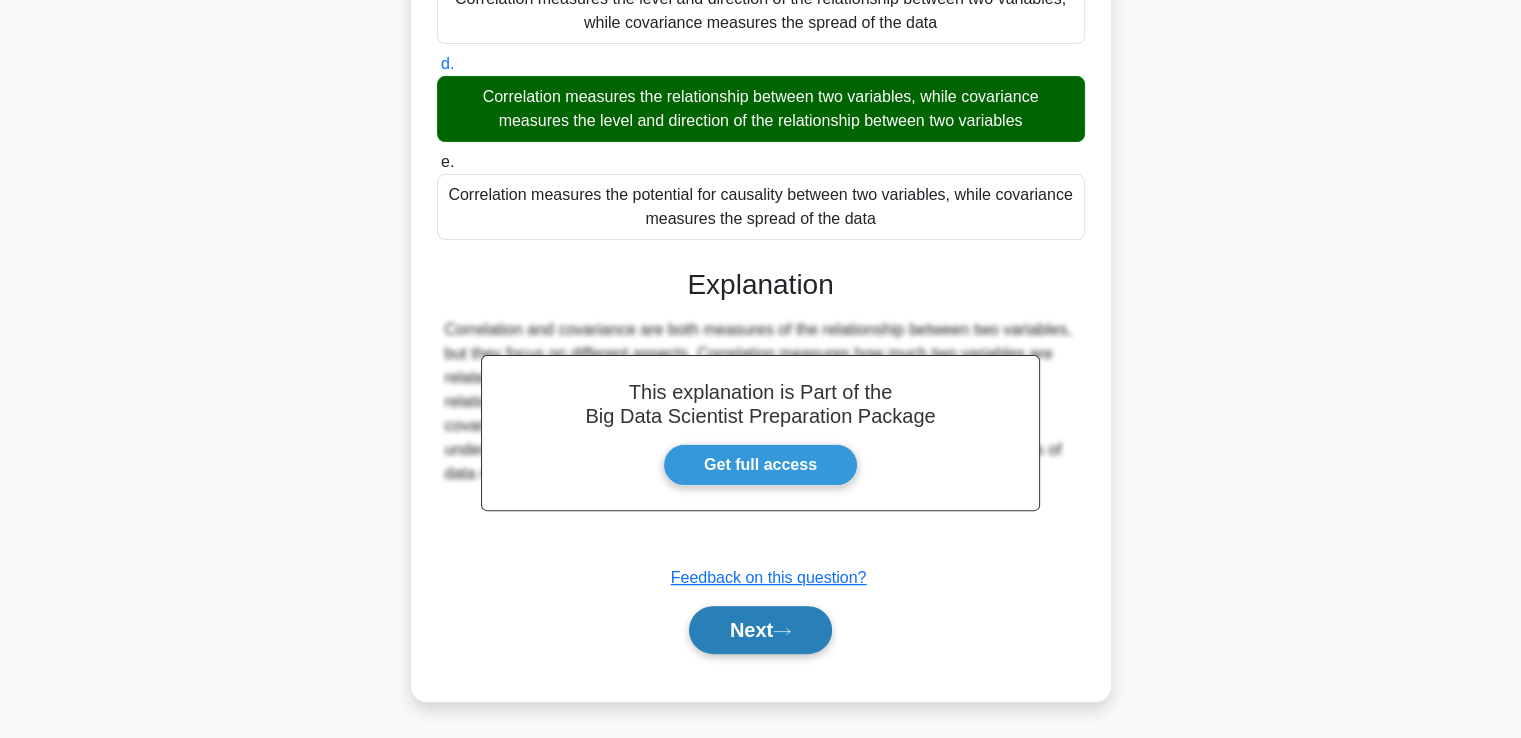 click on "Next" at bounding box center [760, 630] 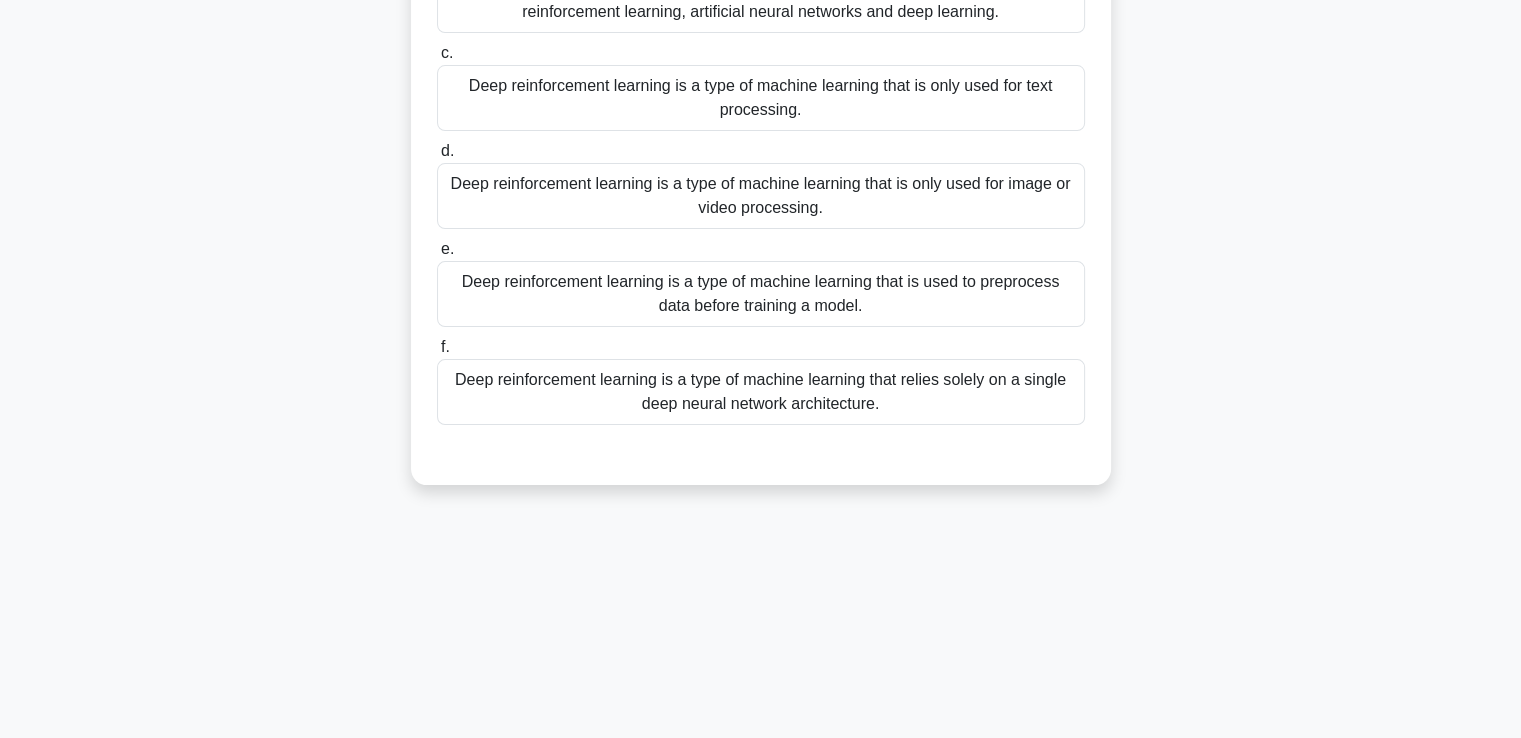 scroll, scrollTop: 343, scrollLeft: 0, axis: vertical 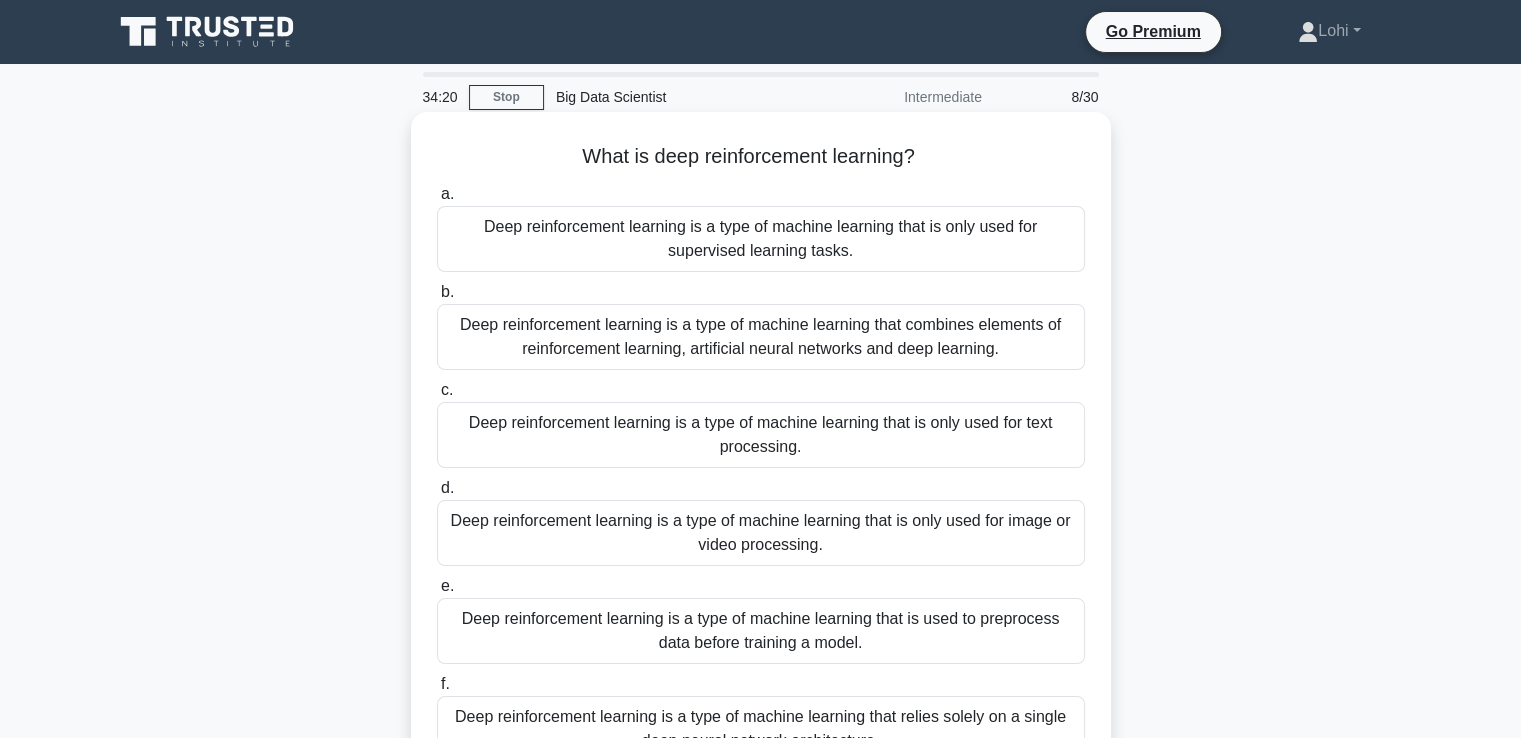 click on "Deep reinforcement learning is a type of machine learning that combines elements of reinforcement learning, artificial neural networks and deep learning." at bounding box center [761, 337] 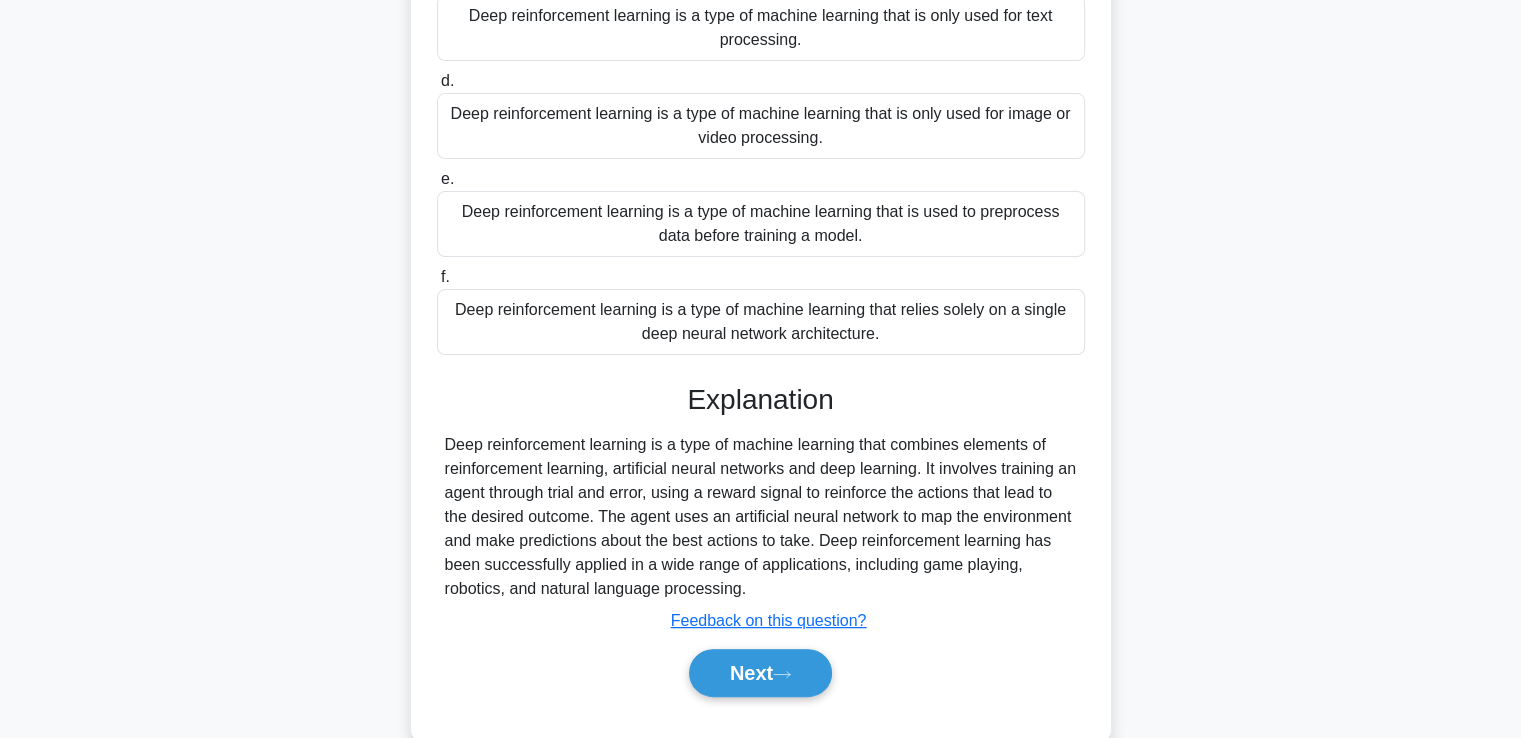 scroll, scrollTop: 449, scrollLeft: 0, axis: vertical 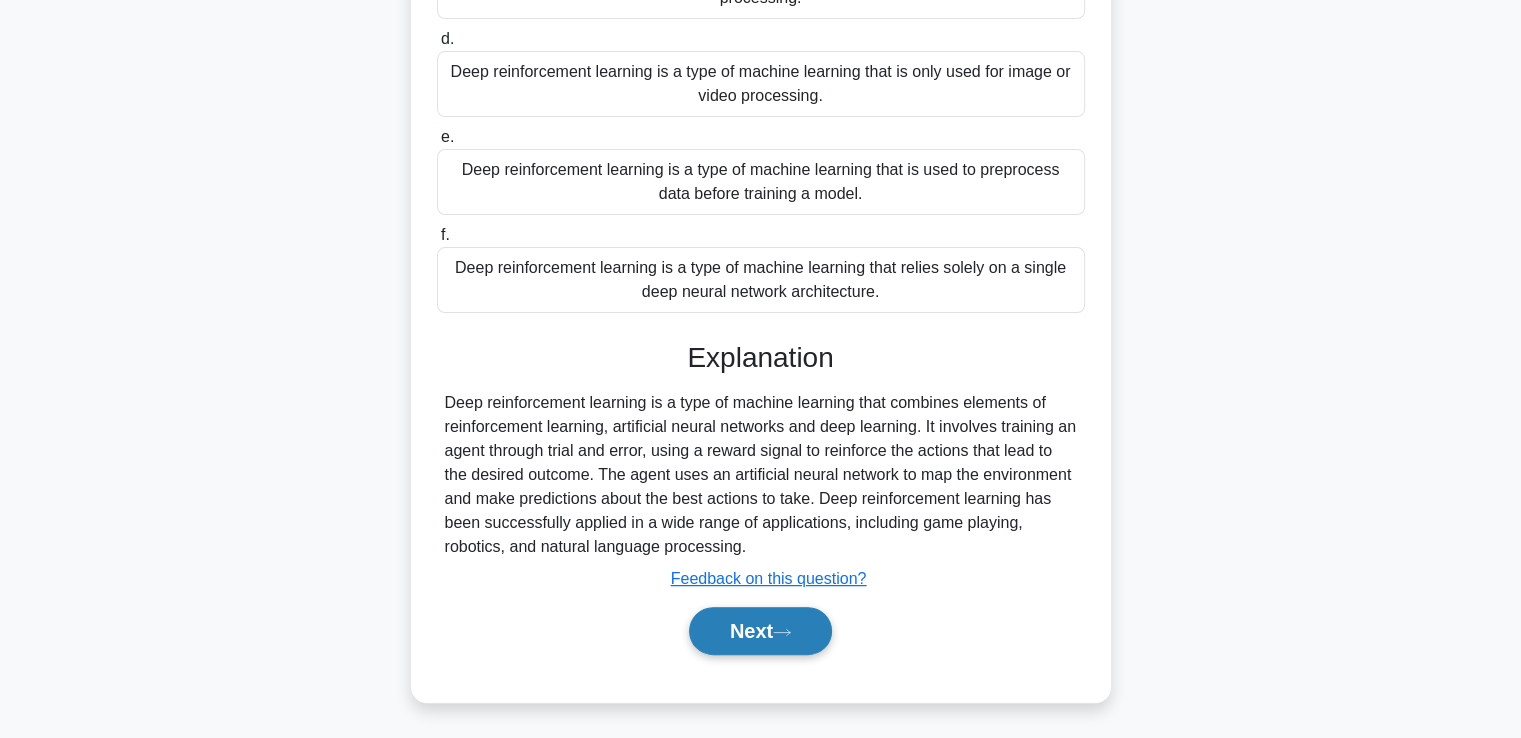 click on "Next" at bounding box center (760, 631) 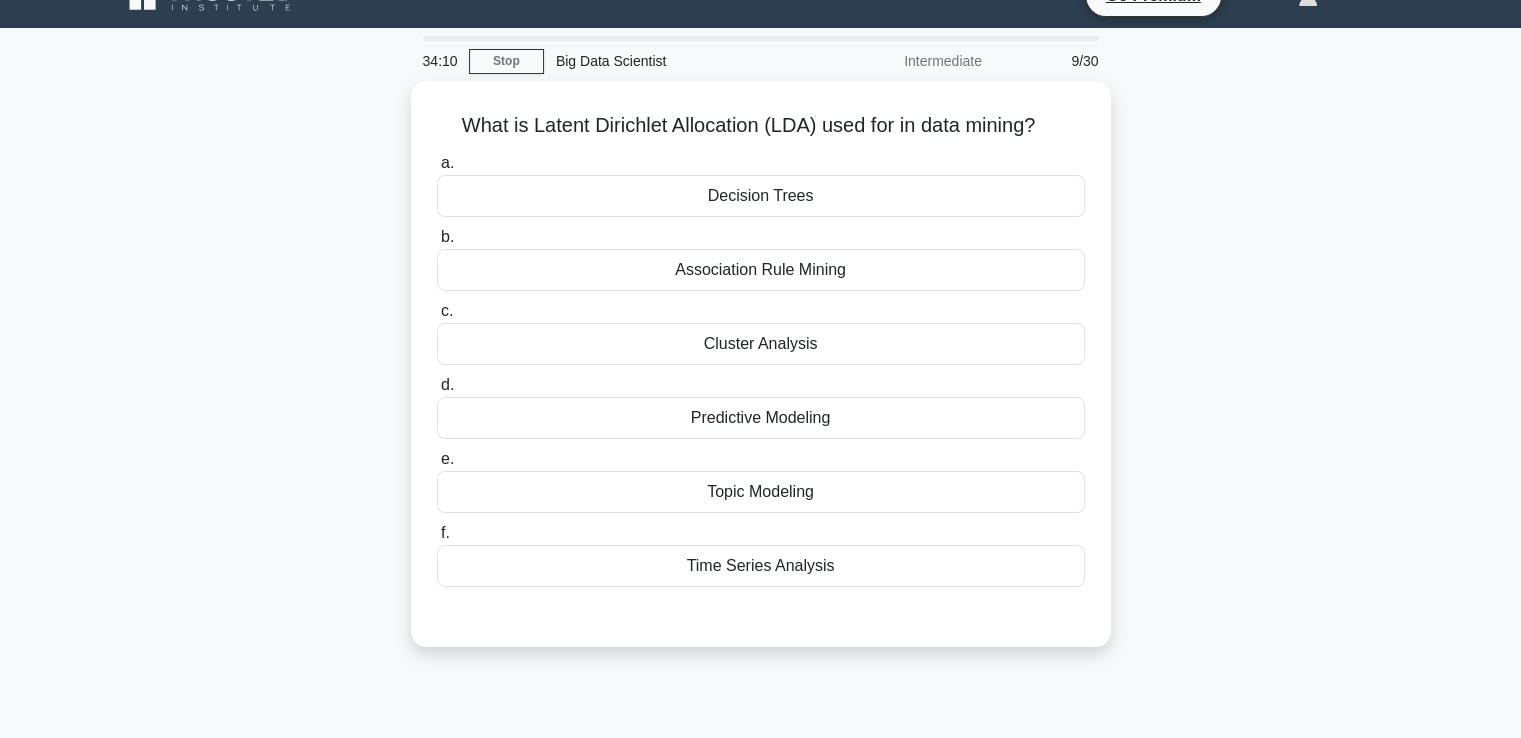 scroll, scrollTop: 0, scrollLeft: 0, axis: both 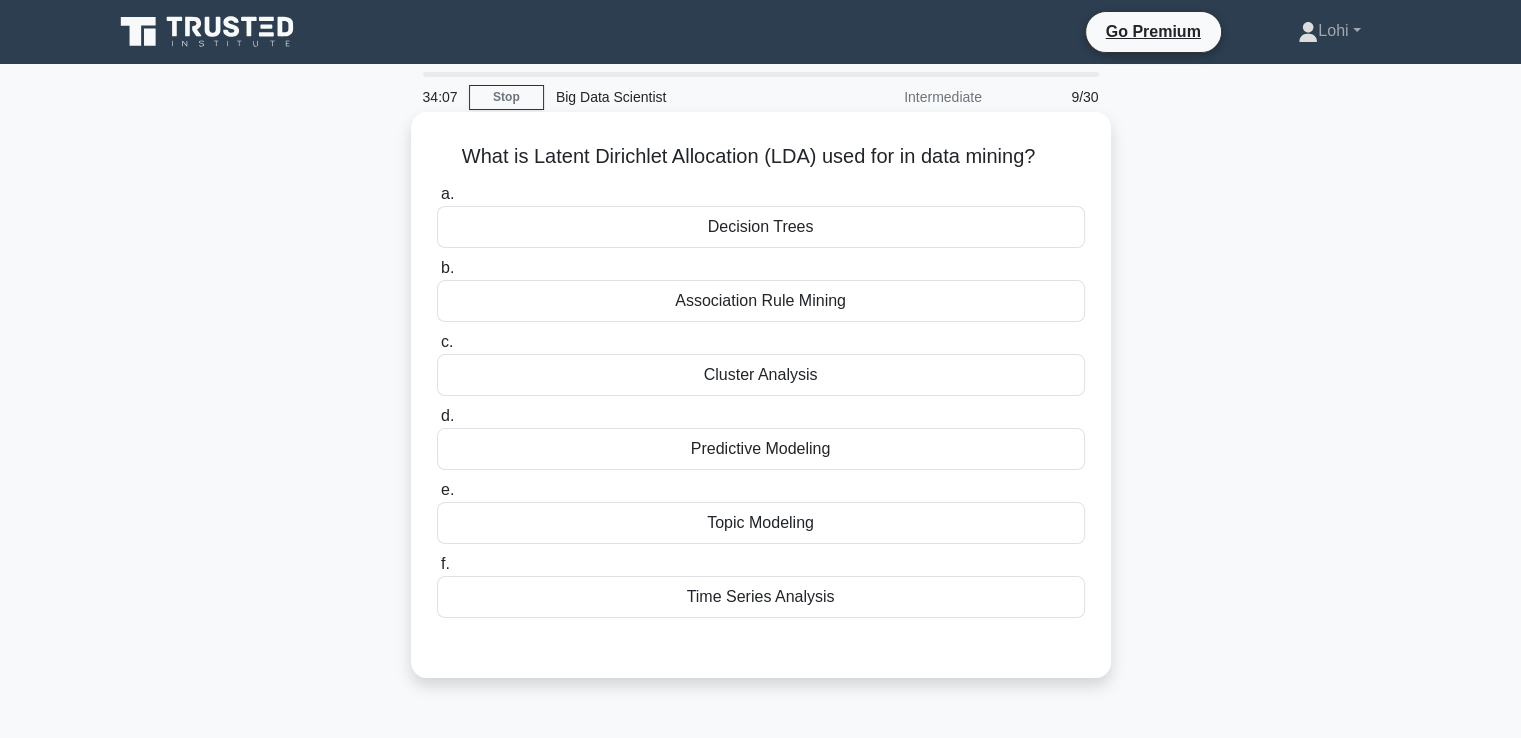 click on "Topic Modeling" at bounding box center [761, 523] 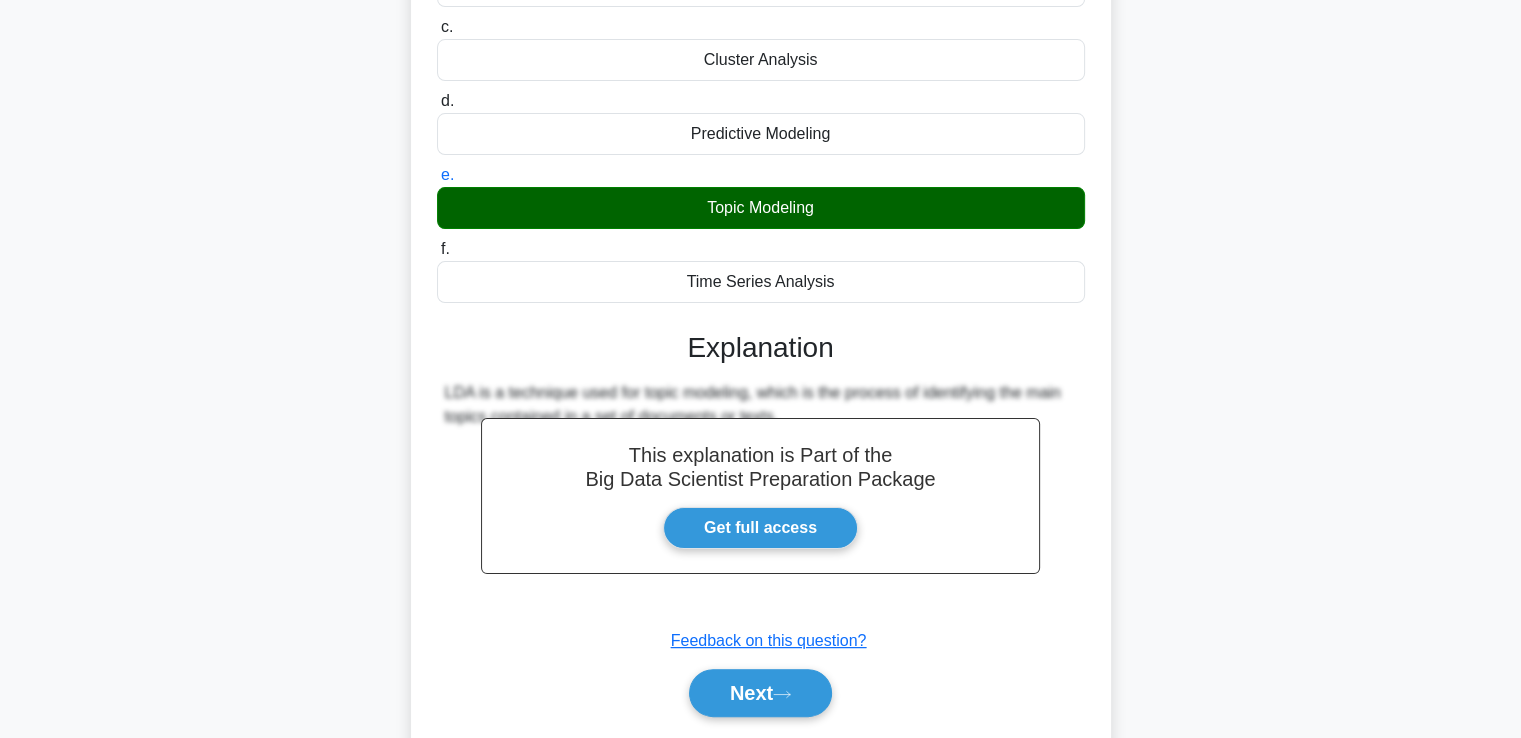 scroll, scrollTop: 377, scrollLeft: 0, axis: vertical 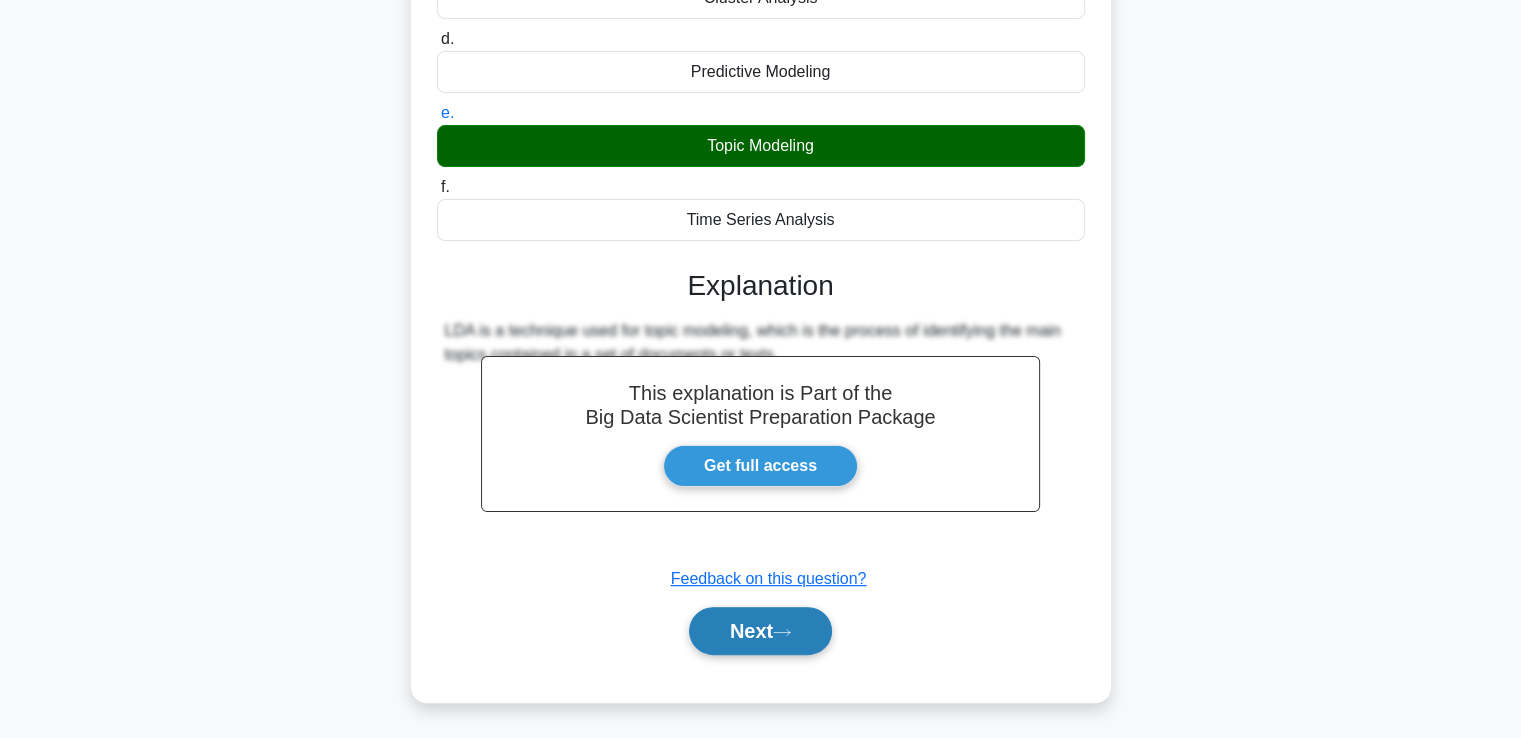 click on "Next" at bounding box center [760, 631] 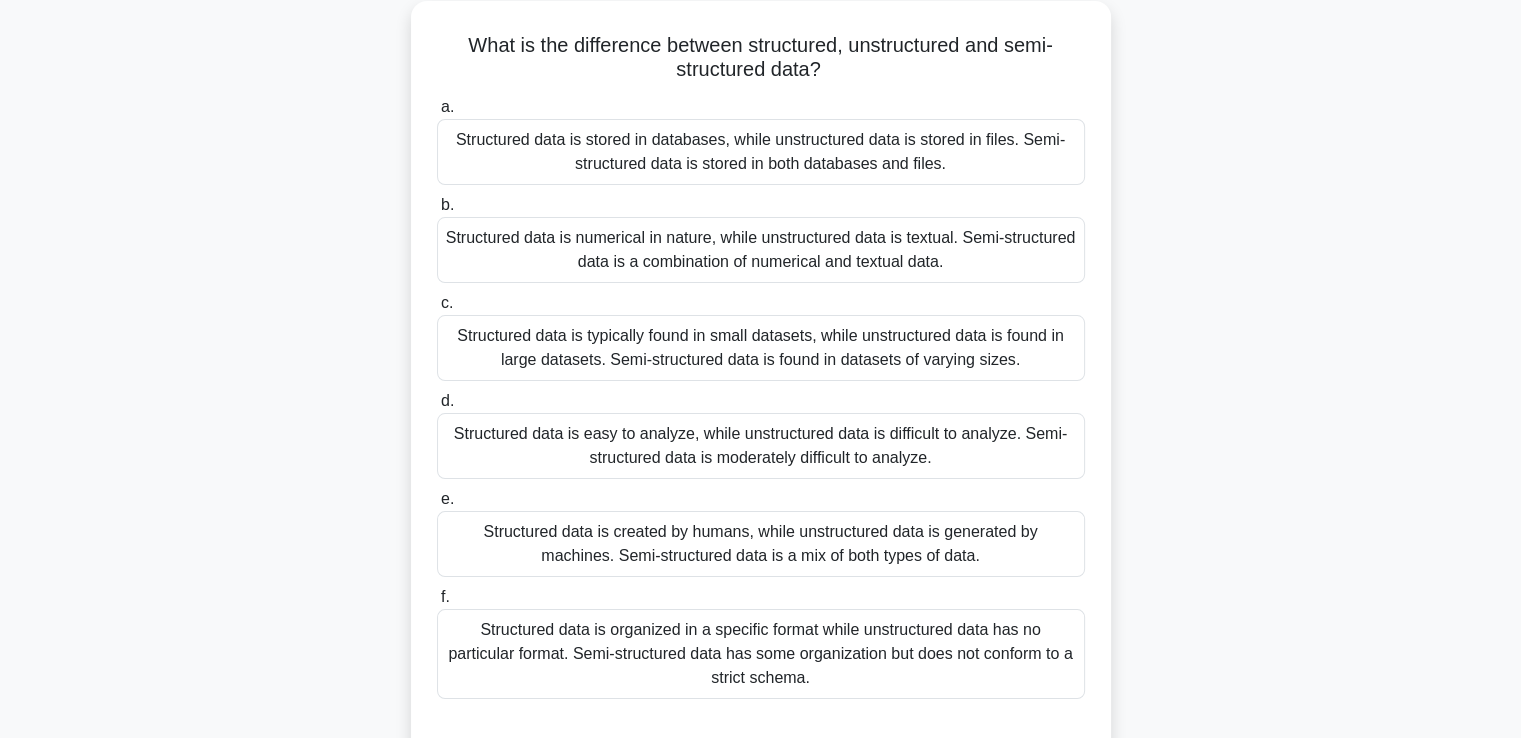 scroll, scrollTop: 0, scrollLeft: 0, axis: both 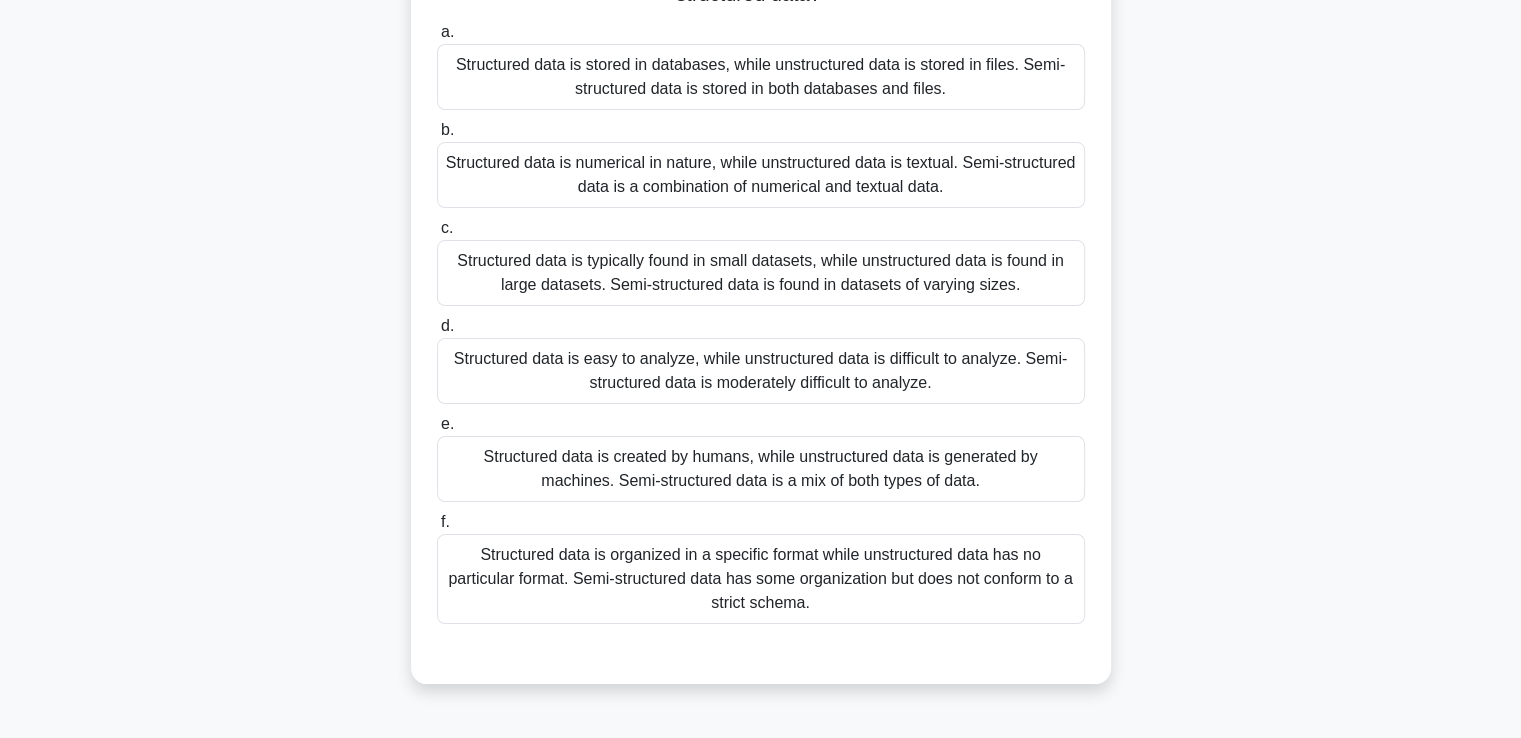 click on "Structured data is organized in a specific format while unstructured data has no particular format. Semi-structured data has some organization but does not conform to a strict schema." at bounding box center [761, 579] 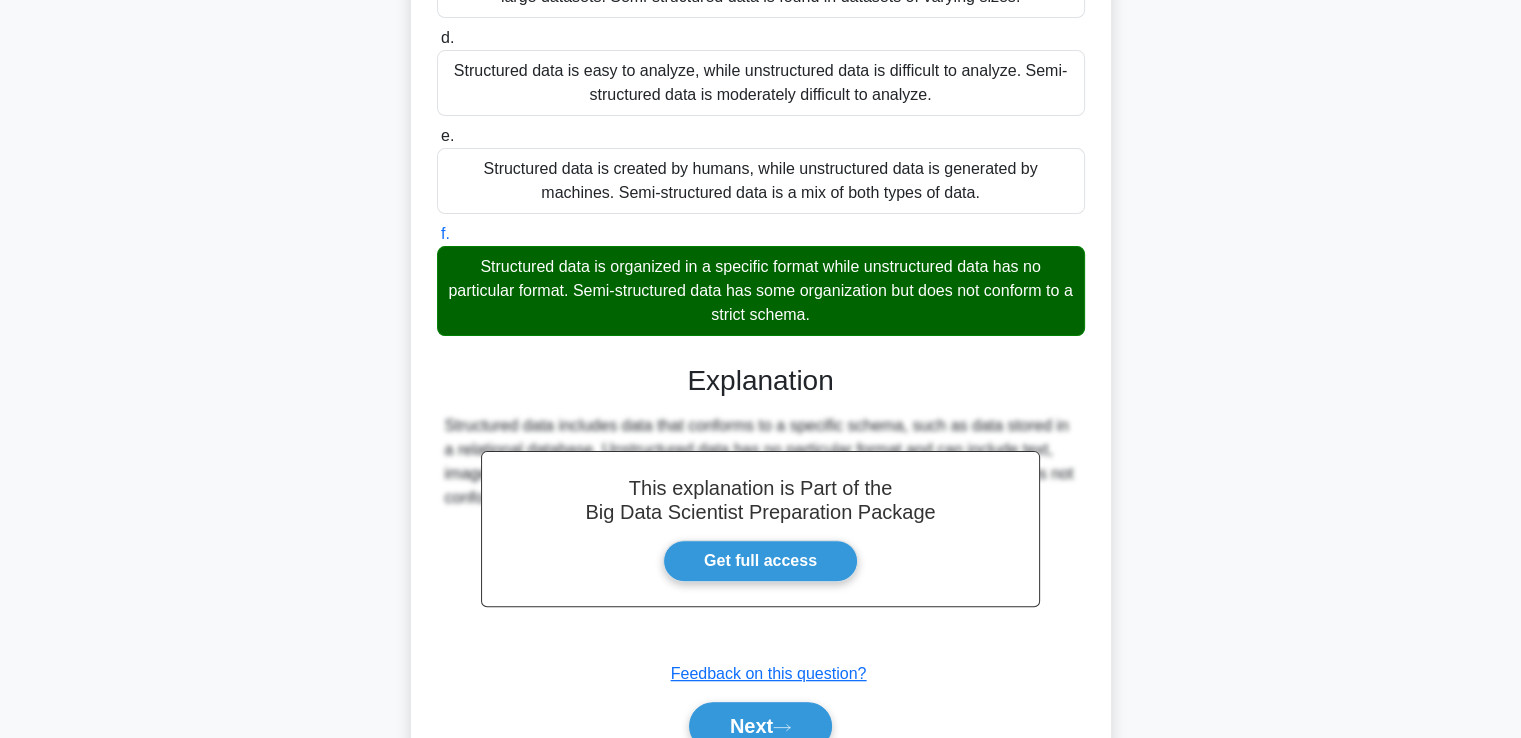 scroll, scrollTop: 569, scrollLeft: 0, axis: vertical 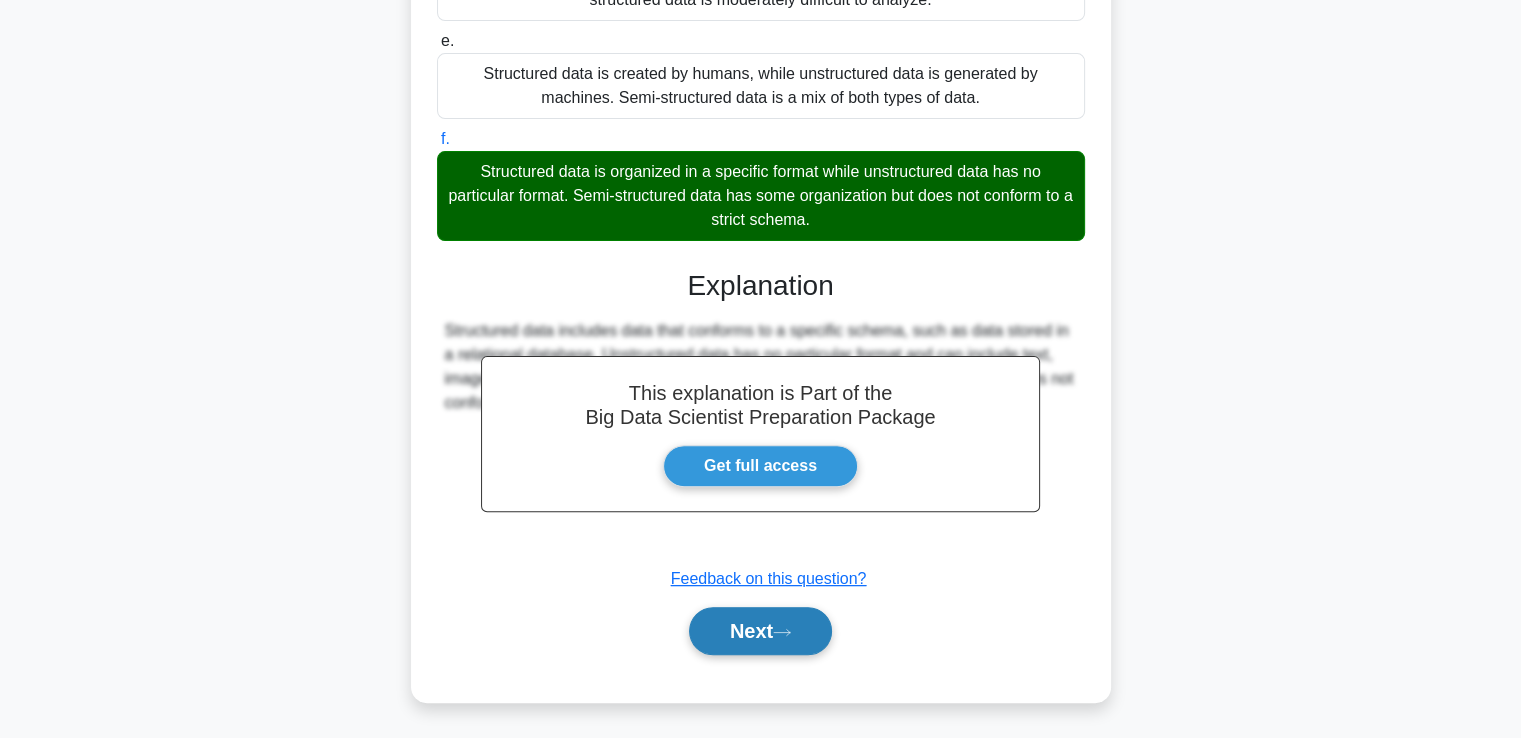 click on "Next" at bounding box center [760, 631] 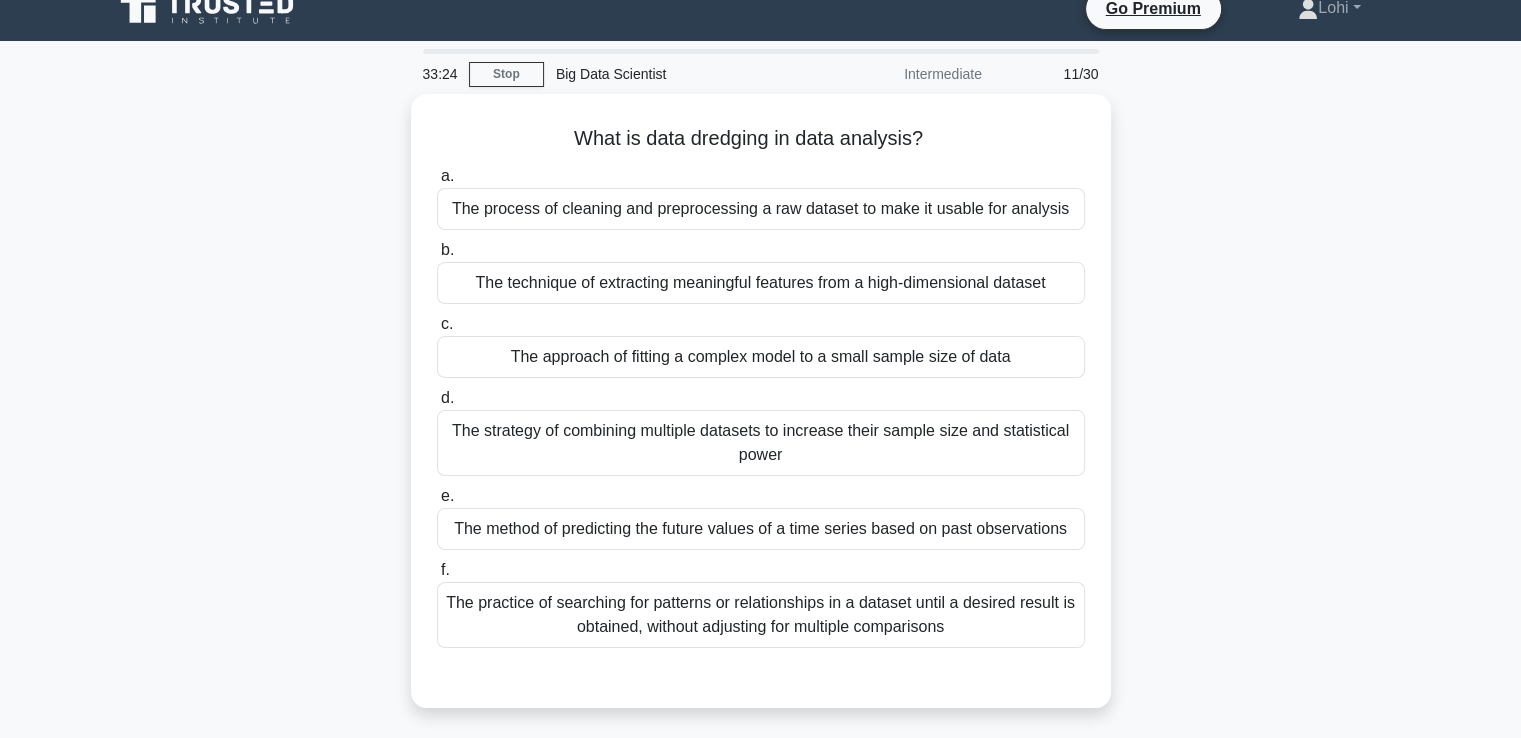 scroll, scrollTop: 0, scrollLeft: 0, axis: both 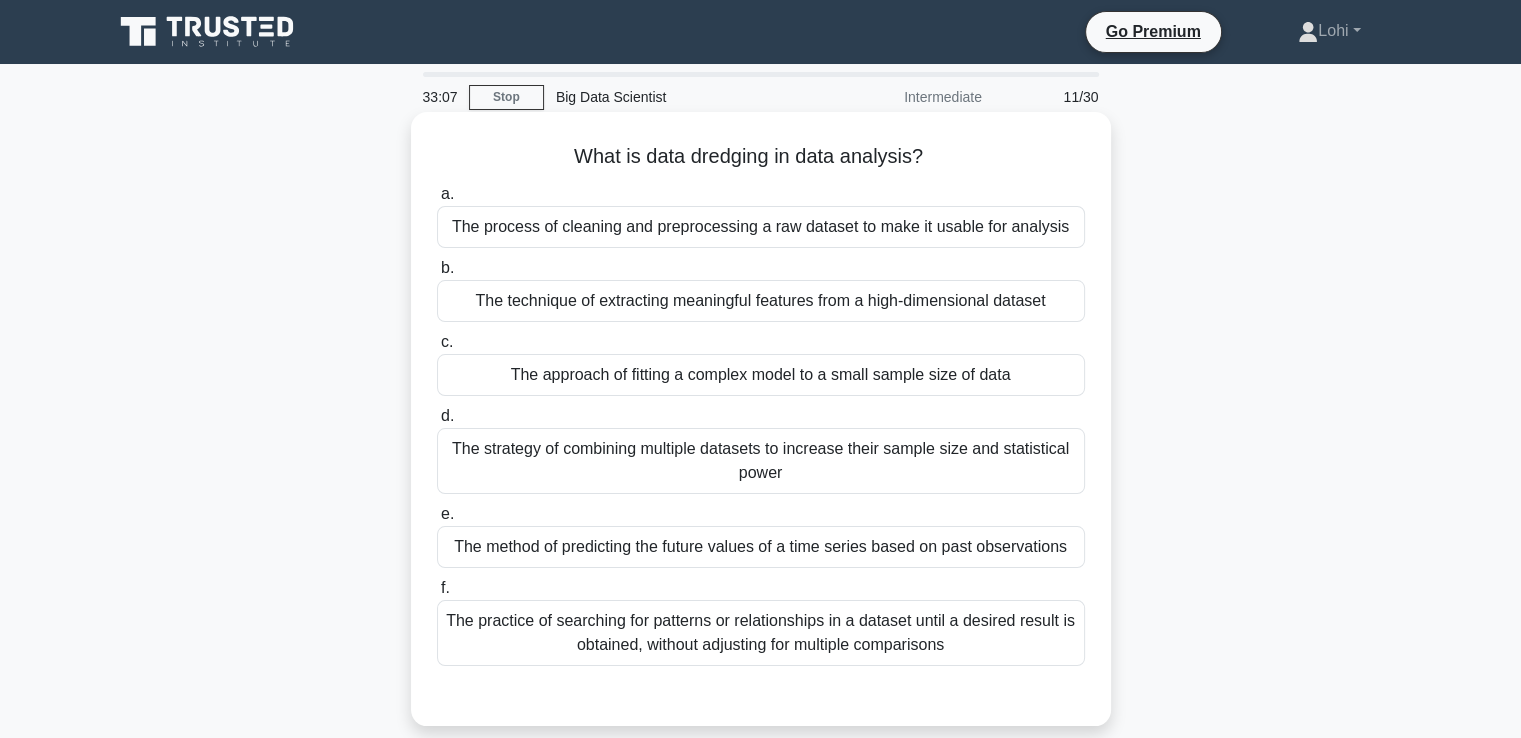 click on "The practice of searching for patterns or relationships in a dataset until a desired result is obtained, without adjusting for multiple comparisons" at bounding box center (761, 633) 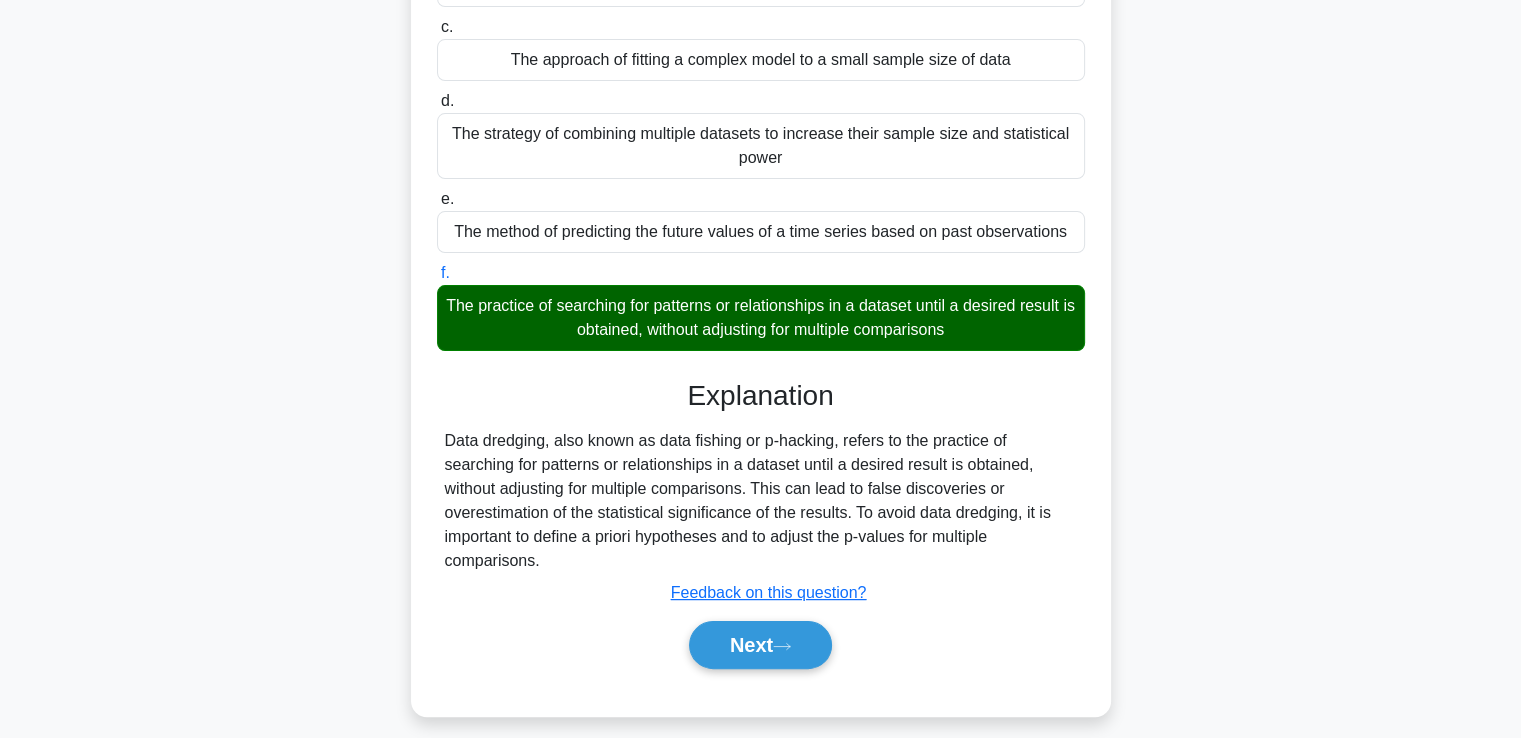 scroll, scrollTop: 343, scrollLeft: 0, axis: vertical 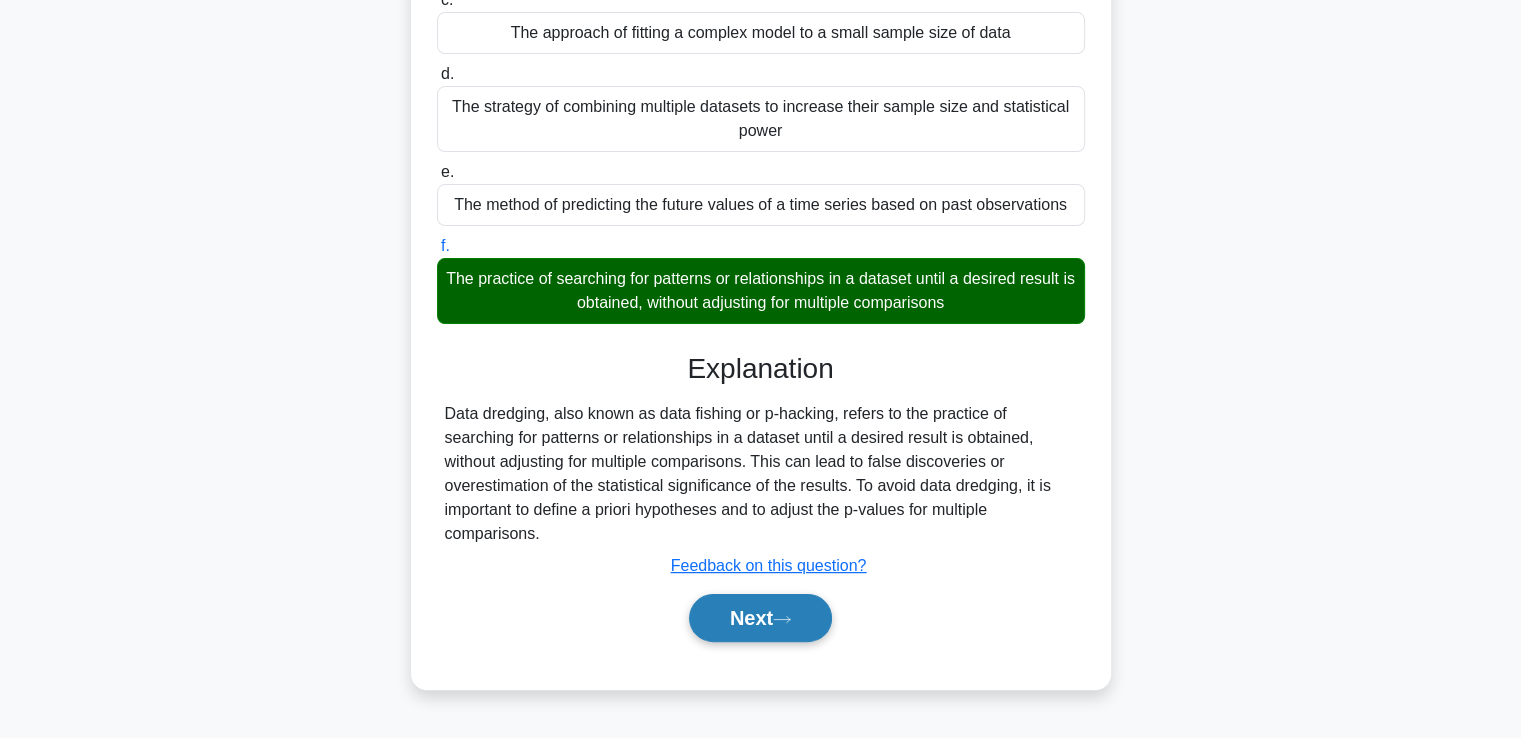 click on "Next" at bounding box center [760, 618] 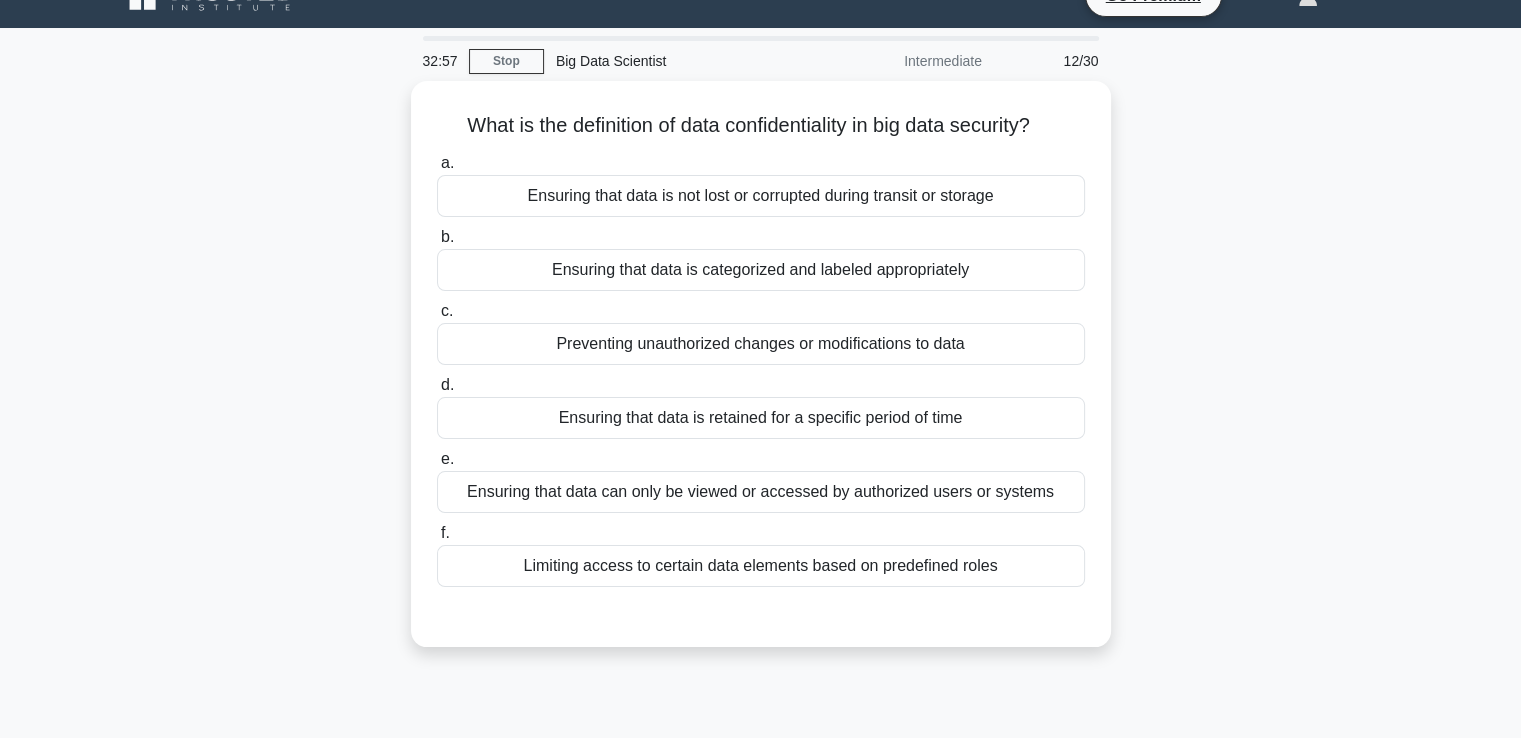scroll, scrollTop: 0, scrollLeft: 0, axis: both 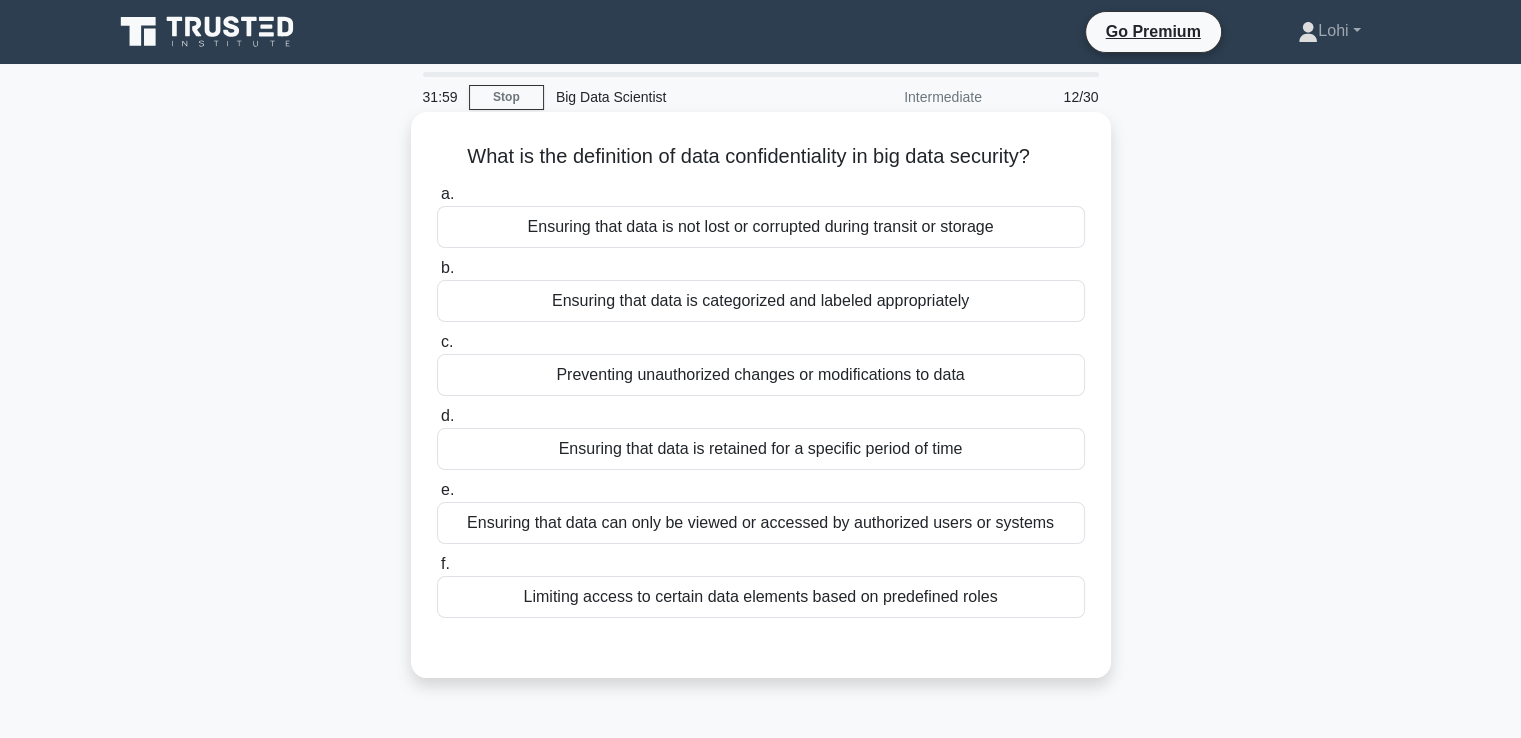 click on "Ensuring that data can only be viewed or accessed by authorized users or systems" at bounding box center (761, 523) 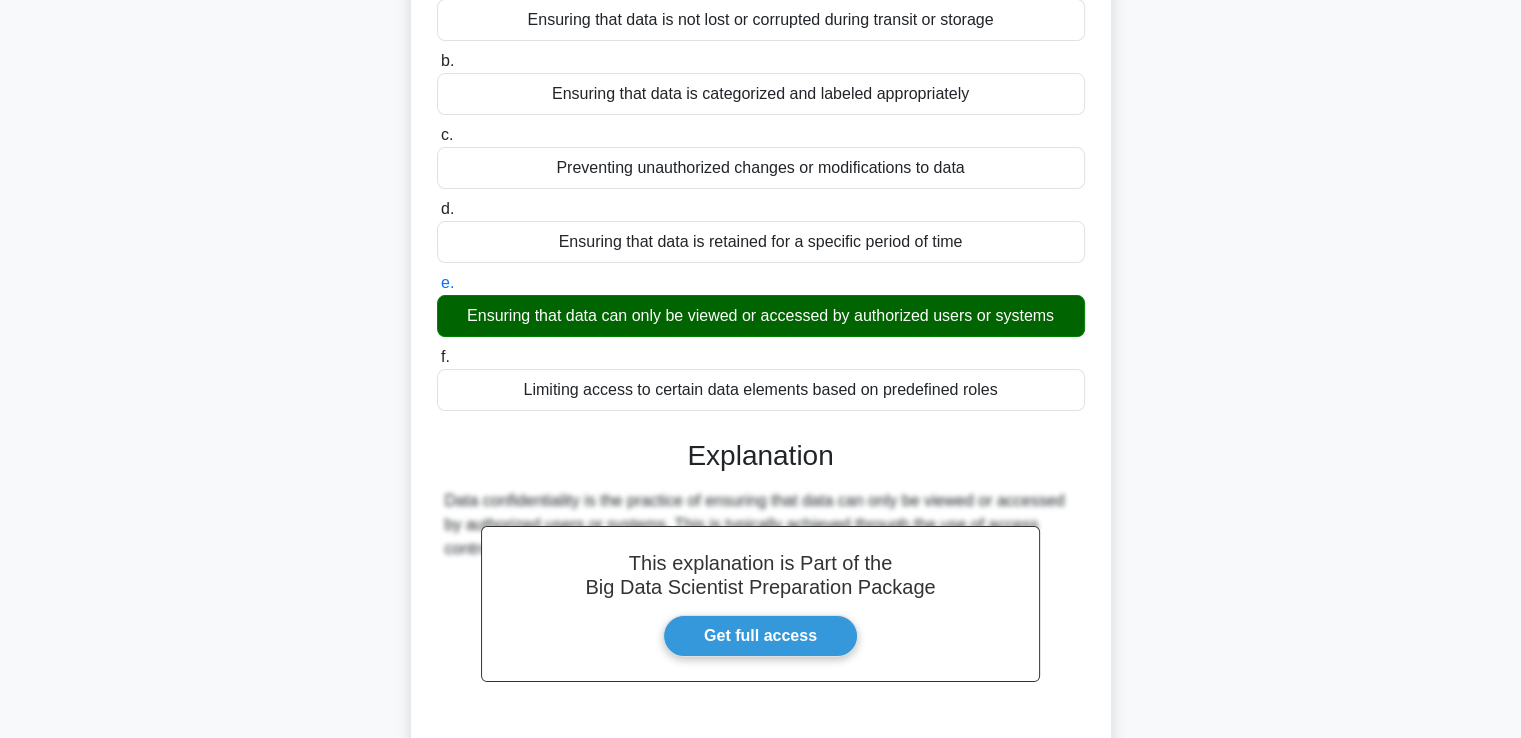 scroll, scrollTop: 377, scrollLeft: 0, axis: vertical 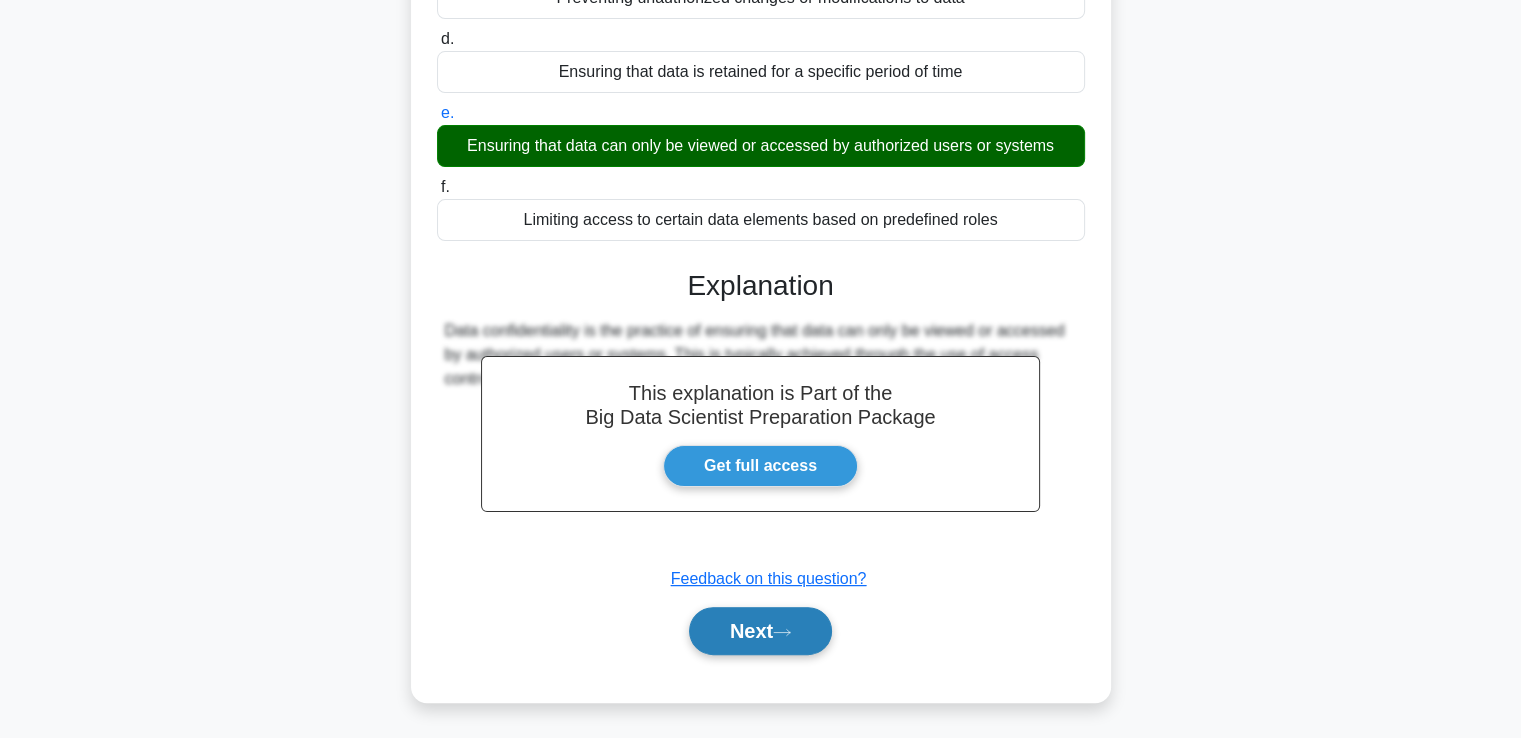 click on "Next" at bounding box center [760, 631] 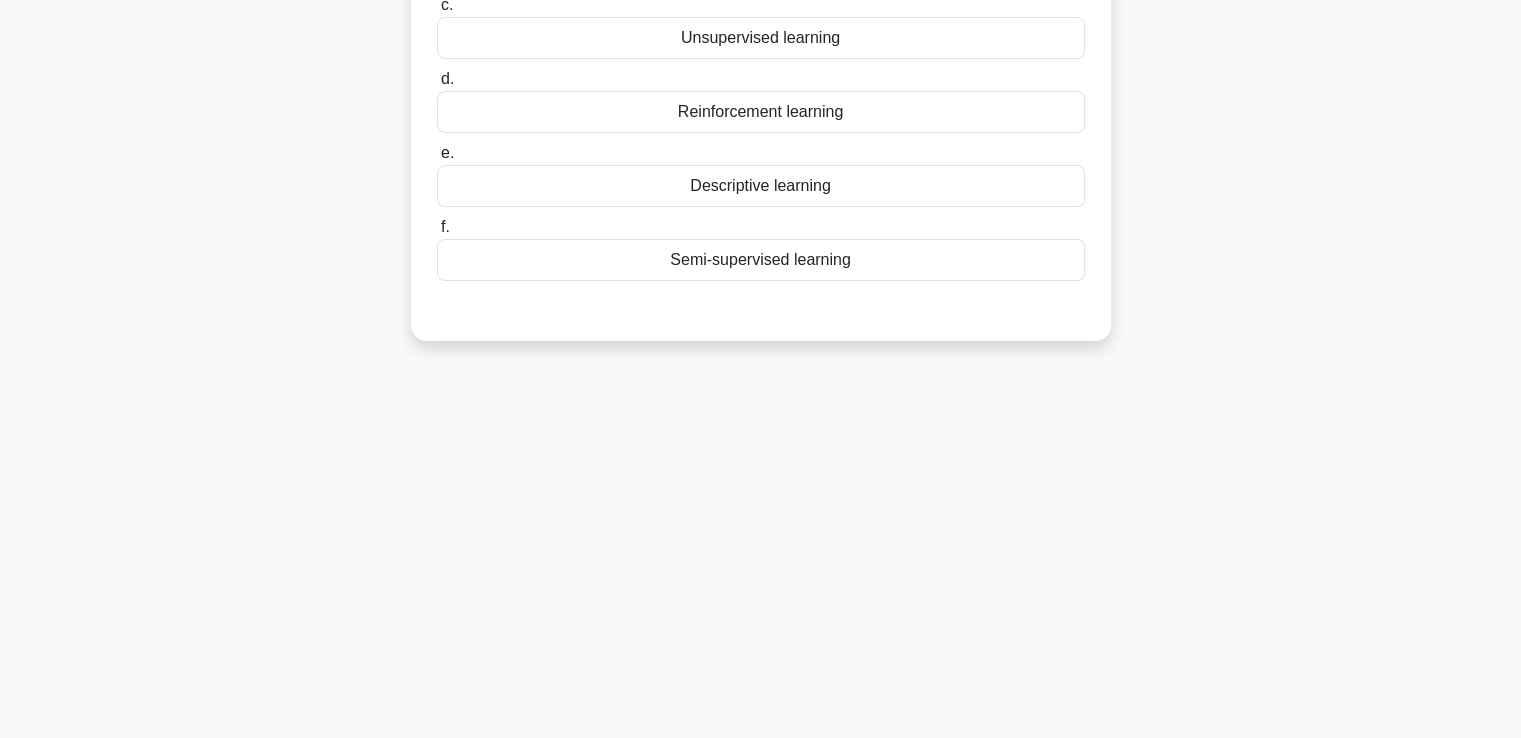 scroll, scrollTop: 343, scrollLeft: 0, axis: vertical 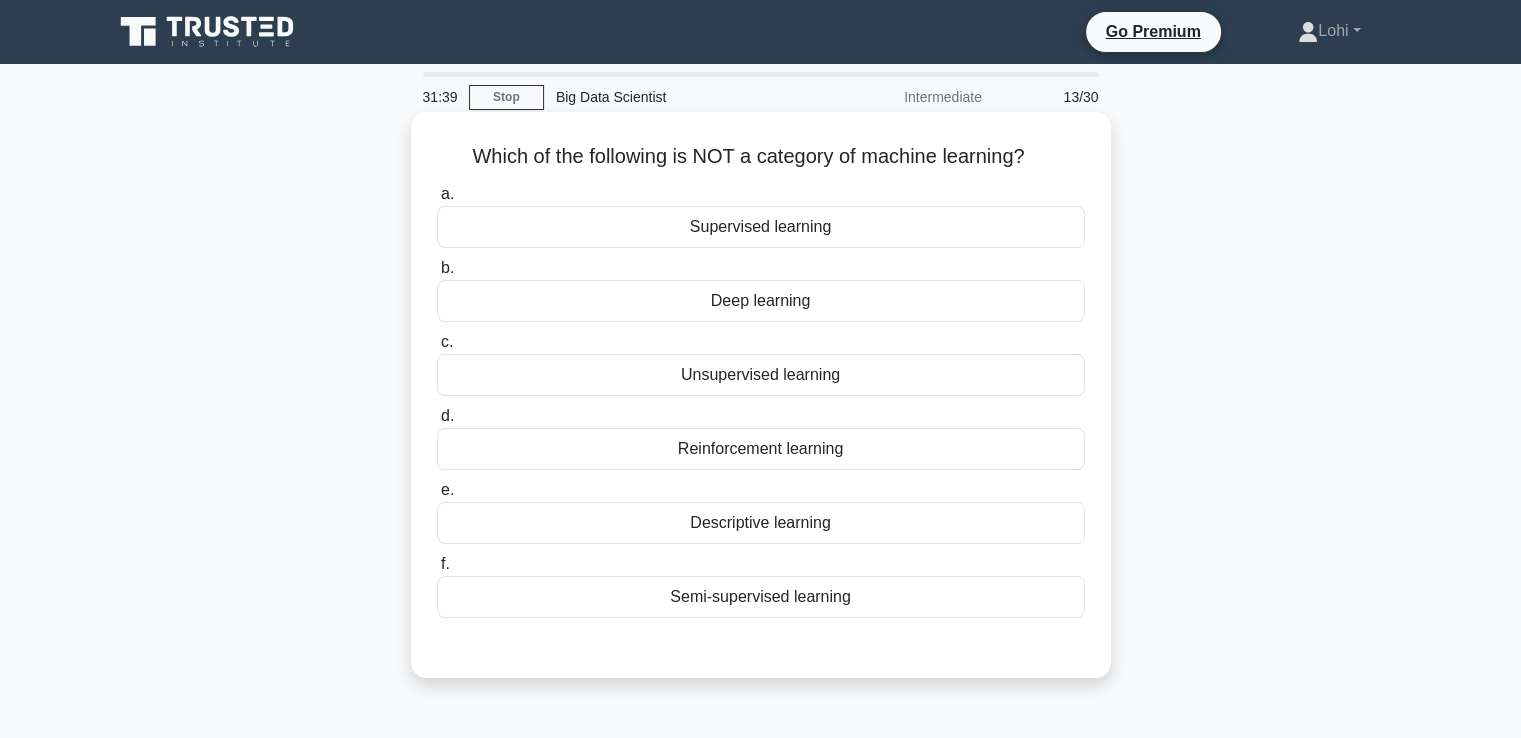 click on "Descriptive learning" at bounding box center [761, 523] 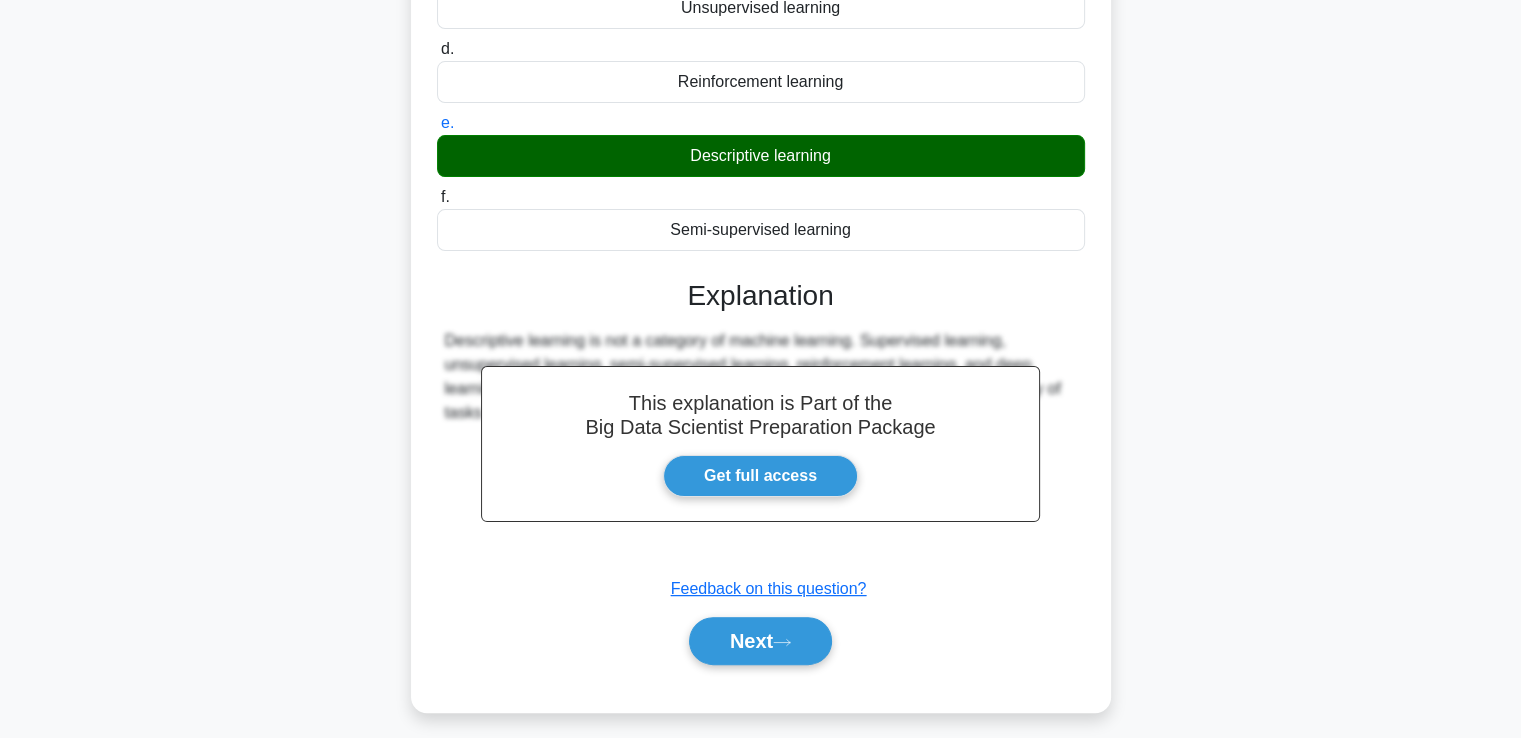 scroll, scrollTop: 377, scrollLeft: 0, axis: vertical 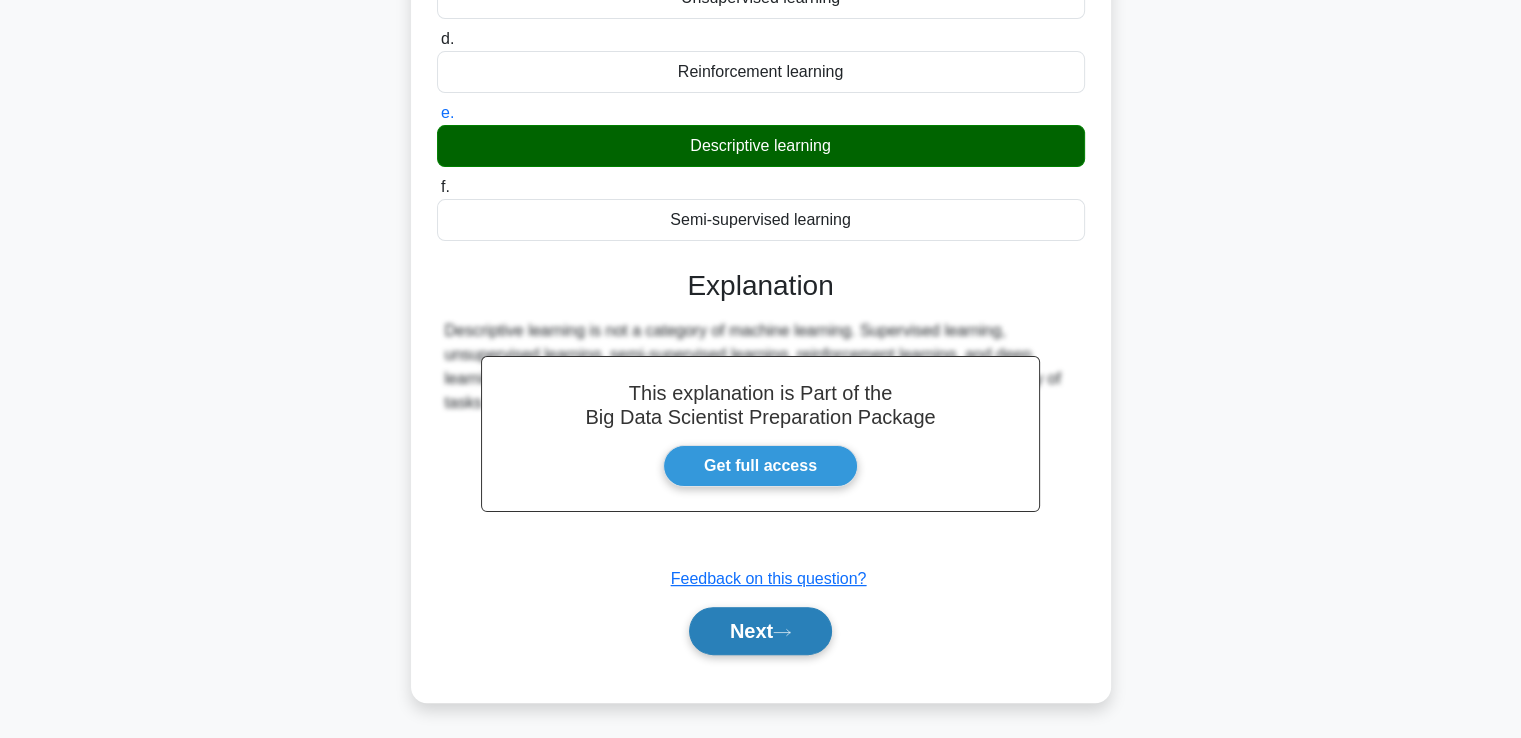 click on "Next" at bounding box center [760, 631] 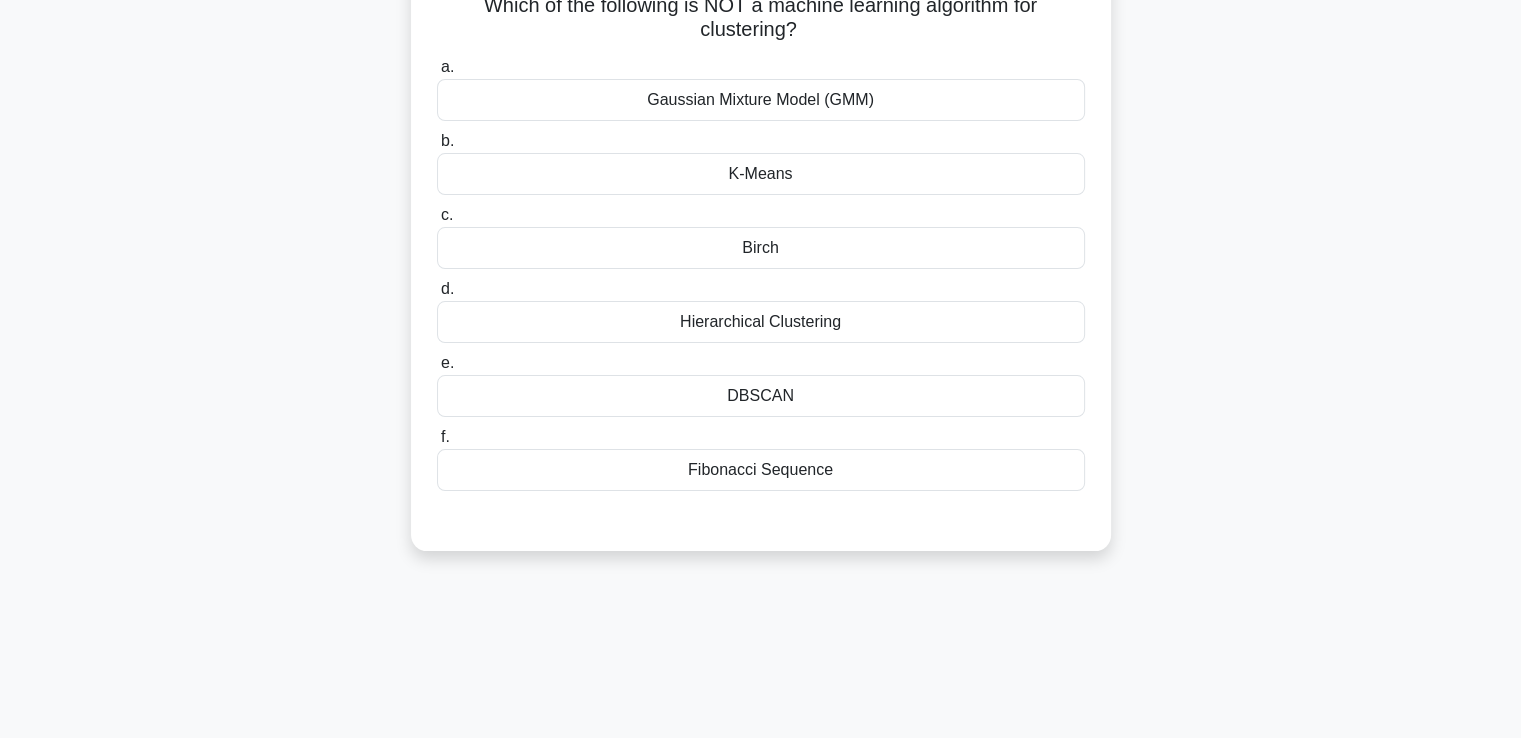 scroll, scrollTop: 0, scrollLeft: 0, axis: both 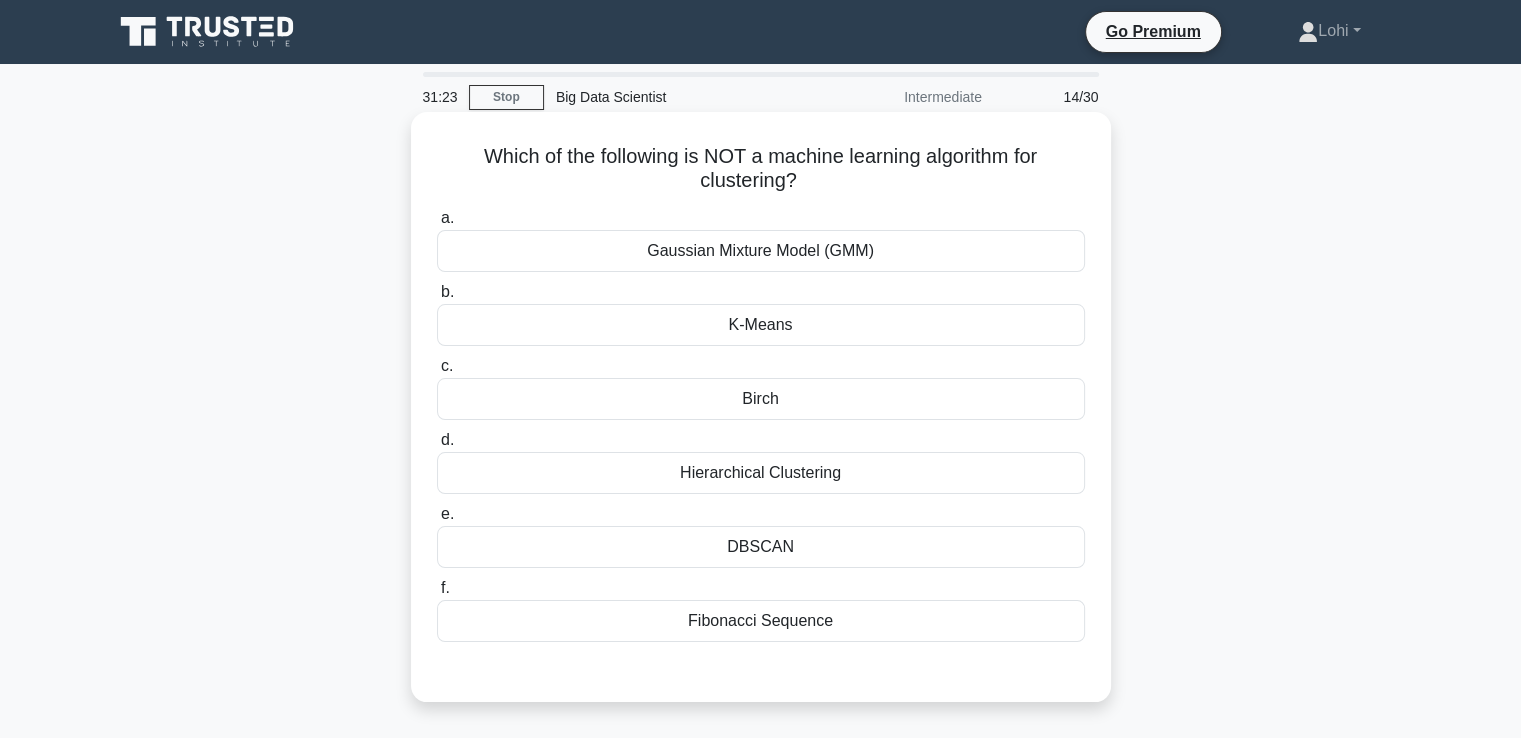 click on "Fibonacci Sequence" at bounding box center (761, 621) 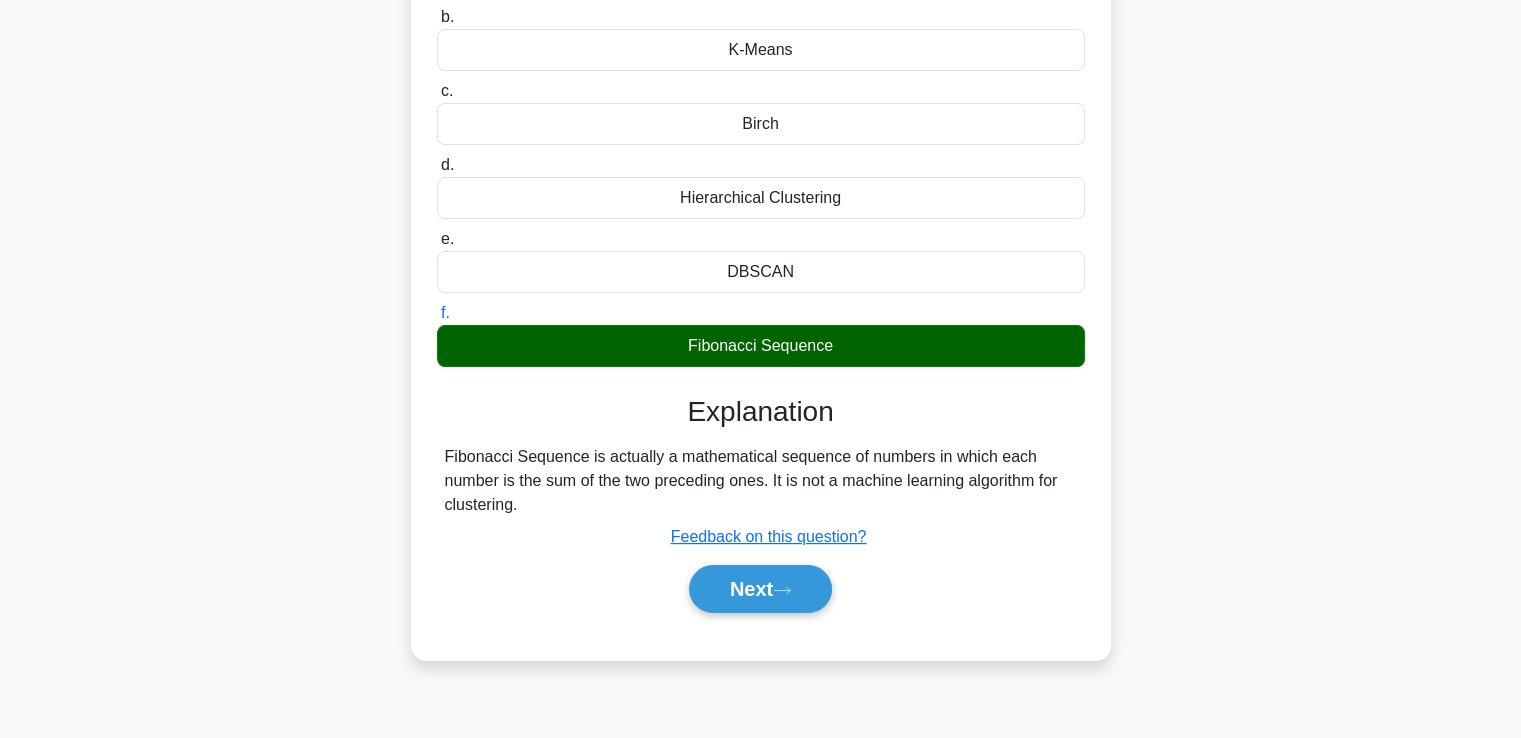 scroll, scrollTop: 343, scrollLeft: 0, axis: vertical 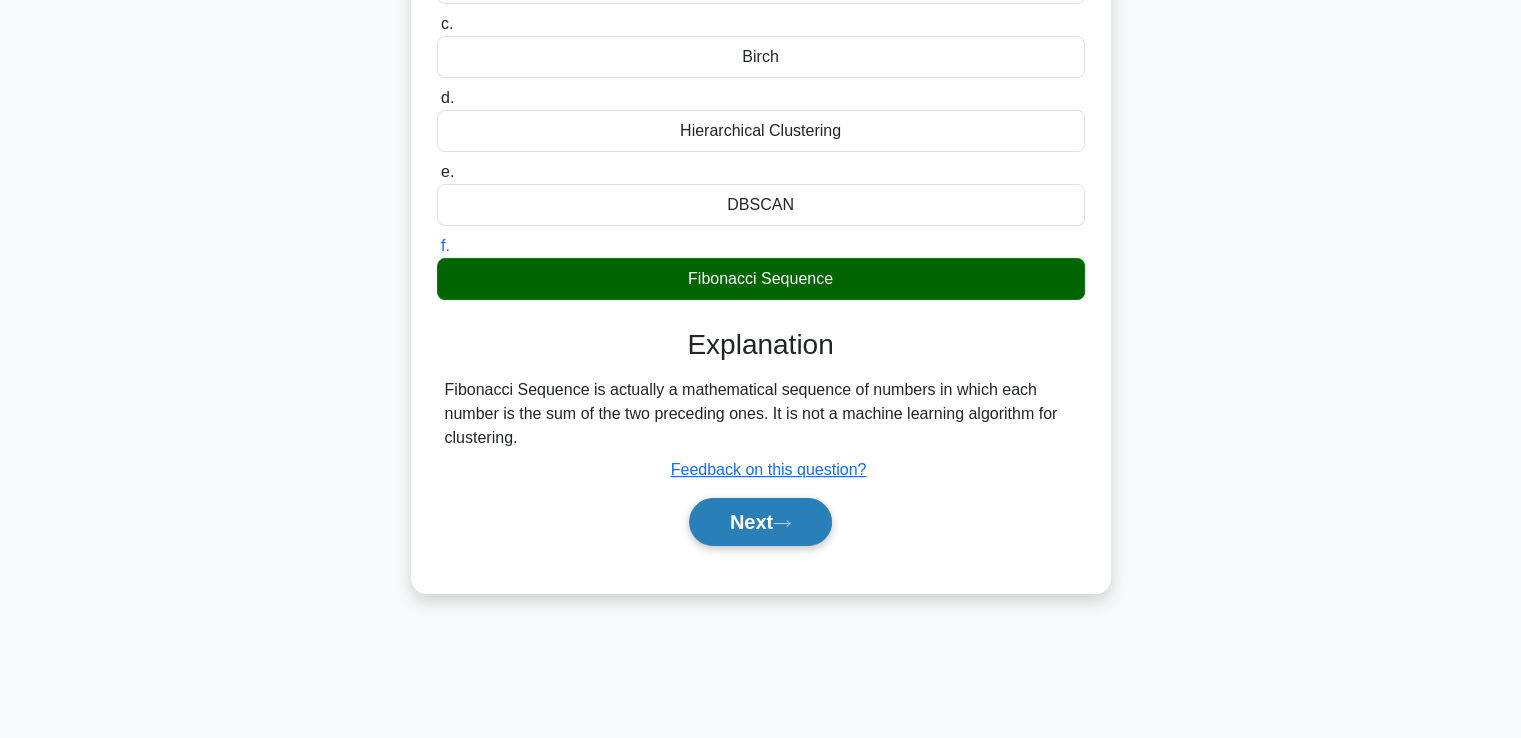 click on "Next" at bounding box center (760, 522) 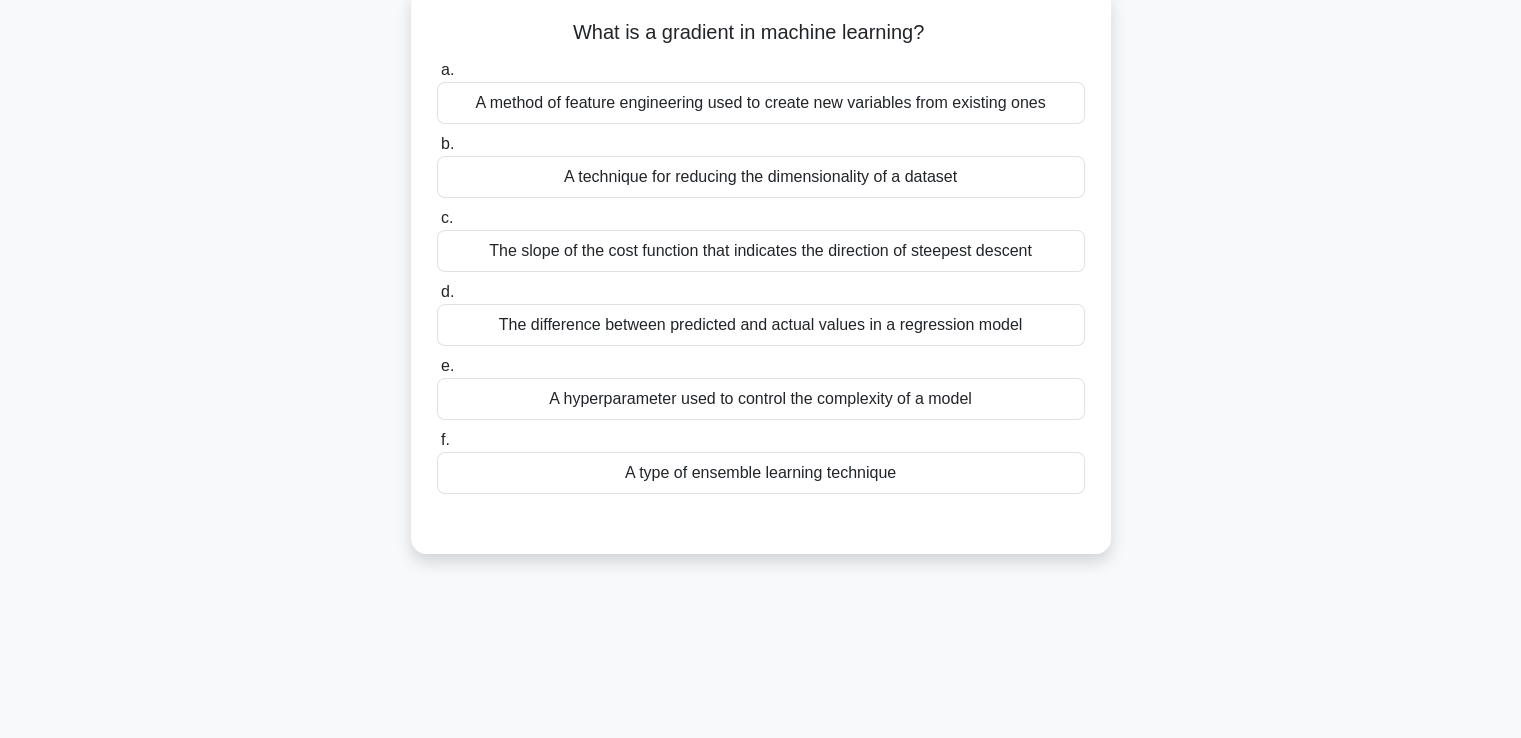 scroll, scrollTop: 0, scrollLeft: 0, axis: both 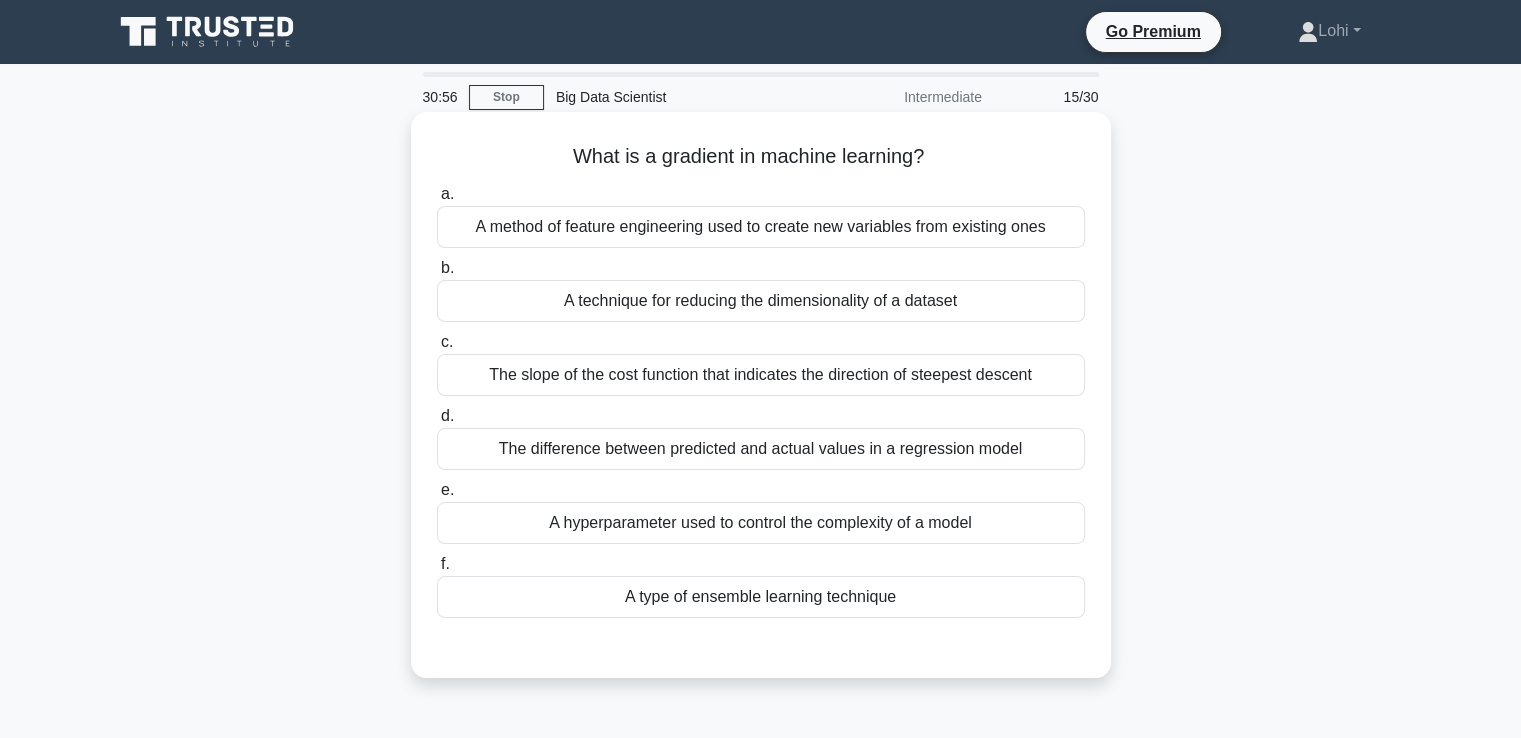 click on "The slope of the cost function that indicates the direction of steepest descent" at bounding box center (761, 375) 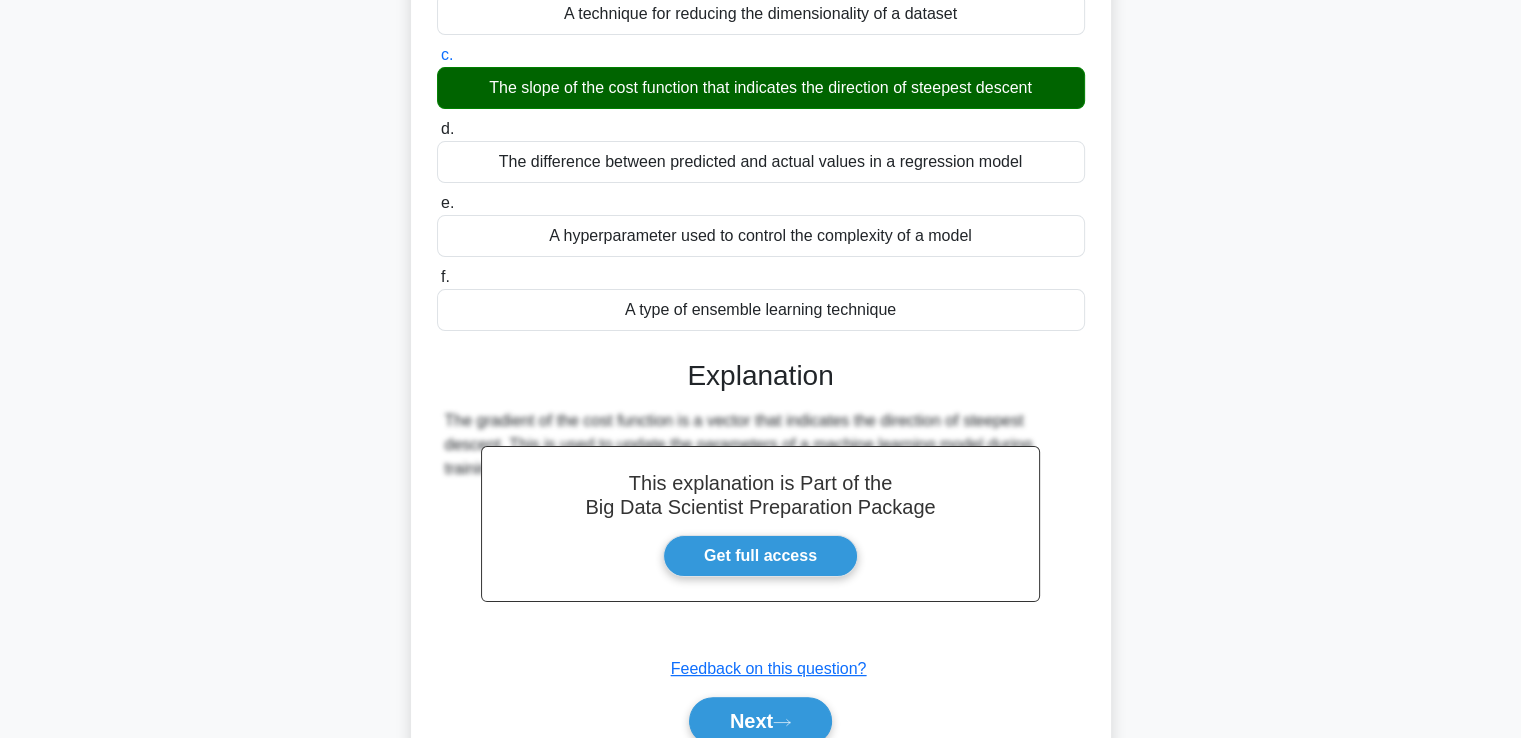 scroll, scrollTop: 377, scrollLeft: 0, axis: vertical 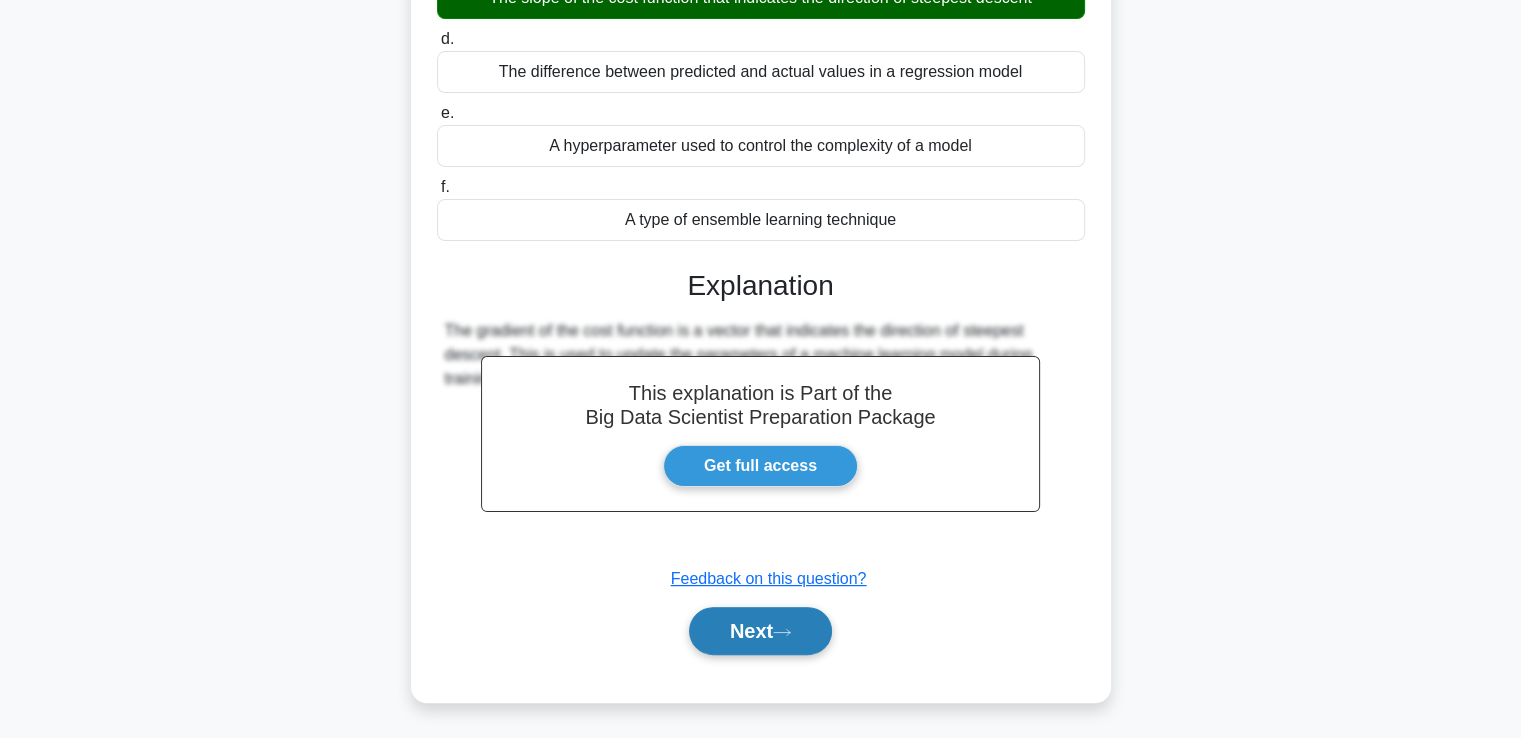 click on "Next" at bounding box center (760, 631) 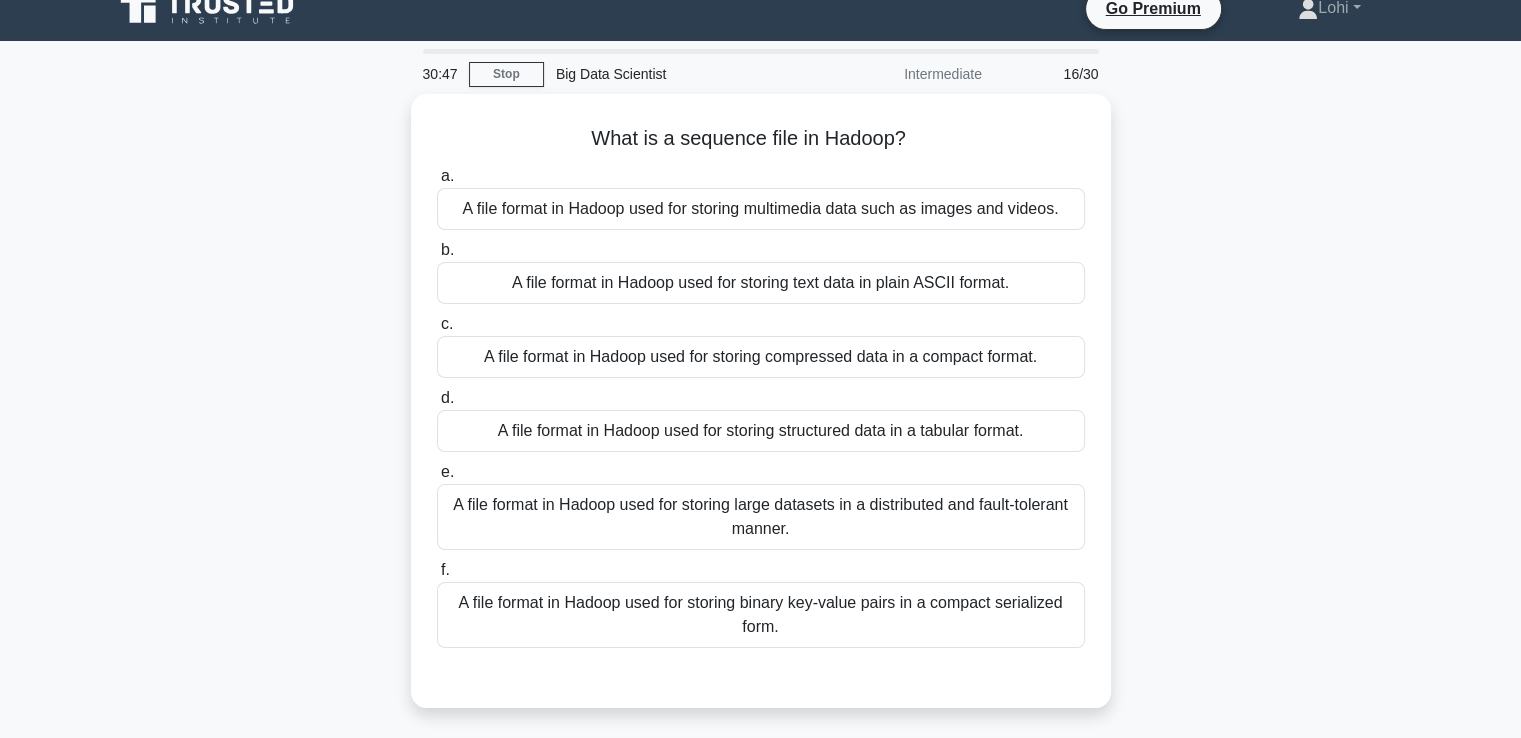 scroll, scrollTop: 0, scrollLeft: 0, axis: both 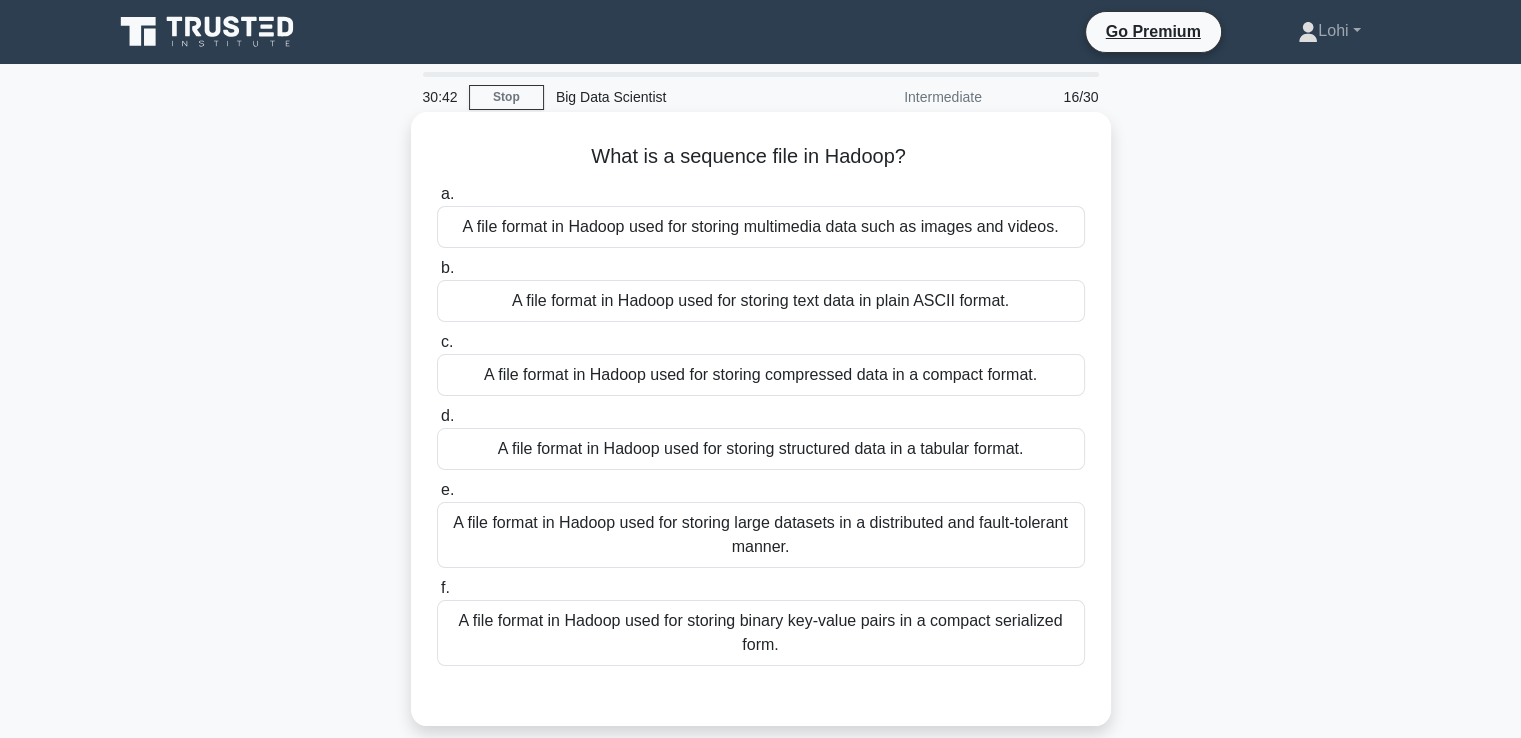 click on "A file format in Hadoop used for storing binary key-value pairs in a compact serialized form." at bounding box center [761, 633] 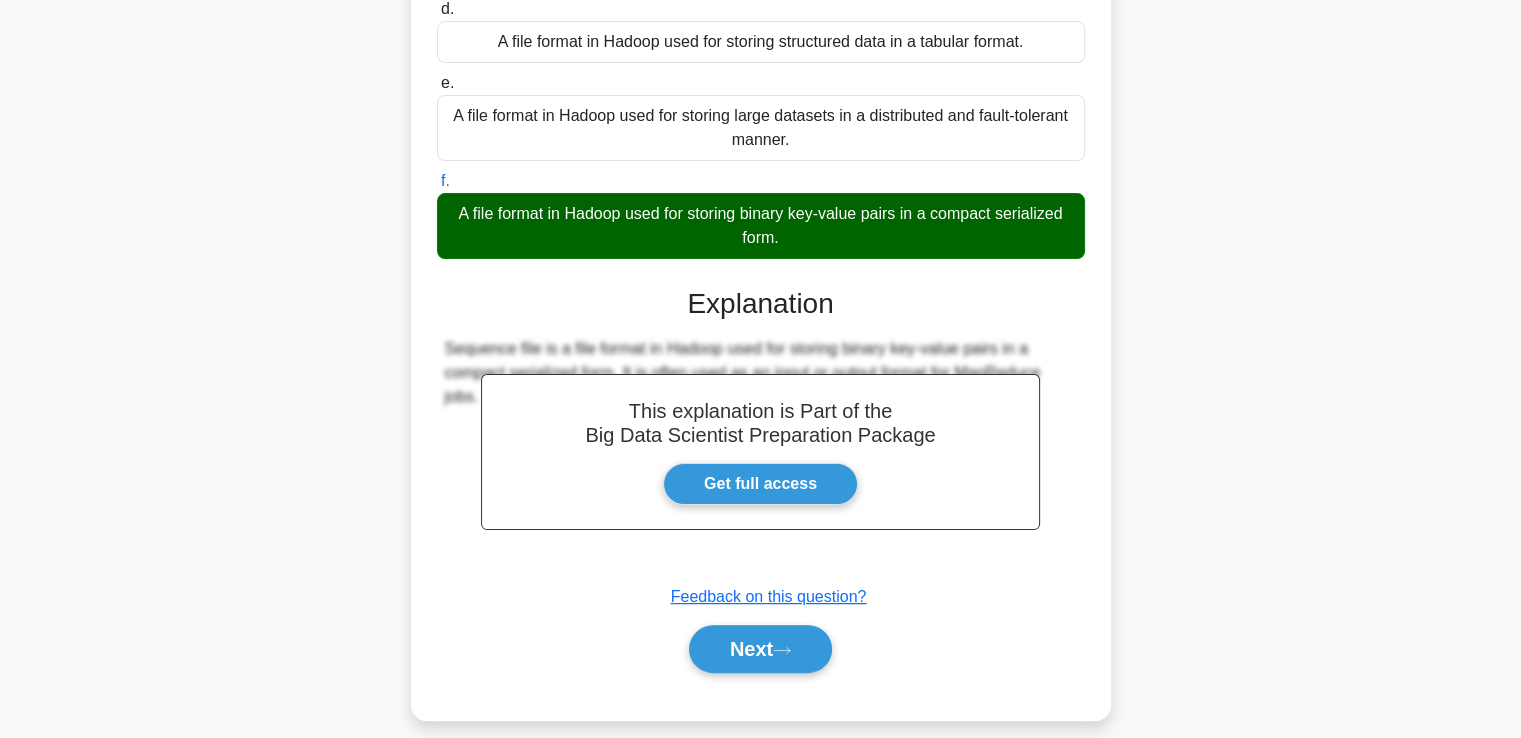 scroll, scrollTop: 425, scrollLeft: 0, axis: vertical 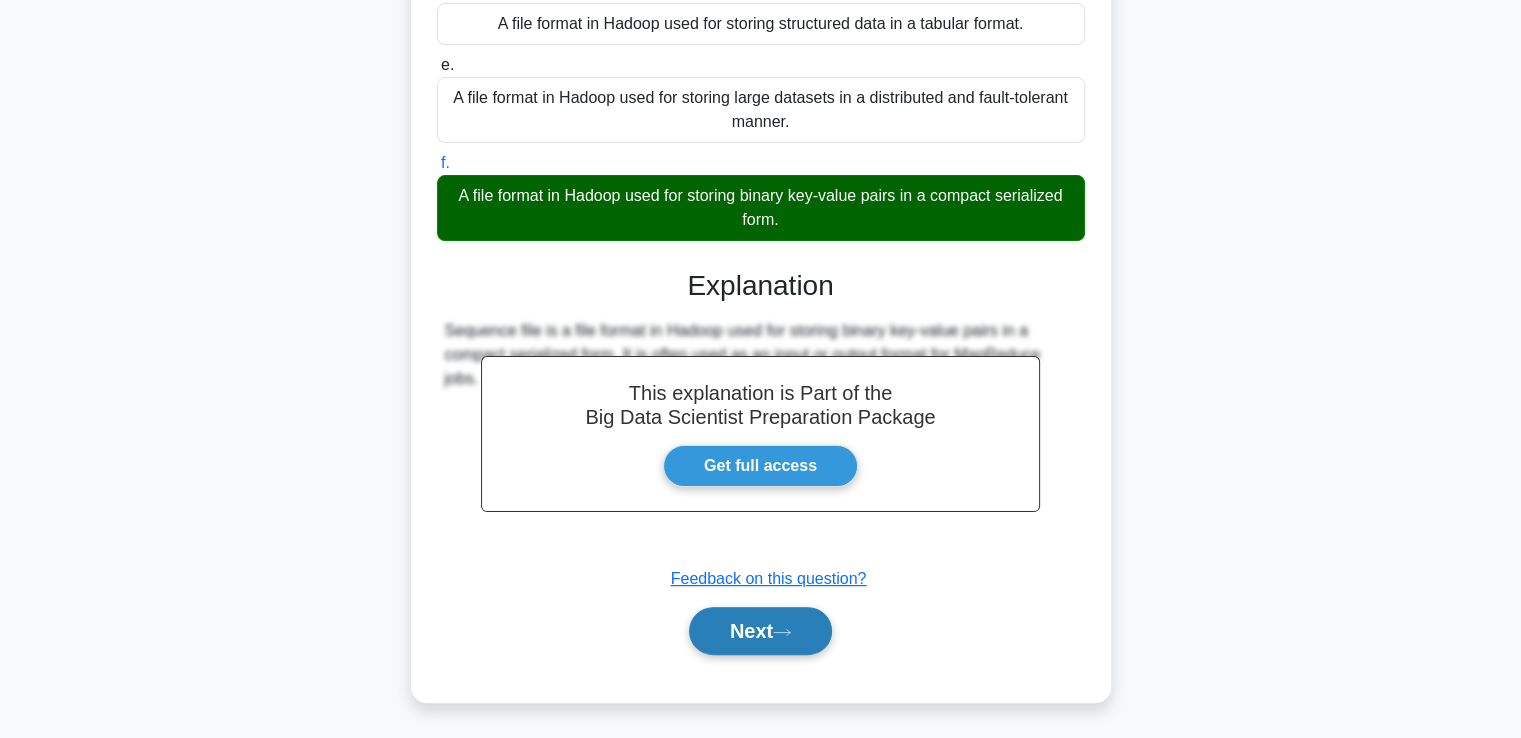 click on "Next" at bounding box center [760, 631] 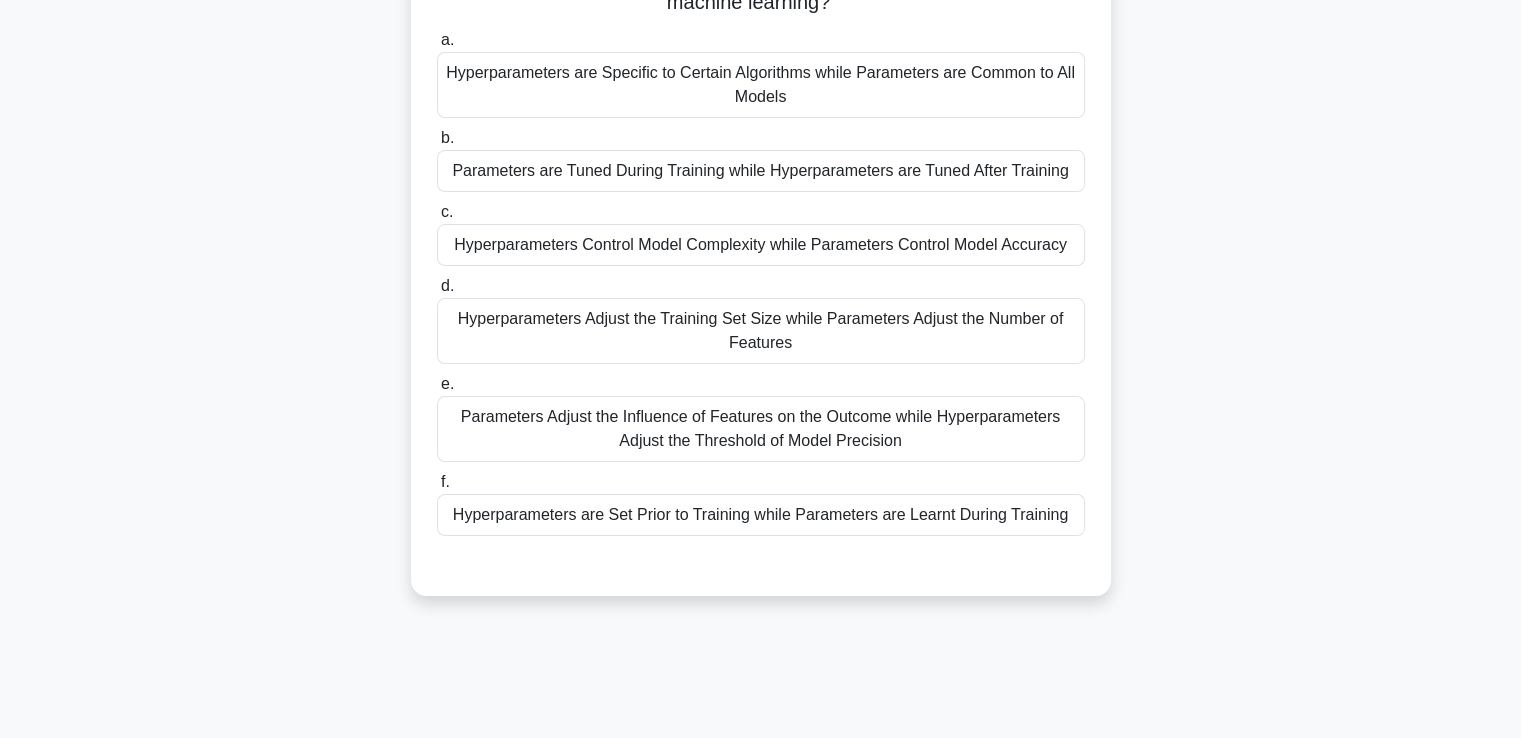scroll, scrollTop: 0, scrollLeft: 0, axis: both 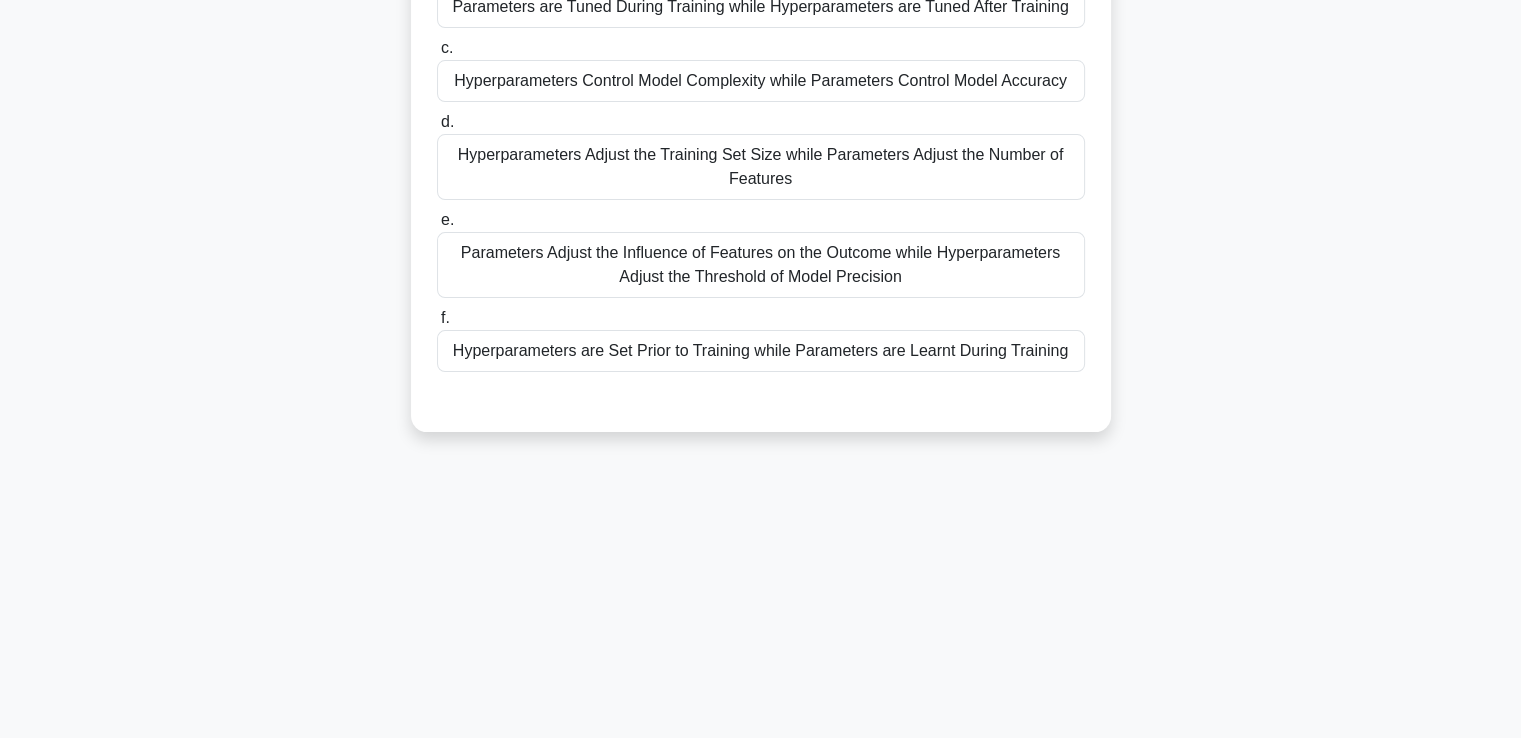click on "Hyperparameters are Set Prior to Training while Parameters are Learnt During Training" at bounding box center (761, 351) 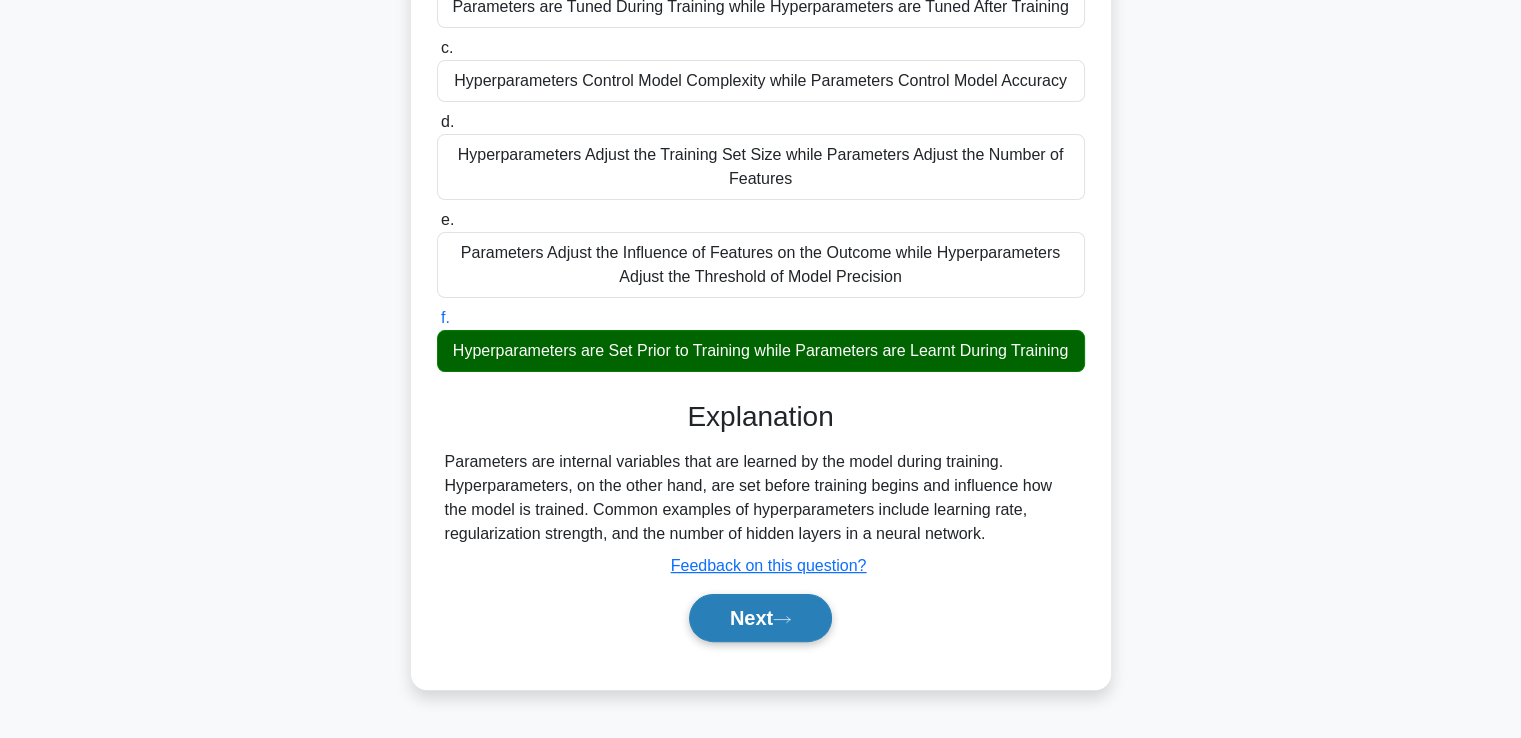 click on "Next" at bounding box center [760, 618] 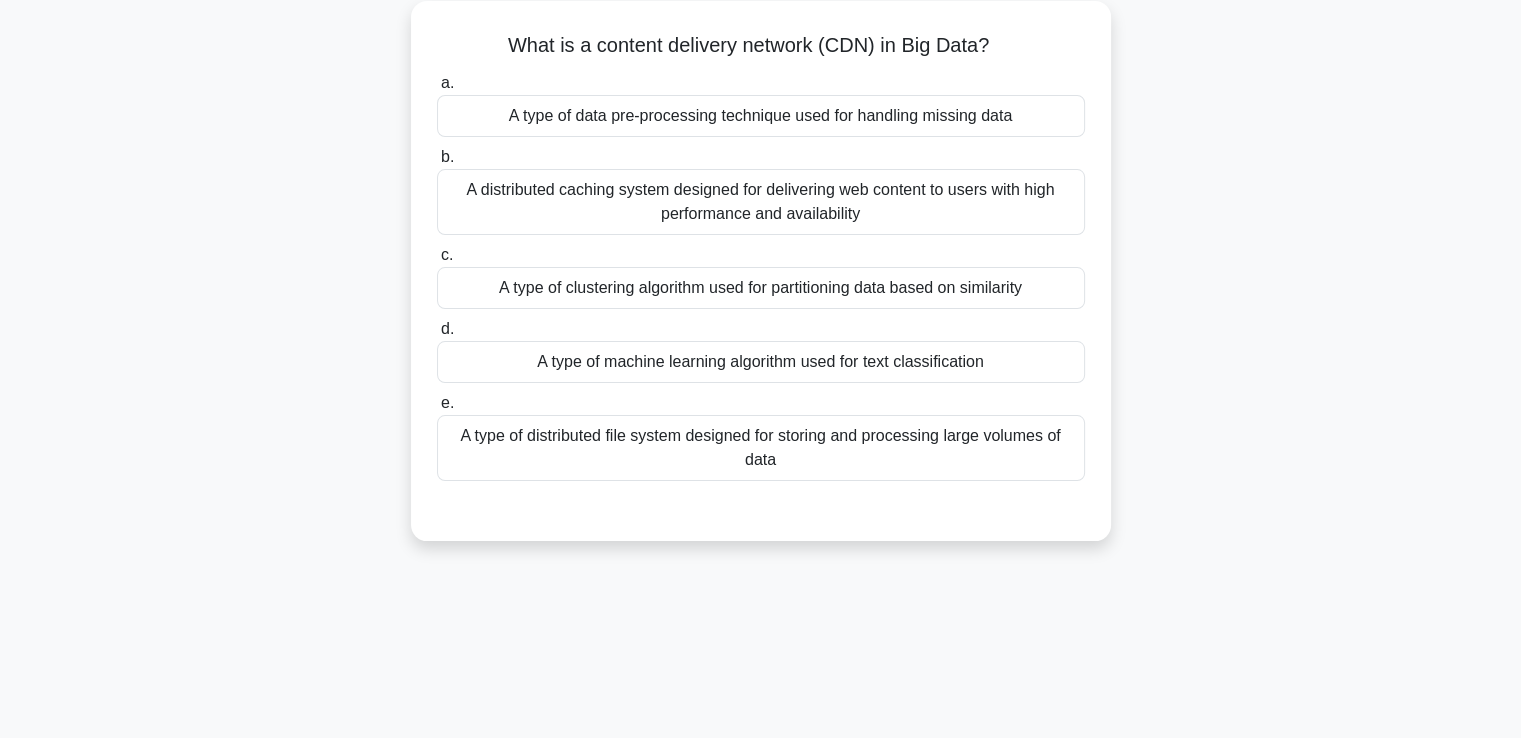 scroll, scrollTop: 23, scrollLeft: 0, axis: vertical 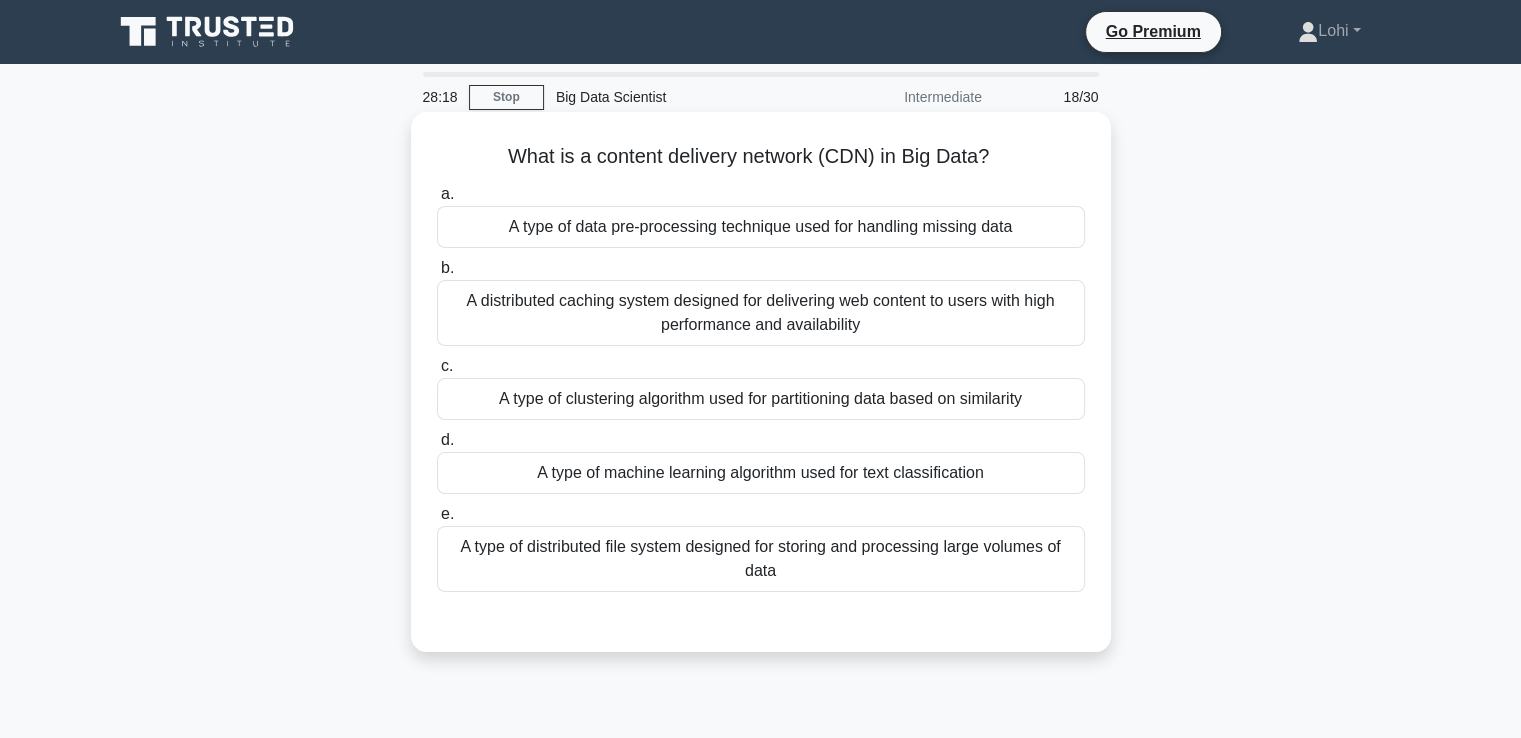 click on "A distributed caching system designed for delivering web content to users with high performance and availability" at bounding box center [761, 313] 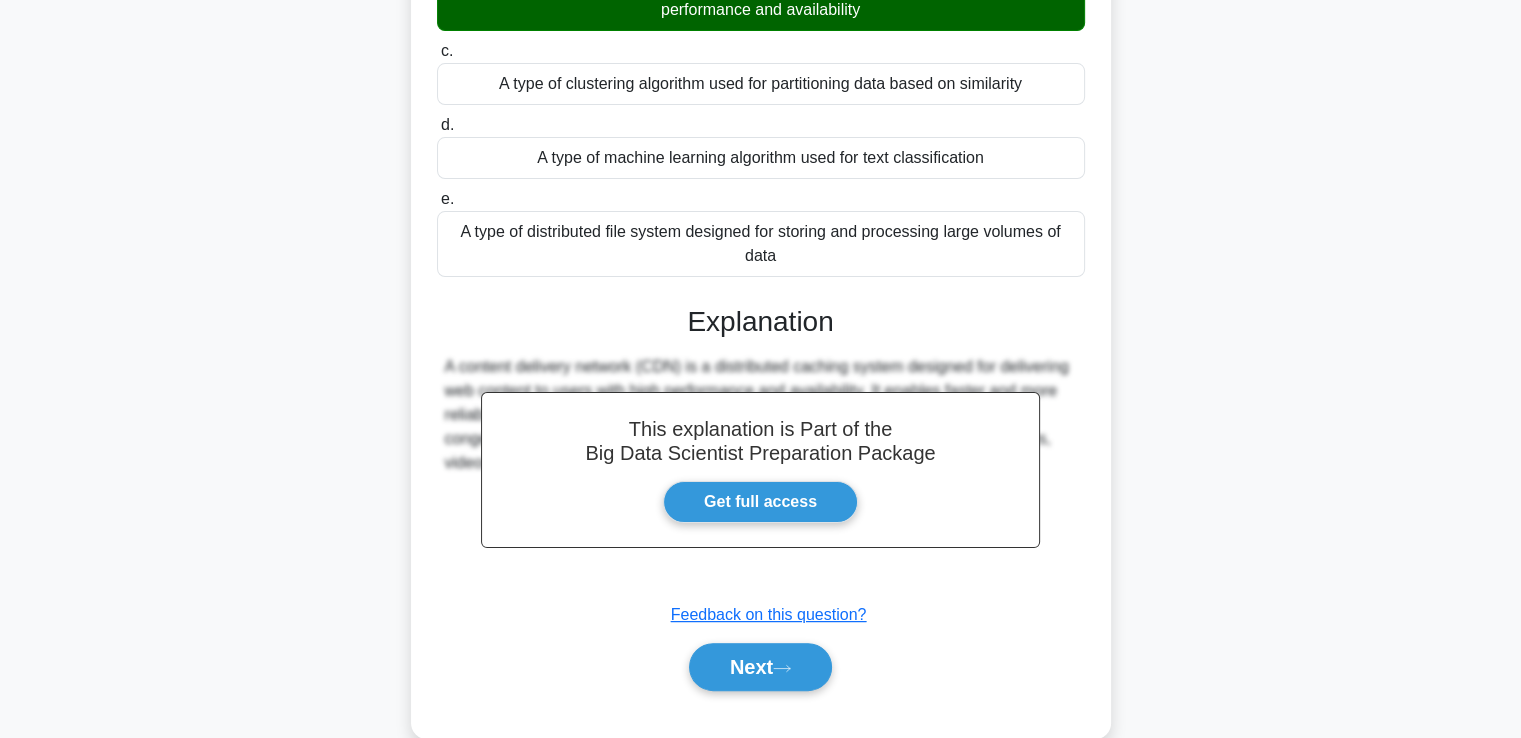 scroll, scrollTop: 352, scrollLeft: 0, axis: vertical 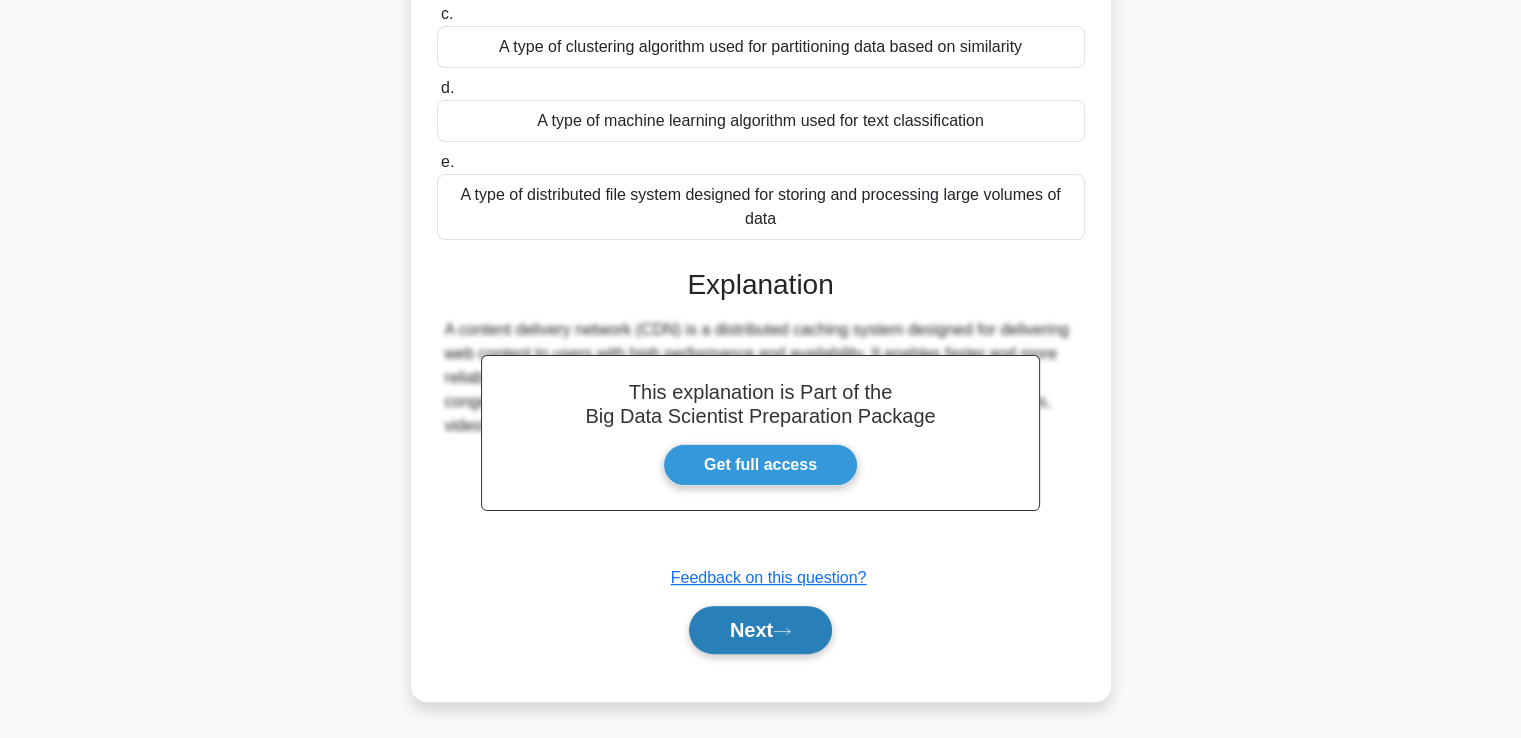 click on "Next" at bounding box center [760, 630] 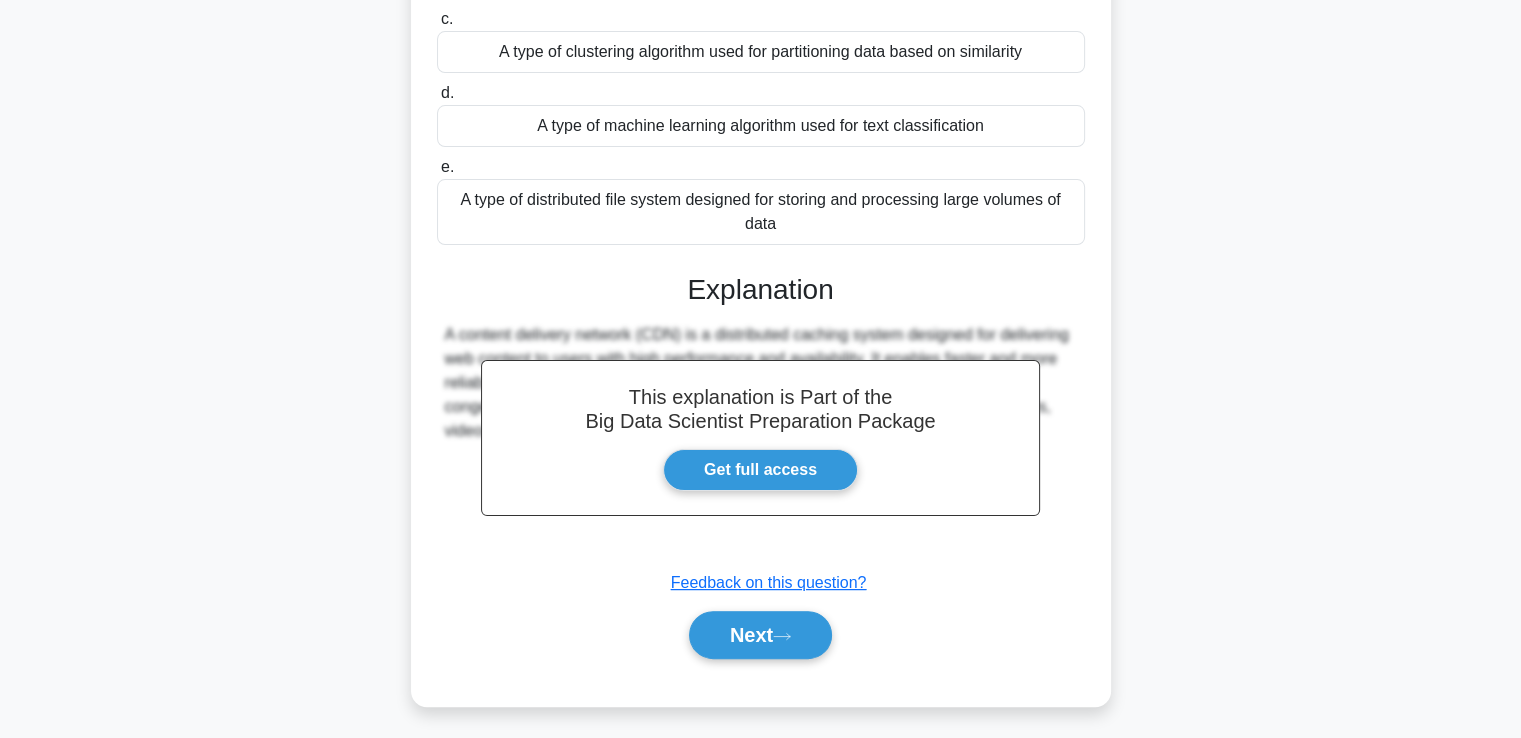 scroll, scrollTop: 343, scrollLeft: 0, axis: vertical 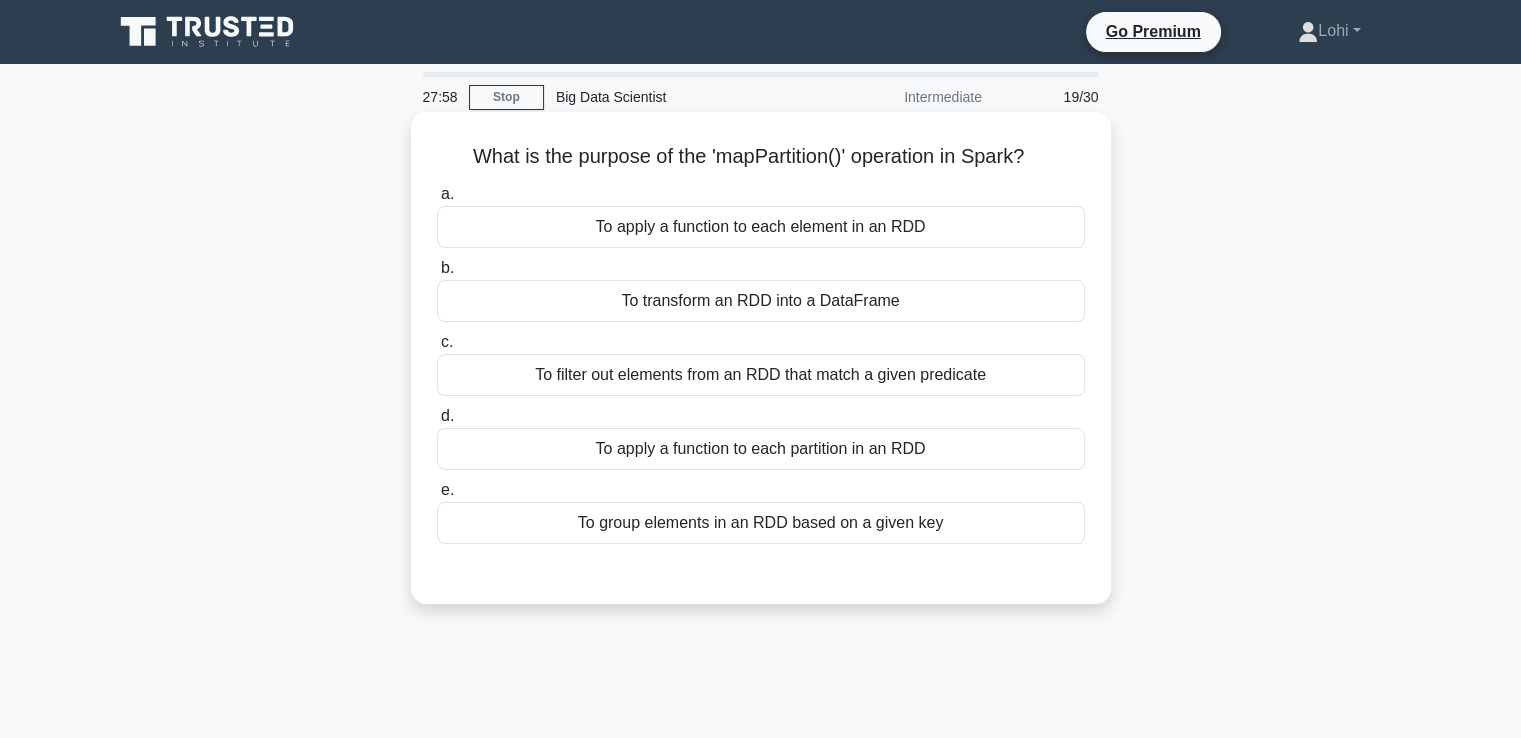 click on "To apply a function to each partition in an RDD" at bounding box center [761, 449] 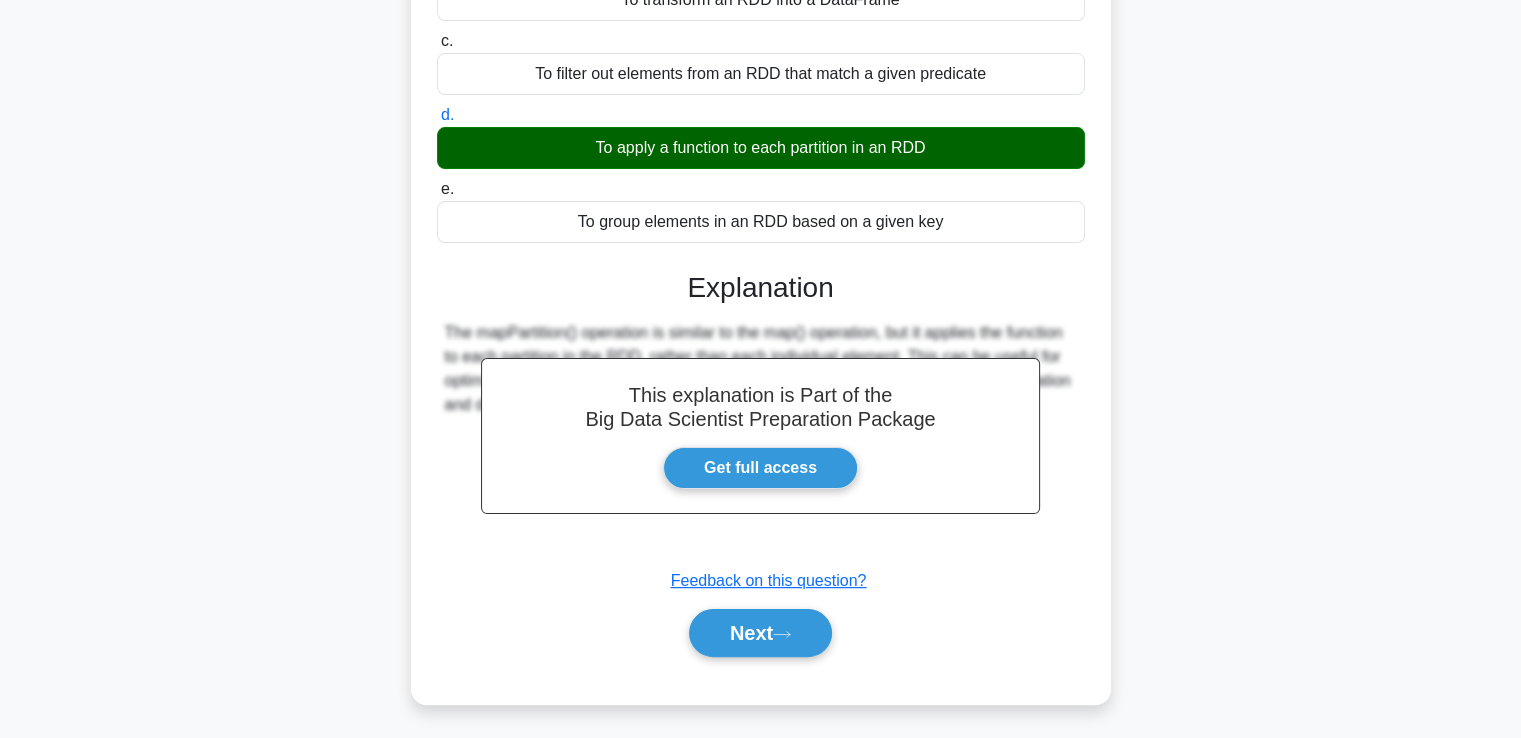 scroll, scrollTop: 343, scrollLeft: 0, axis: vertical 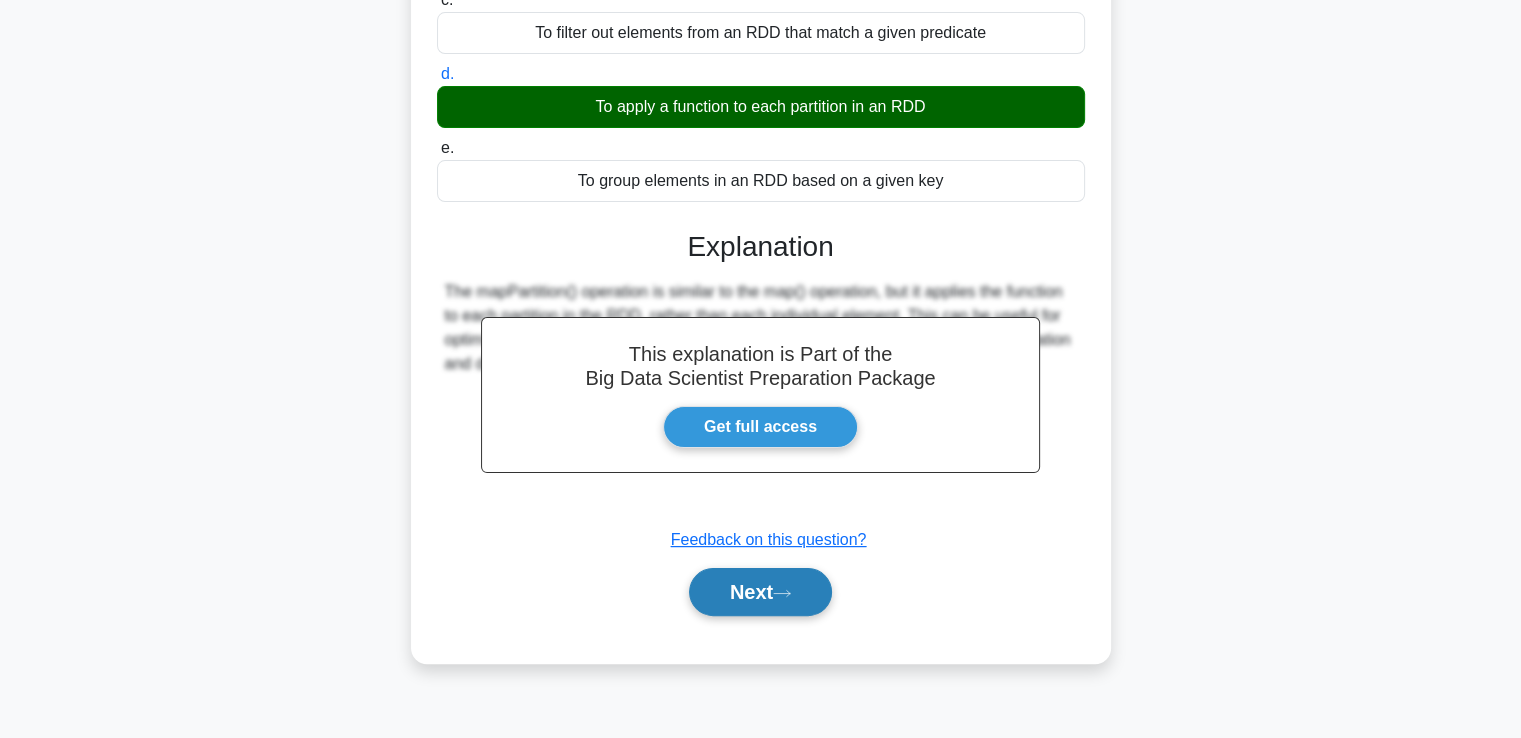 click on "Next" at bounding box center (760, 592) 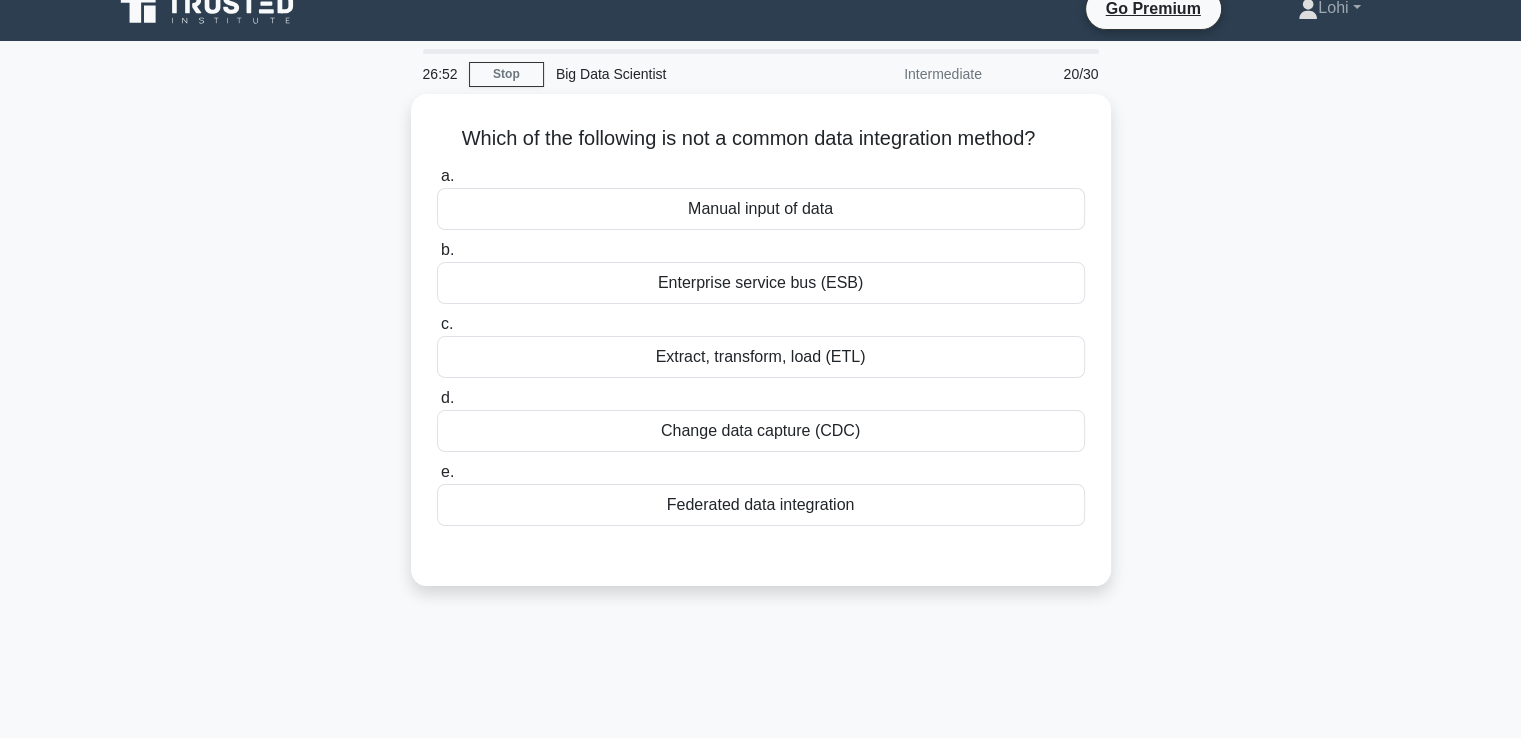 scroll, scrollTop: 0, scrollLeft: 0, axis: both 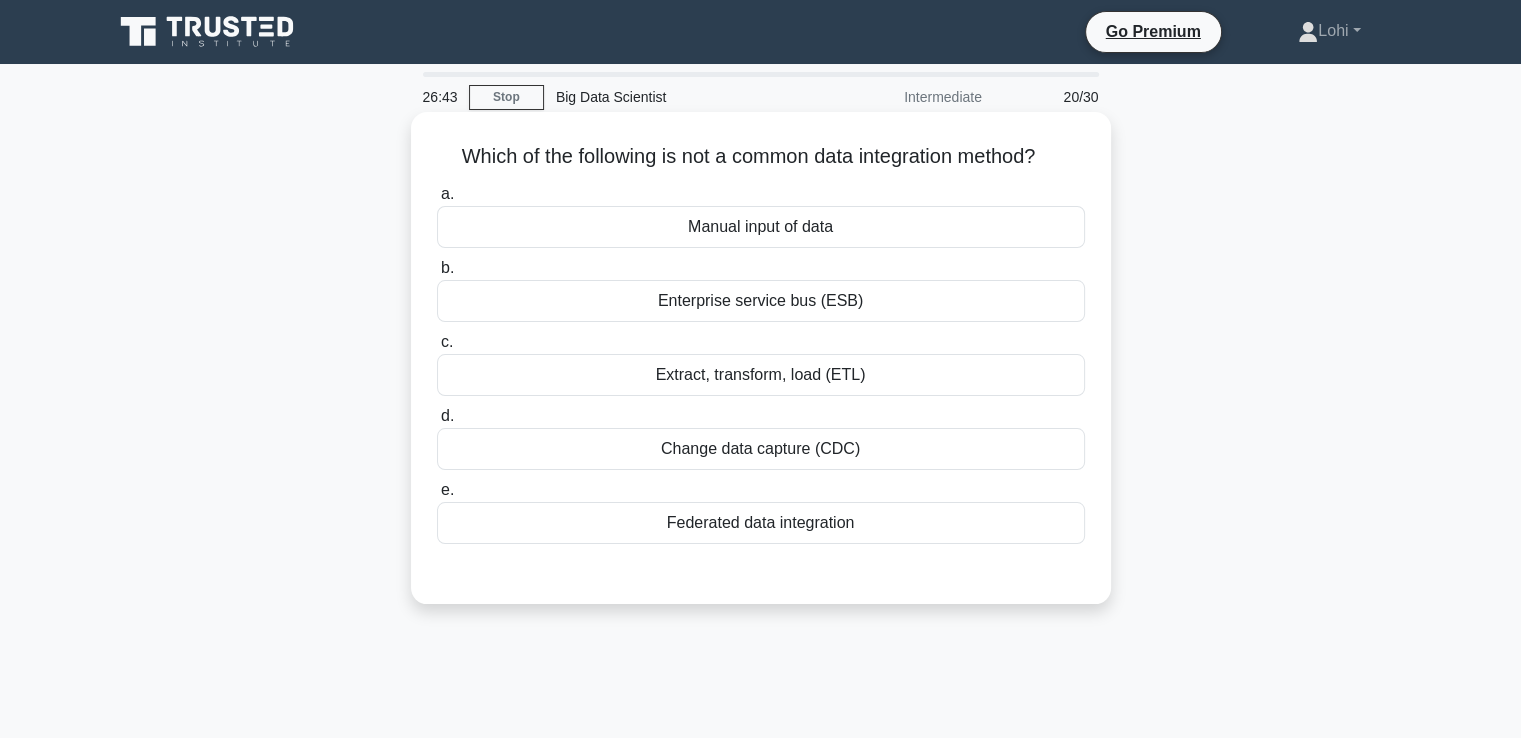 click on "Manual input of data" at bounding box center (761, 227) 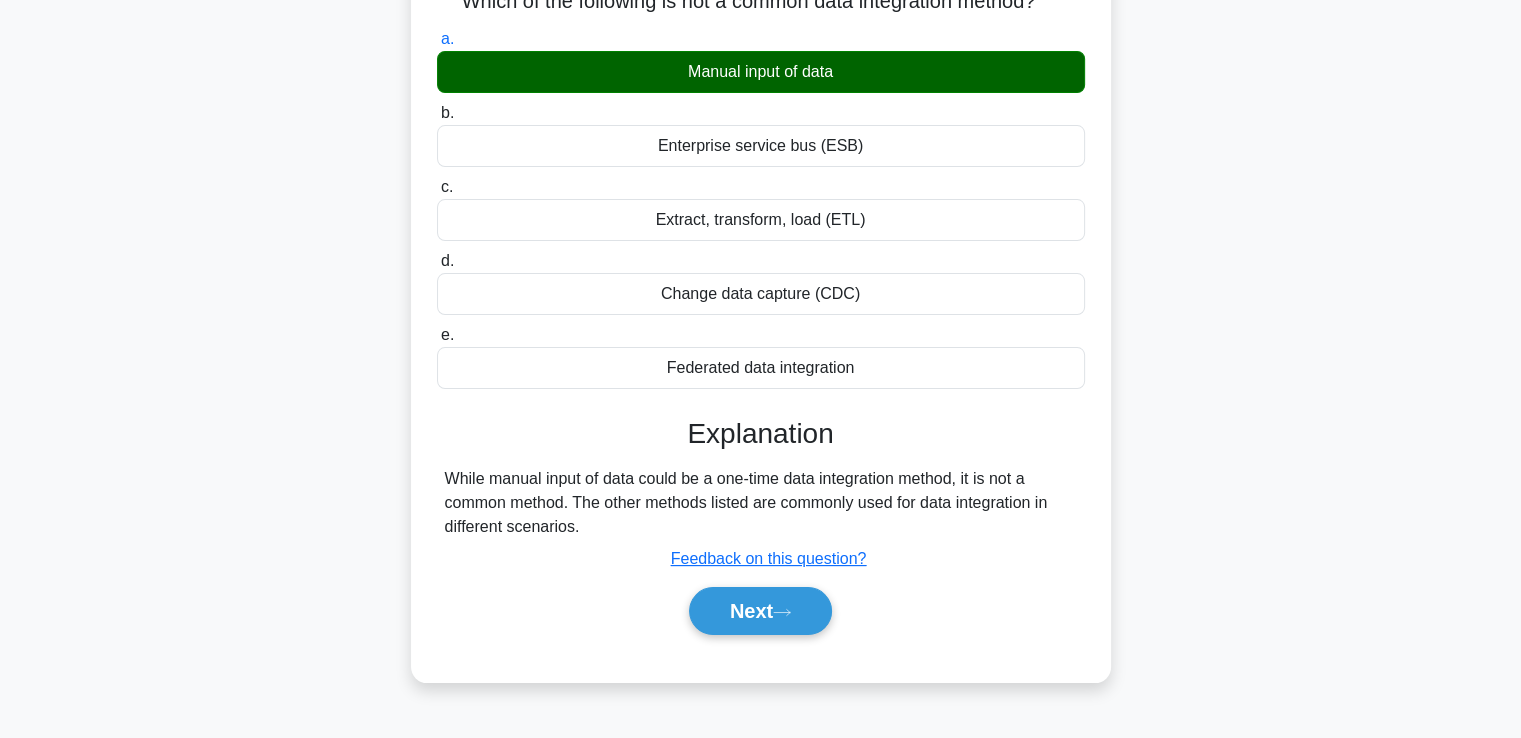 scroll, scrollTop: 343, scrollLeft: 0, axis: vertical 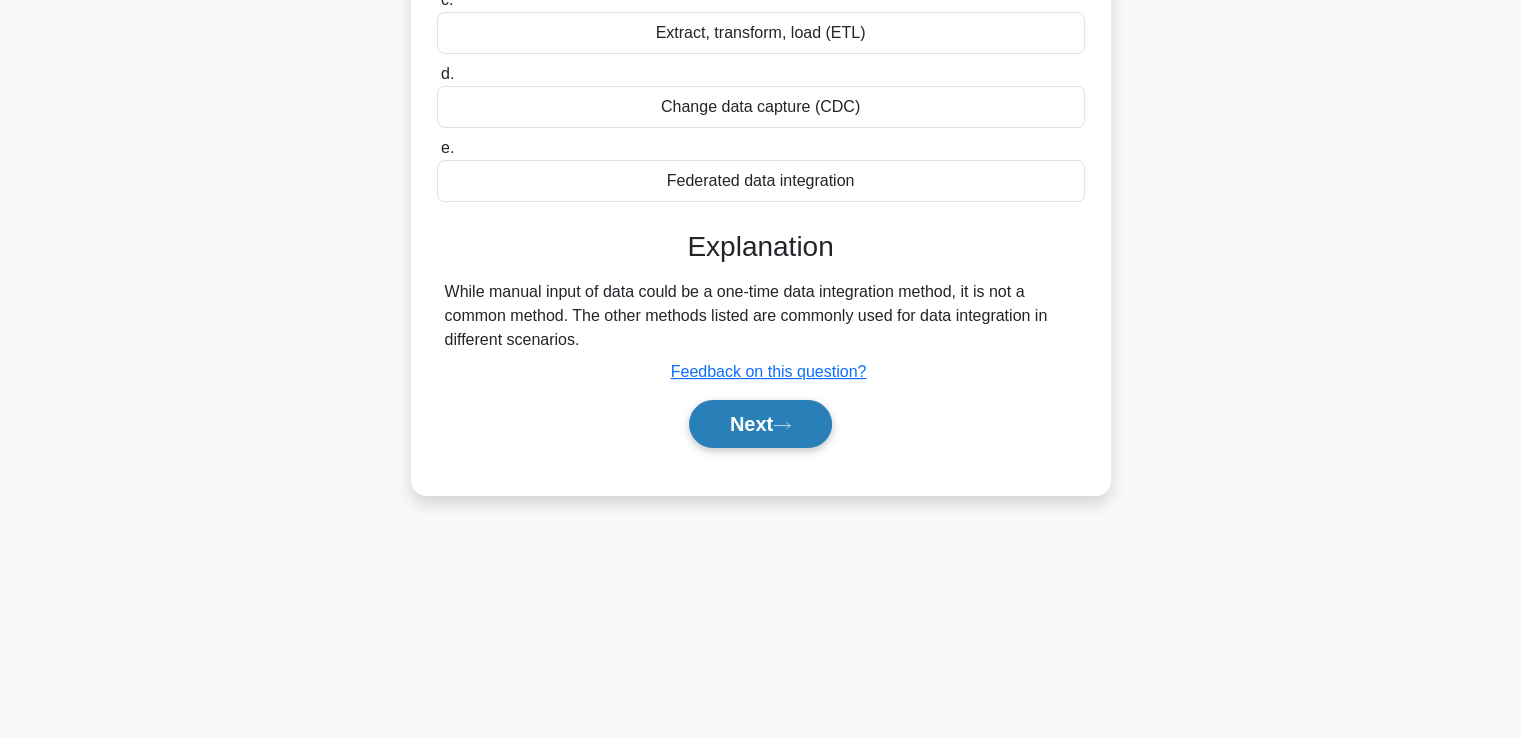 click on "Next" at bounding box center (760, 424) 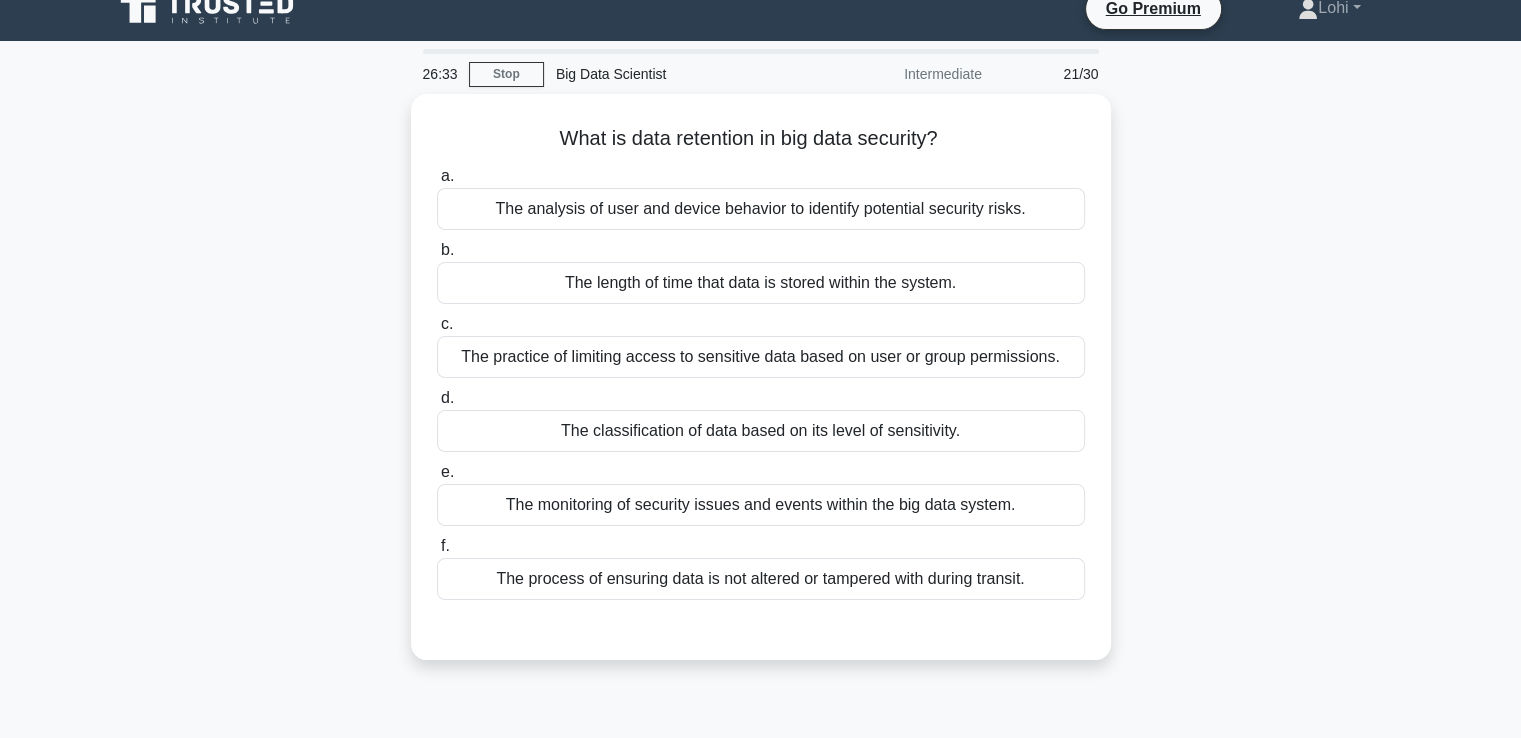 scroll, scrollTop: 0, scrollLeft: 0, axis: both 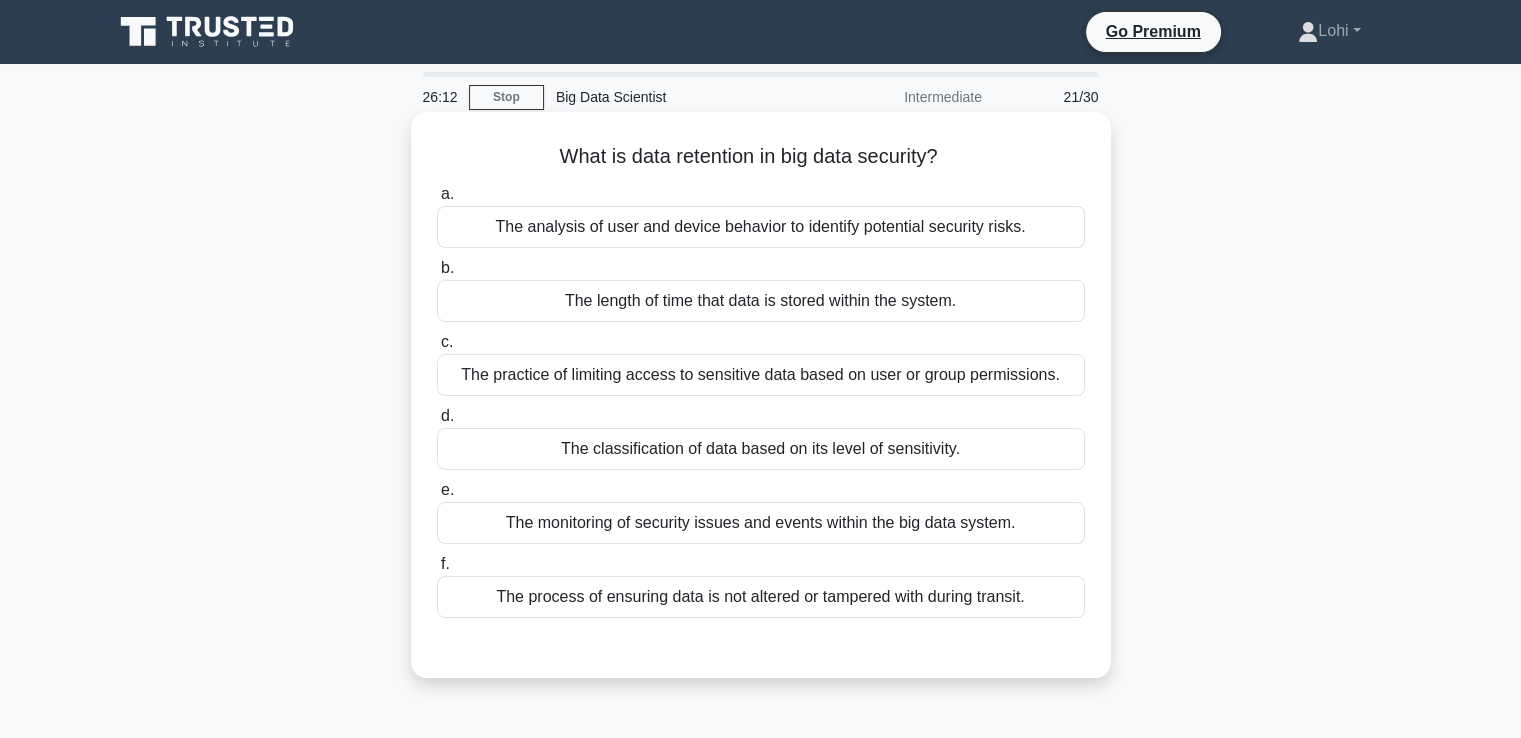 click on "The length of time that data is stored within the system." at bounding box center (761, 301) 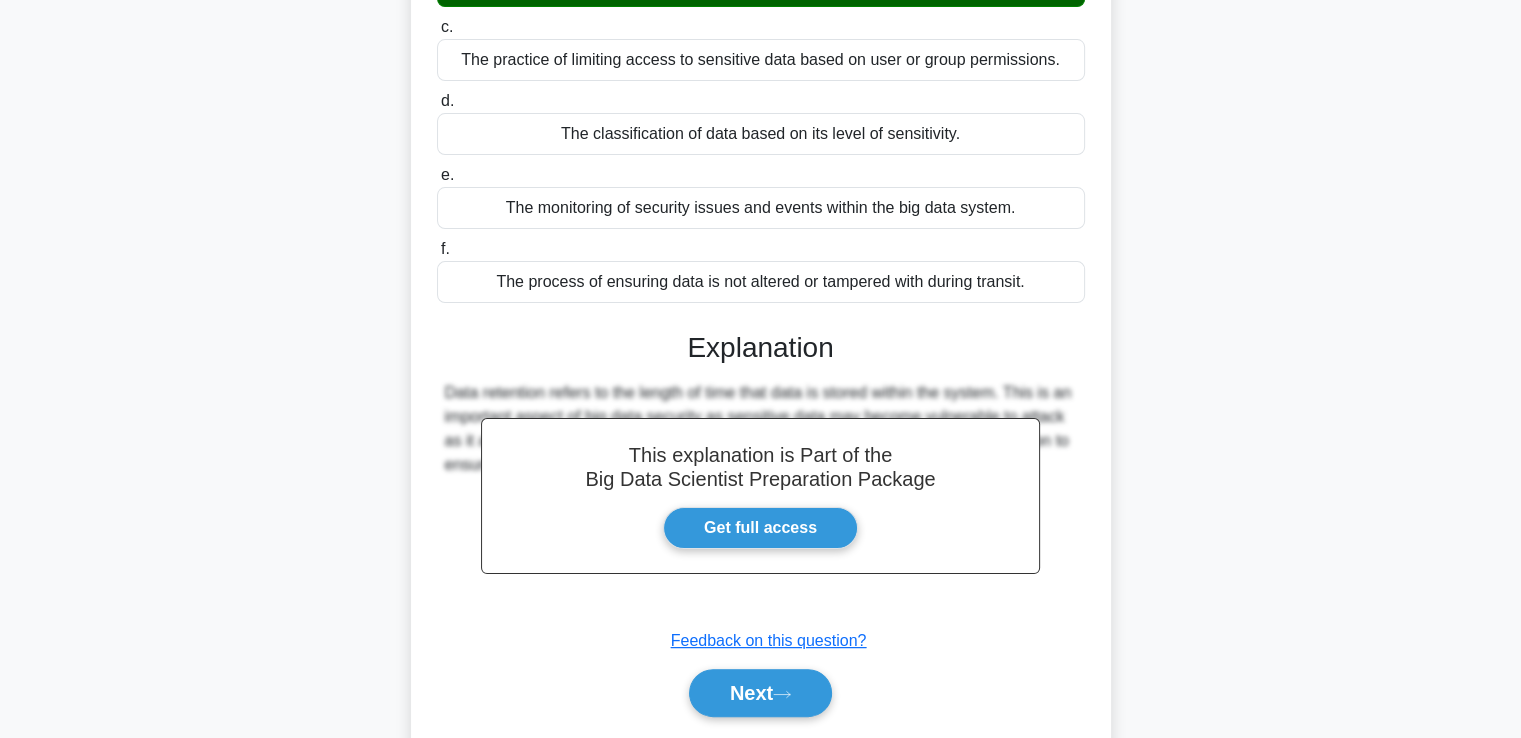 scroll, scrollTop: 377, scrollLeft: 0, axis: vertical 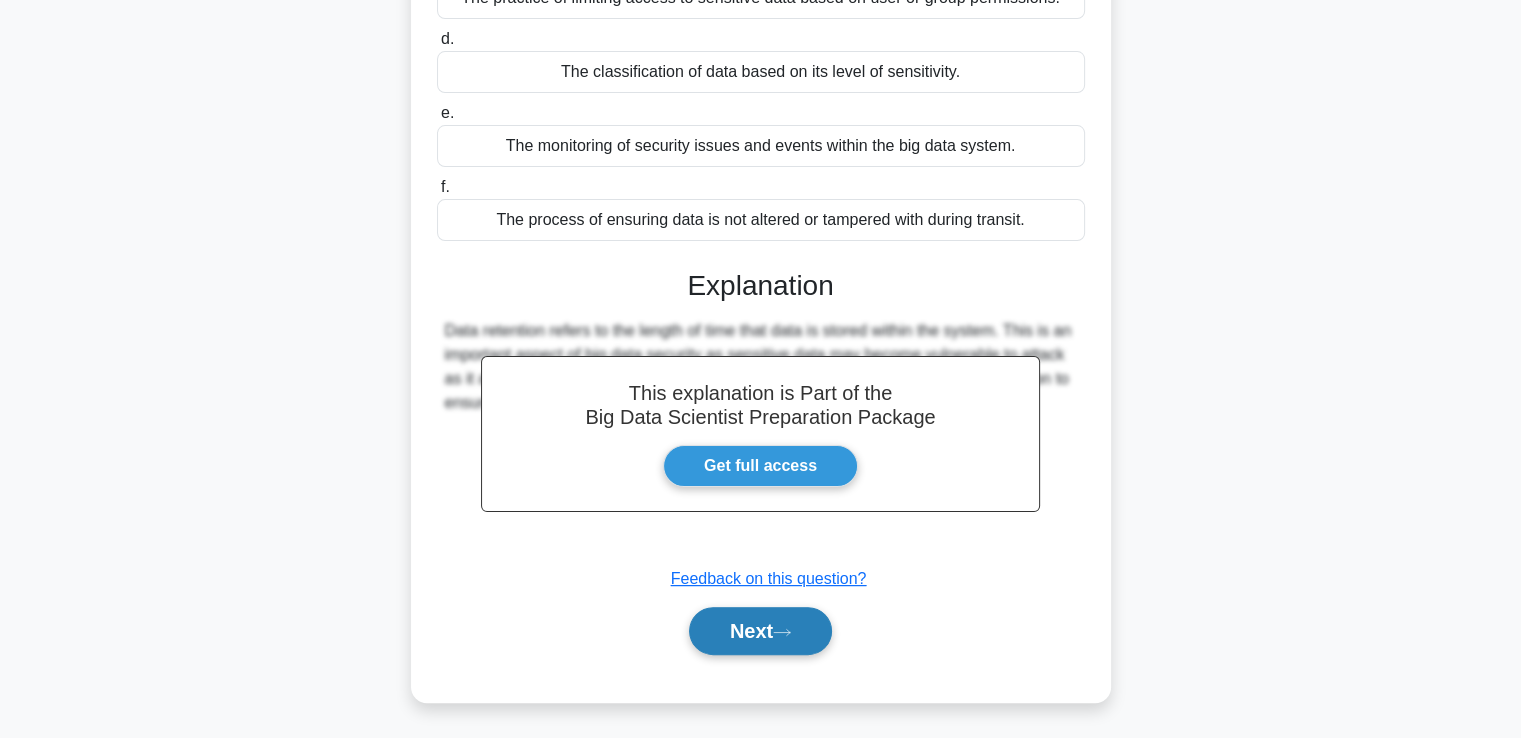 click on "Next" at bounding box center [760, 631] 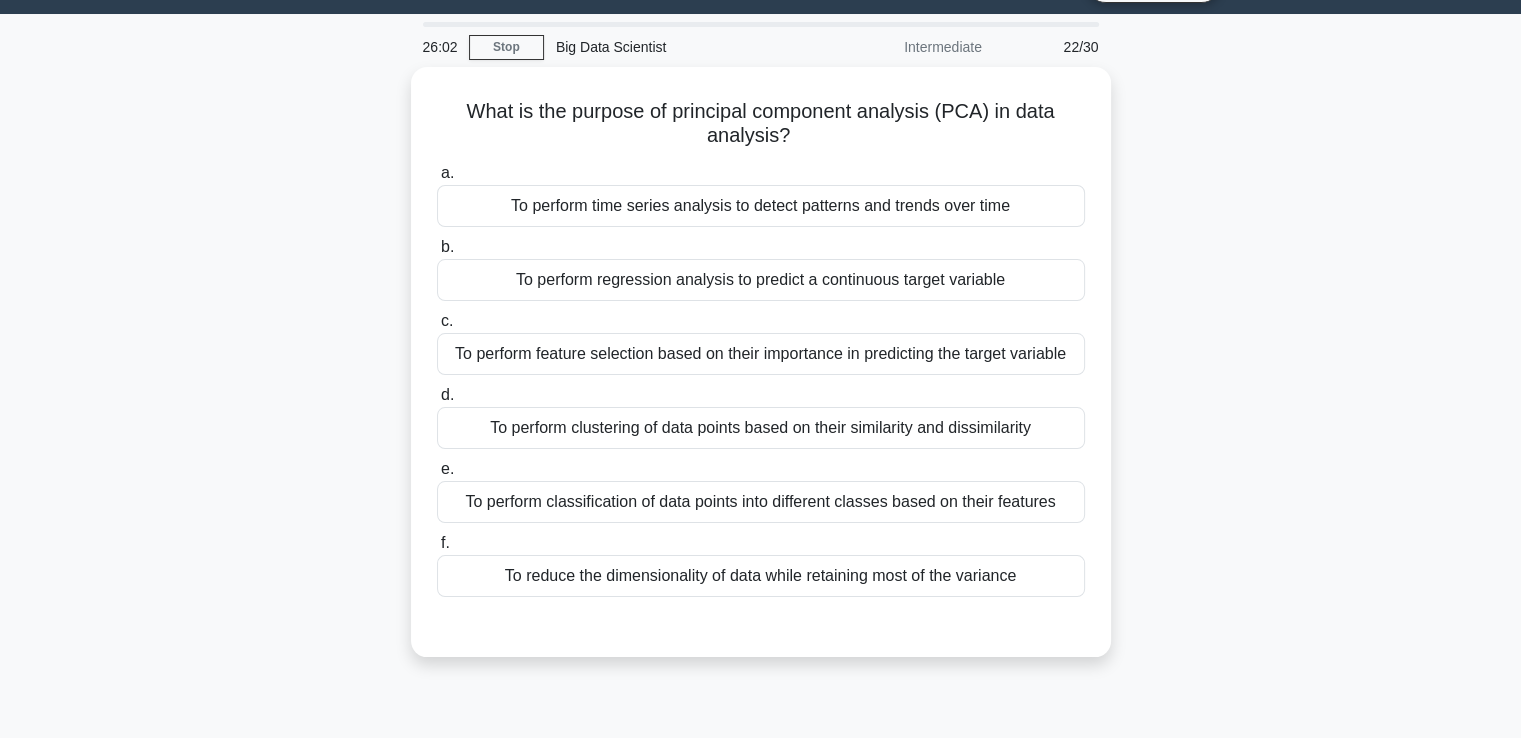 scroll, scrollTop: 0, scrollLeft: 0, axis: both 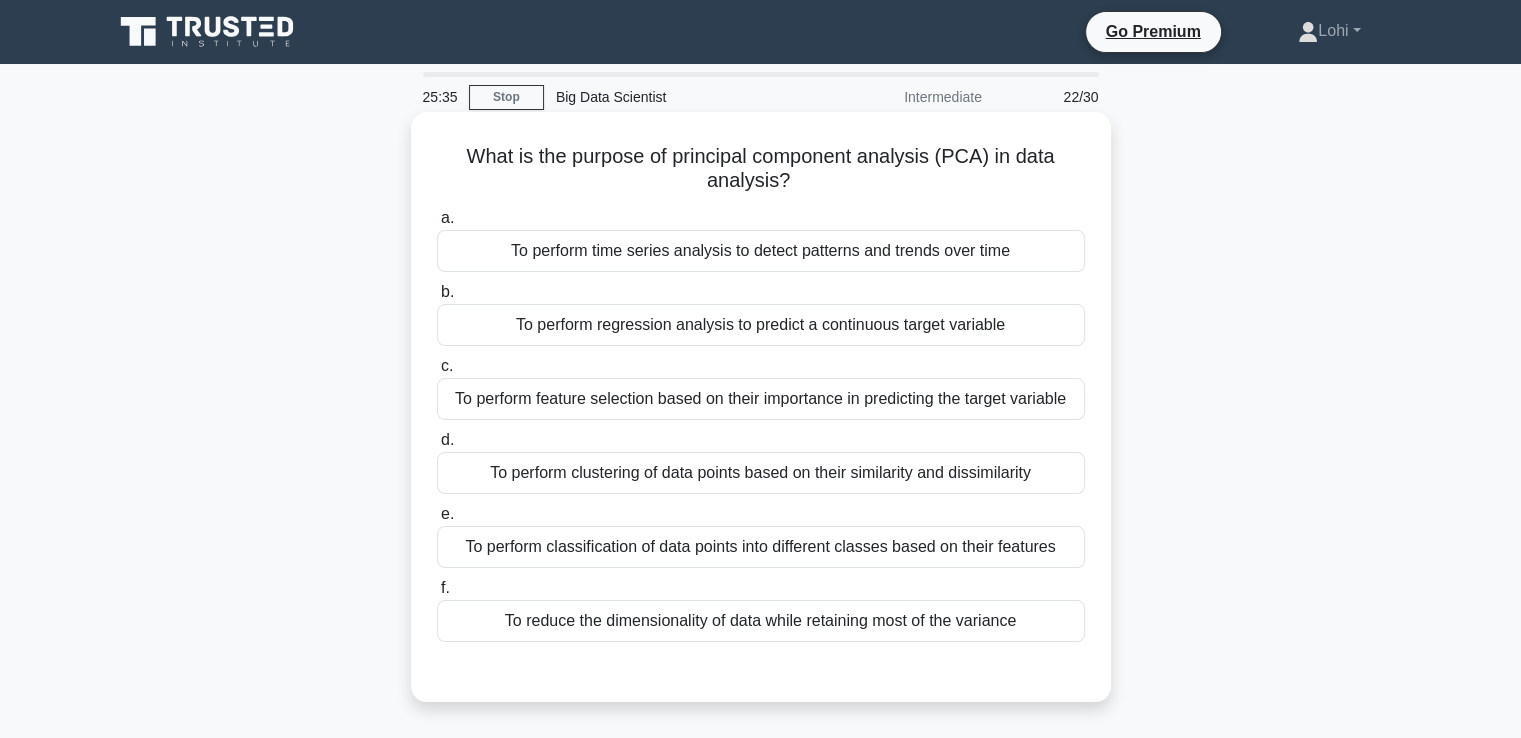 click on "To perform feature selection based on their importance in predicting the target variable" at bounding box center (761, 399) 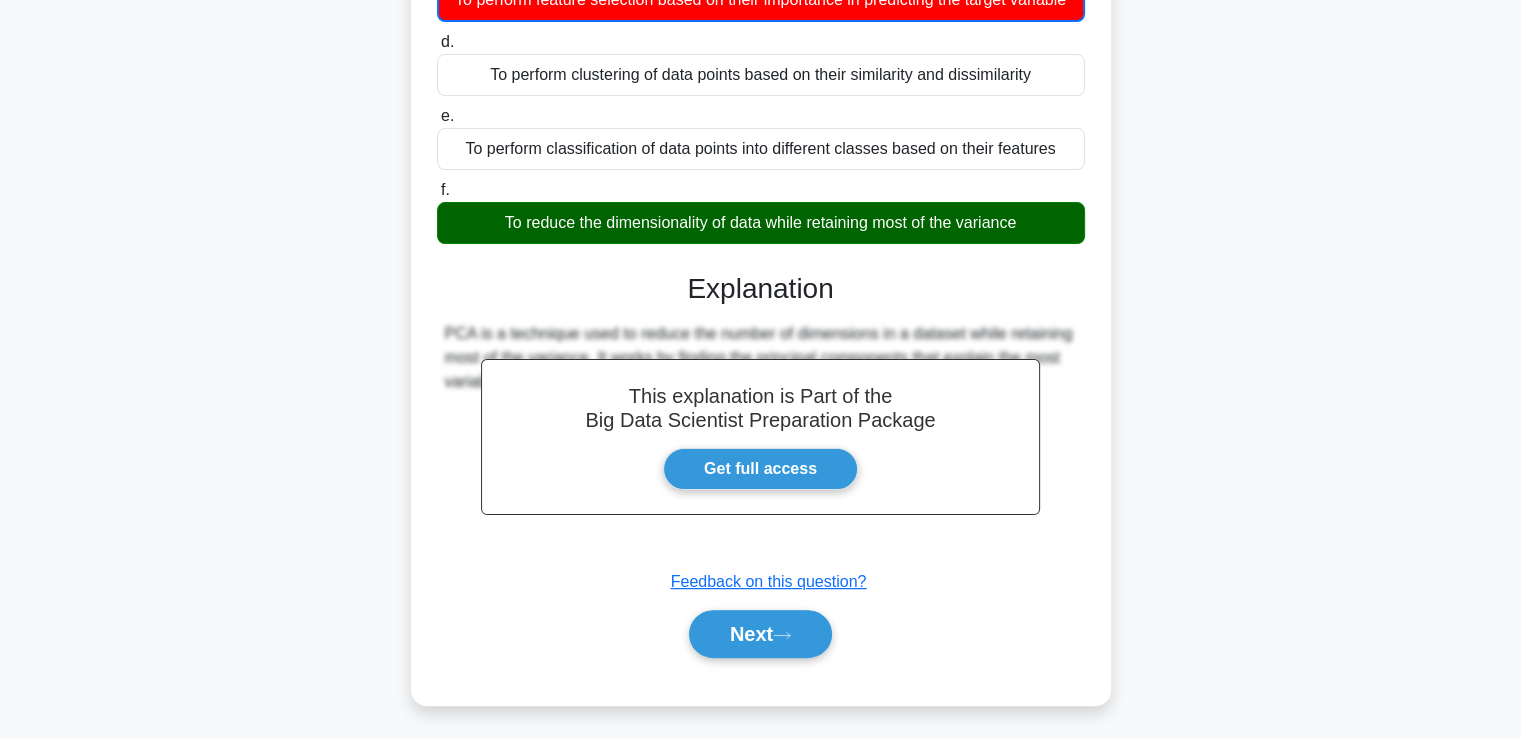 scroll, scrollTop: 427, scrollLeft: 0, axis: vertical 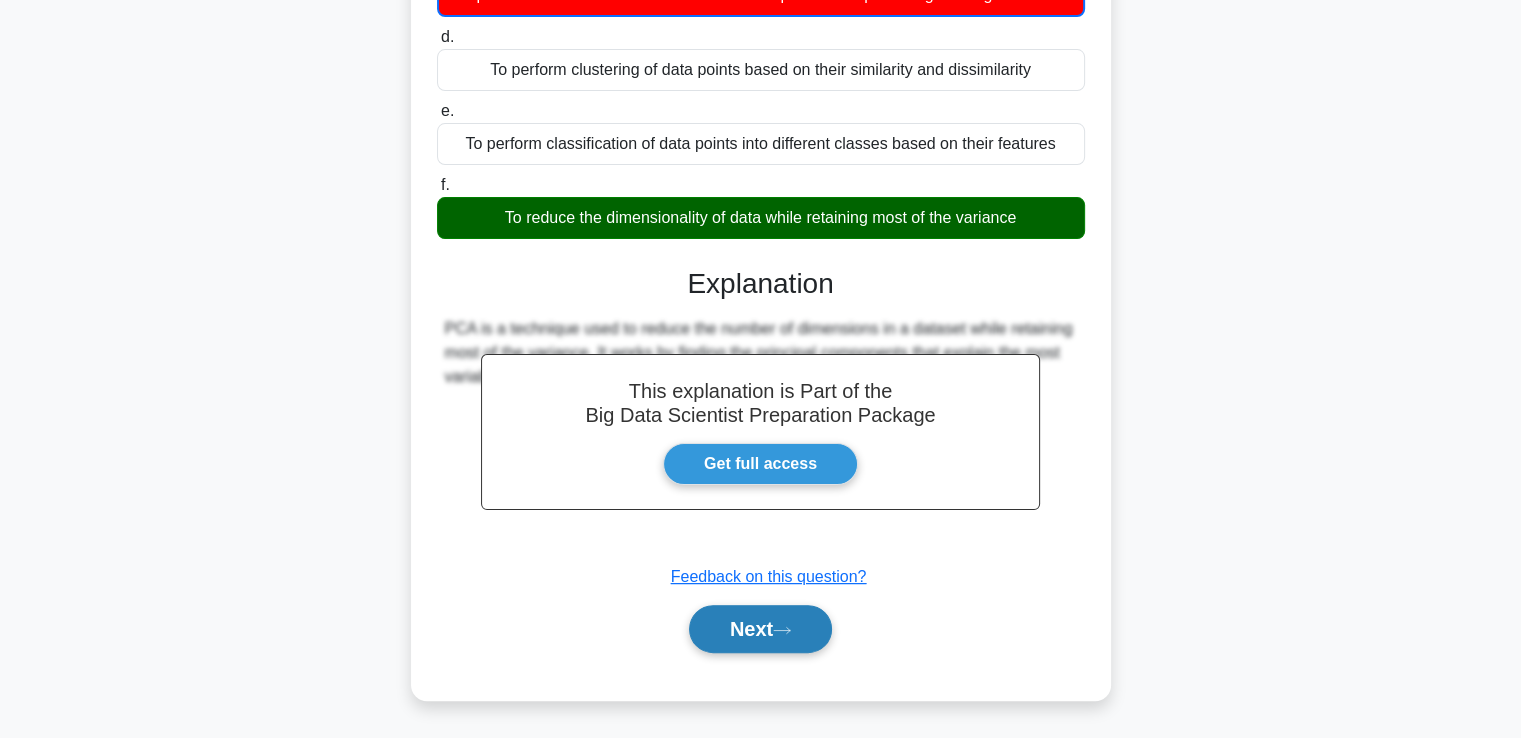 click on "Next" at bounding box center [760, 629] 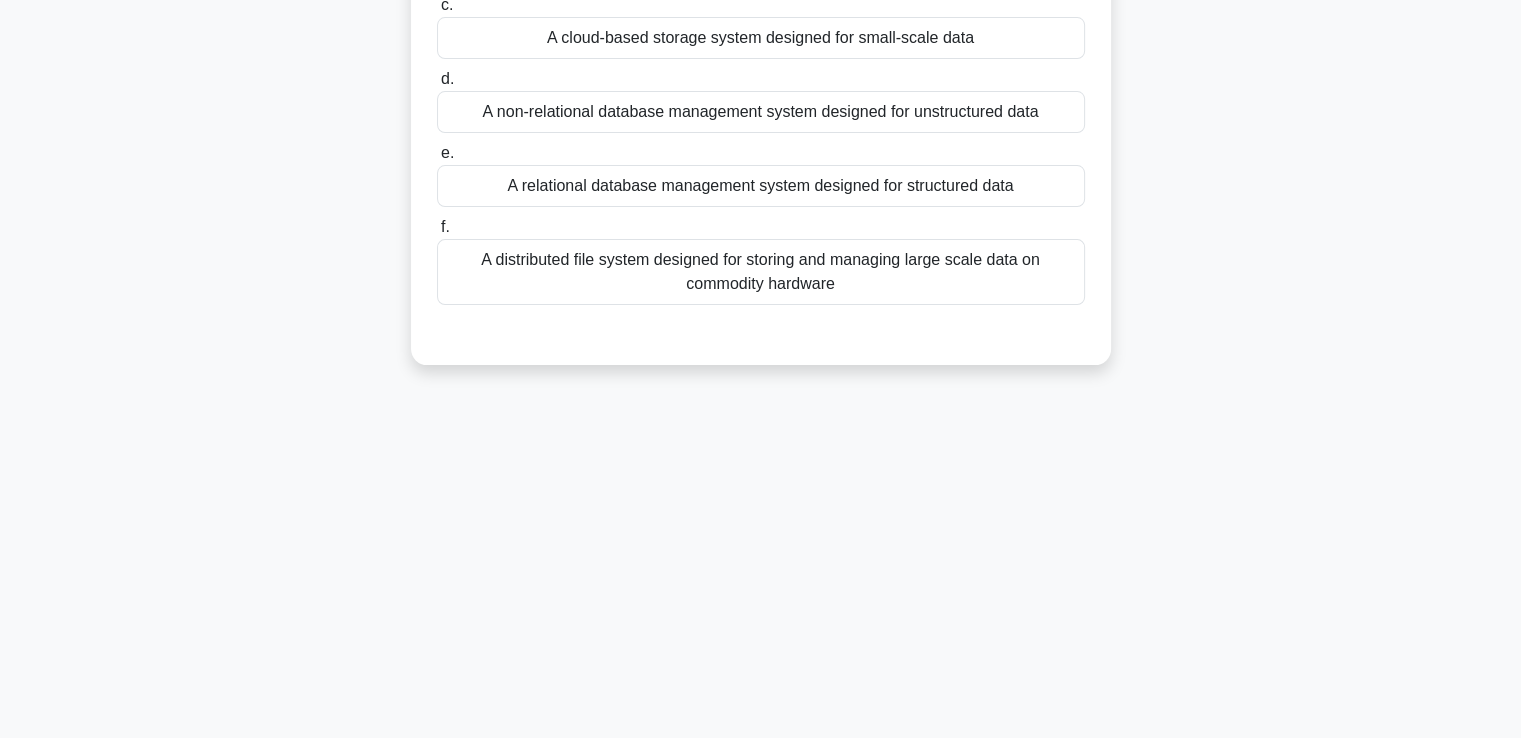 scroll, scrollTop: 343, scrollLeft: 0, axis: vertical 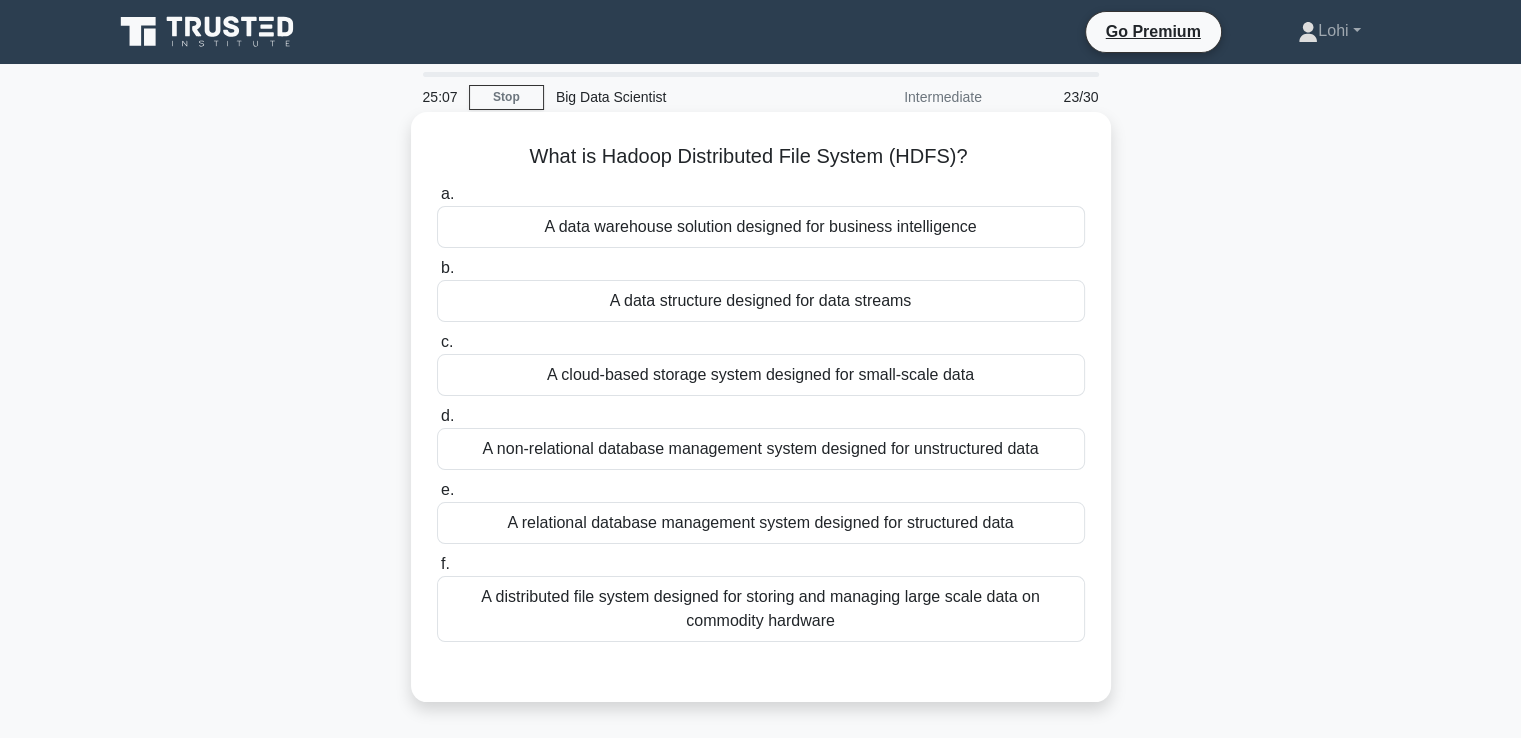 click on "A distributed file system designed for storing and managing large scale data on commodity hardware" at bounding box center (761, 609) 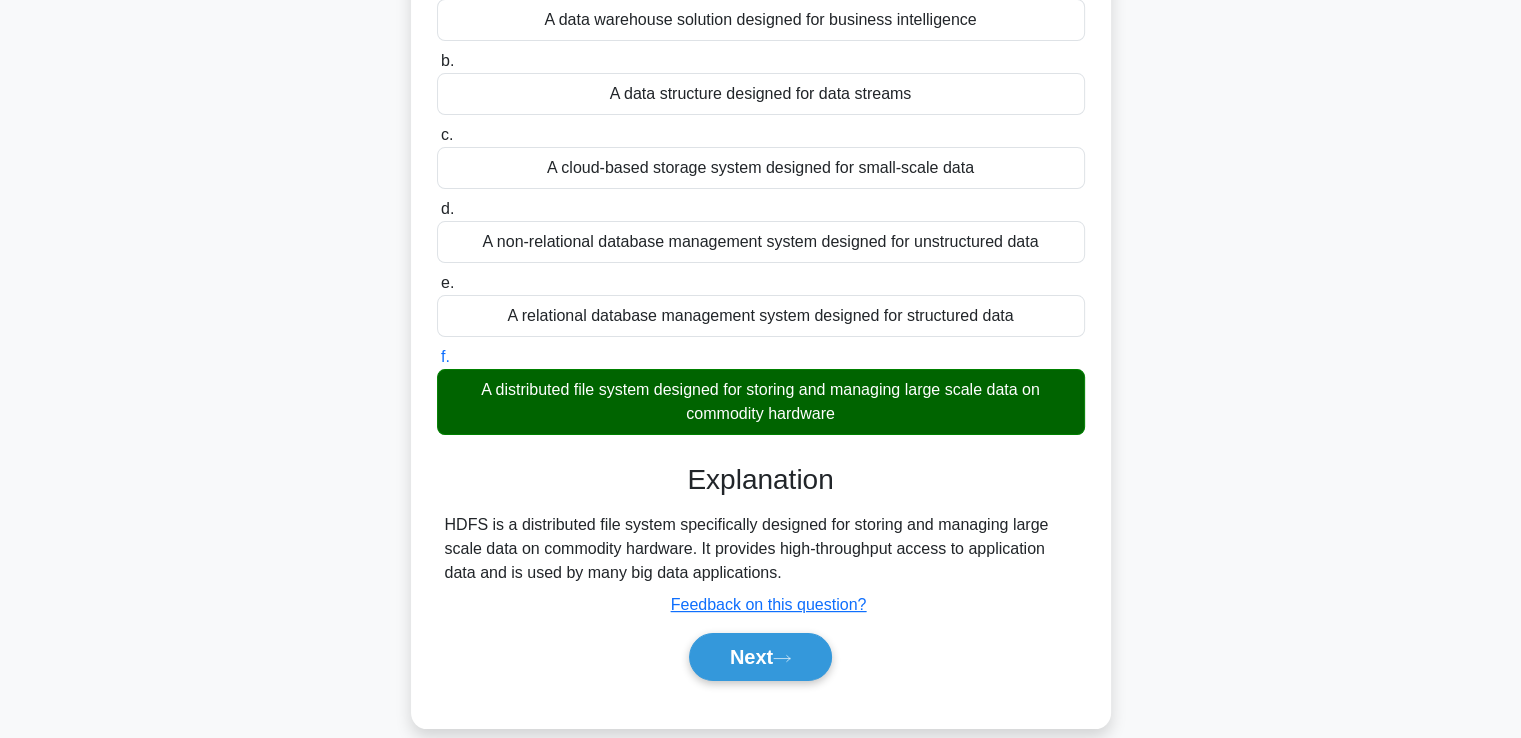 scroll, scrollTop: 343, scrollLeft: 0, axis: vertical 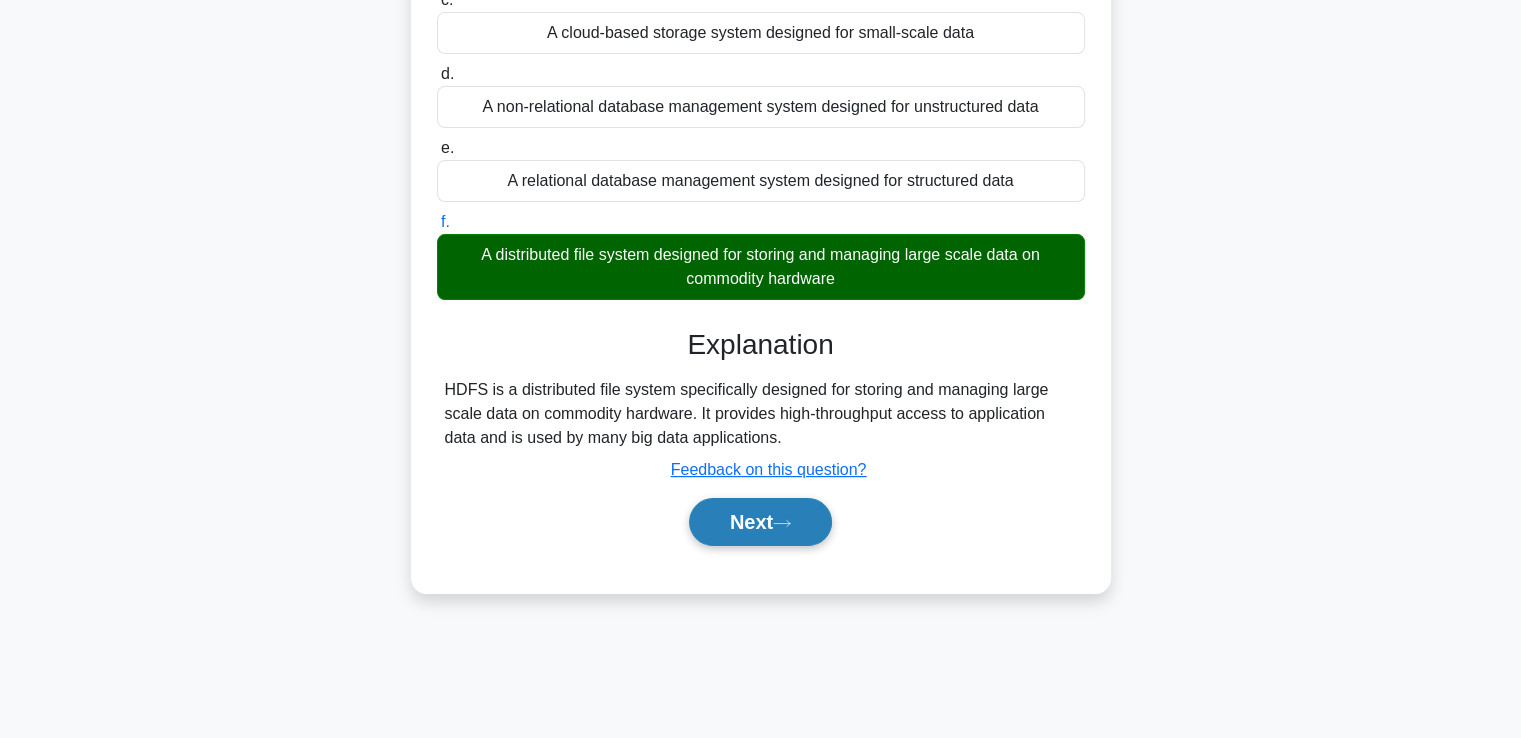 click on "Next" at bounding box center (760, 522) 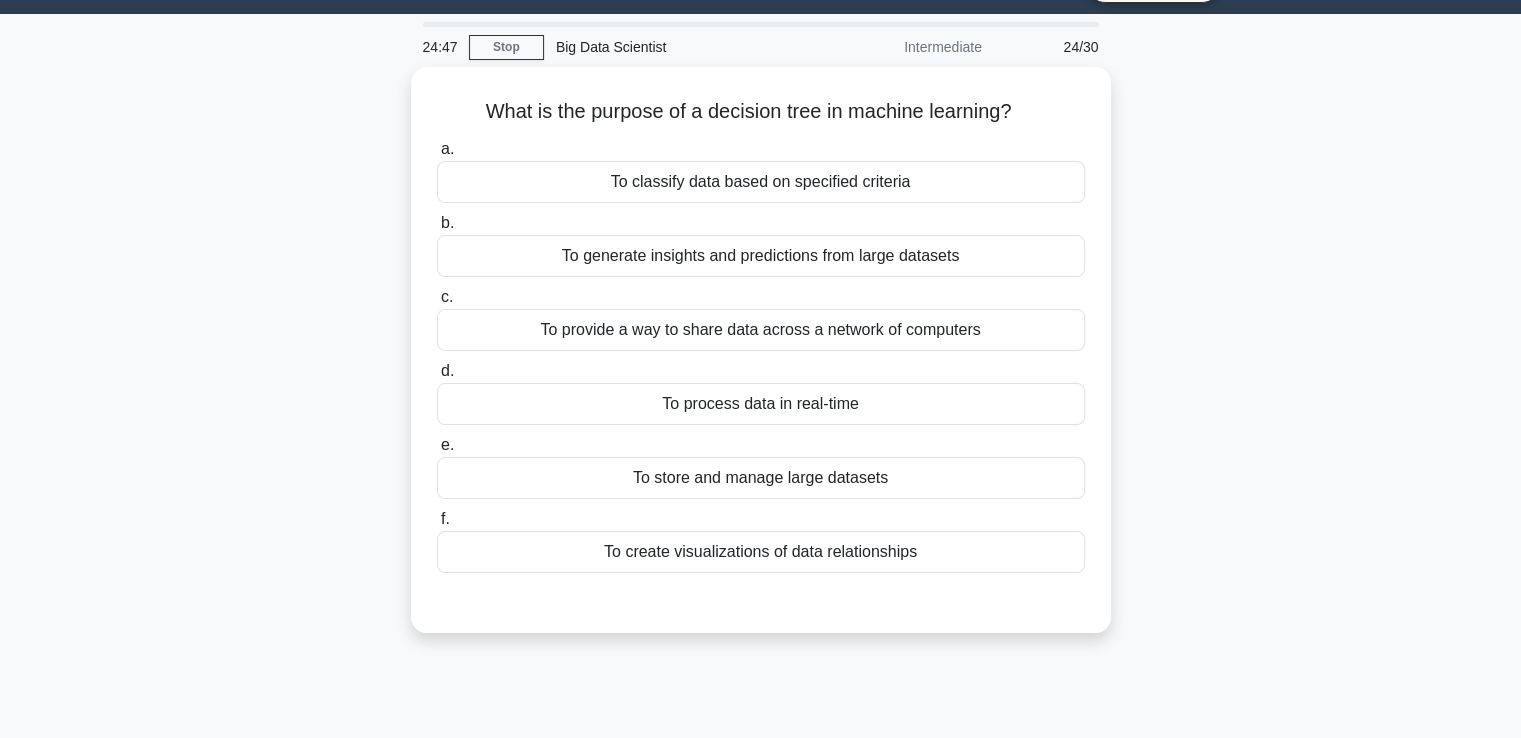 scroll, scrollTop: 0, scrollLeft: 0, axis: both 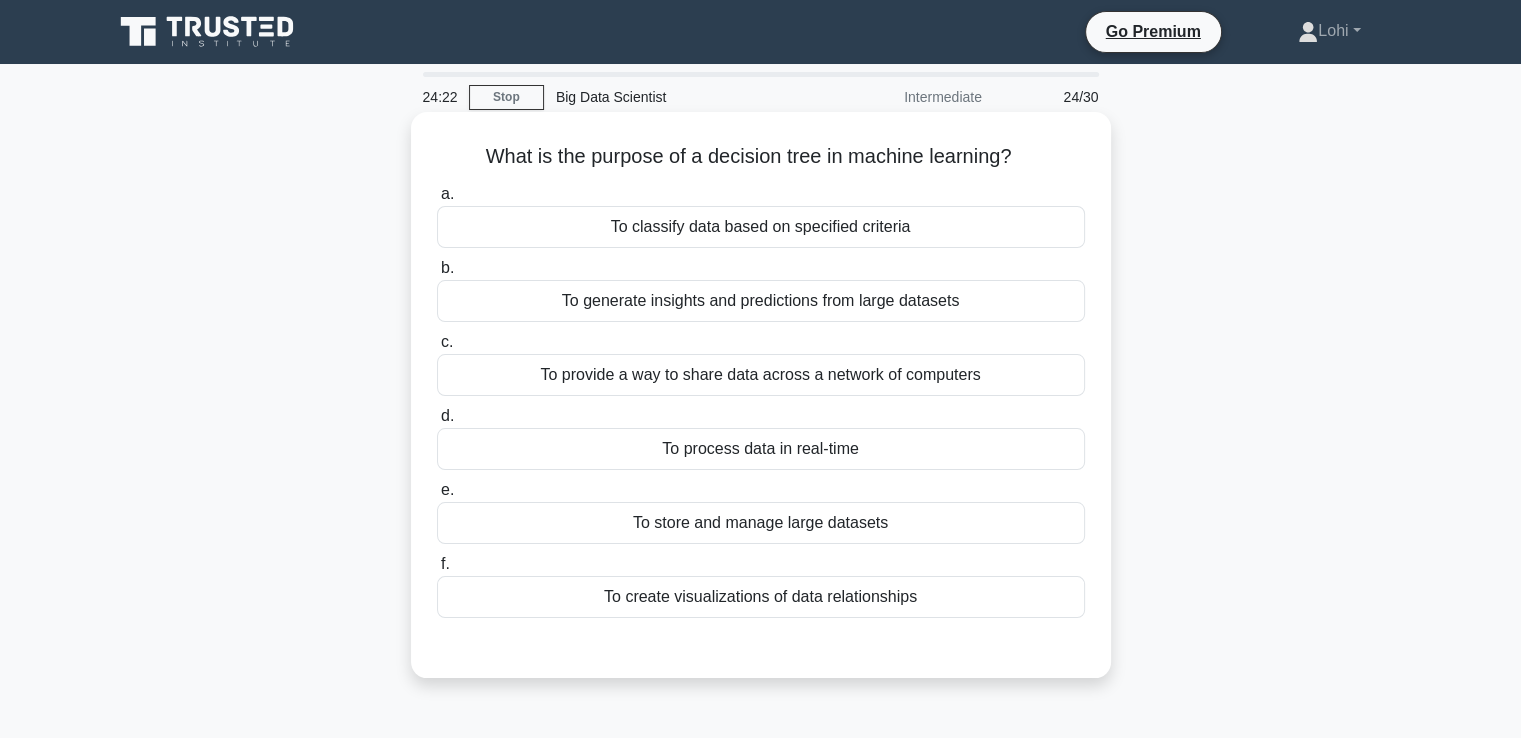 click on "To classify data based on specified criteria" at bounding box center [761, 227] 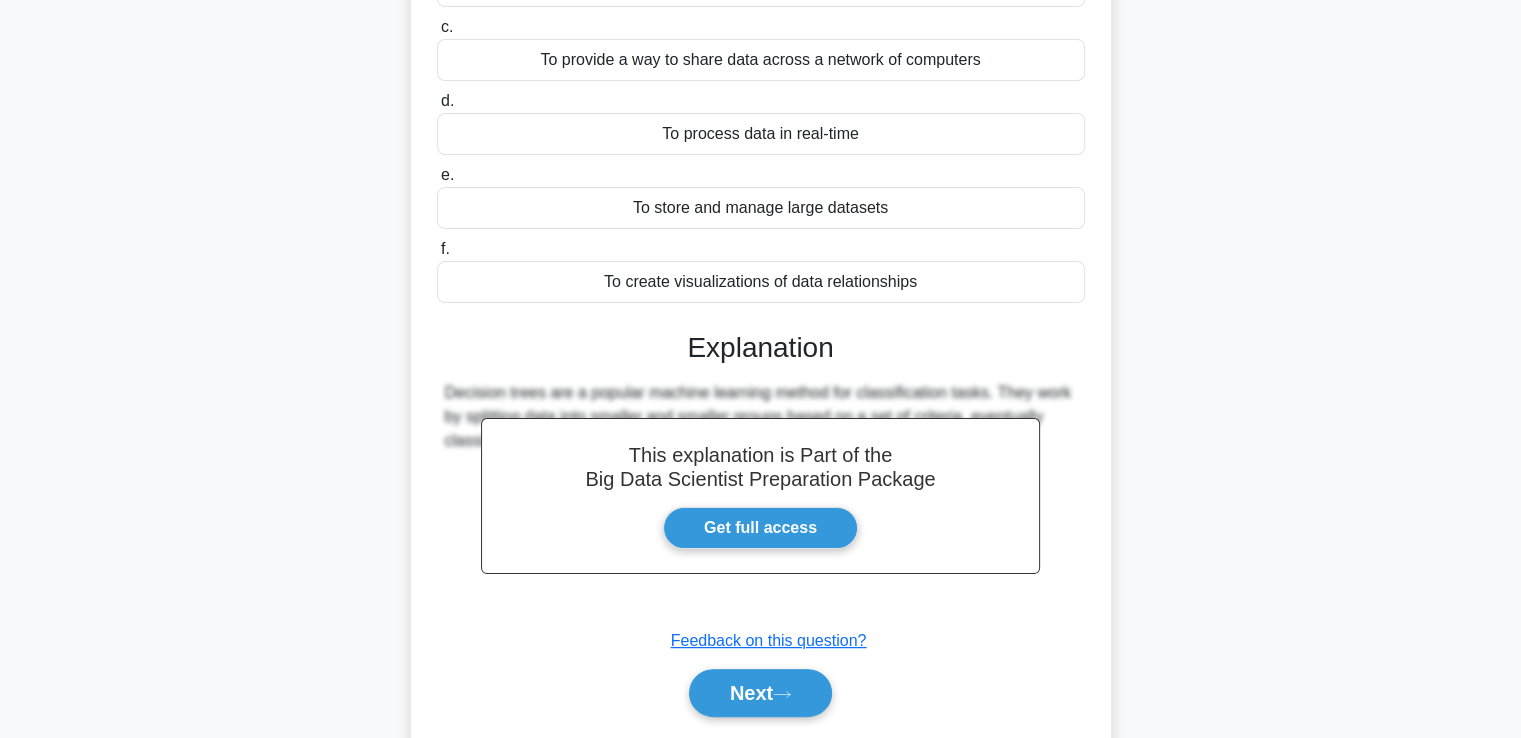 scroll, scrollTop: 377, scrollLeft: 0, axis: vertical 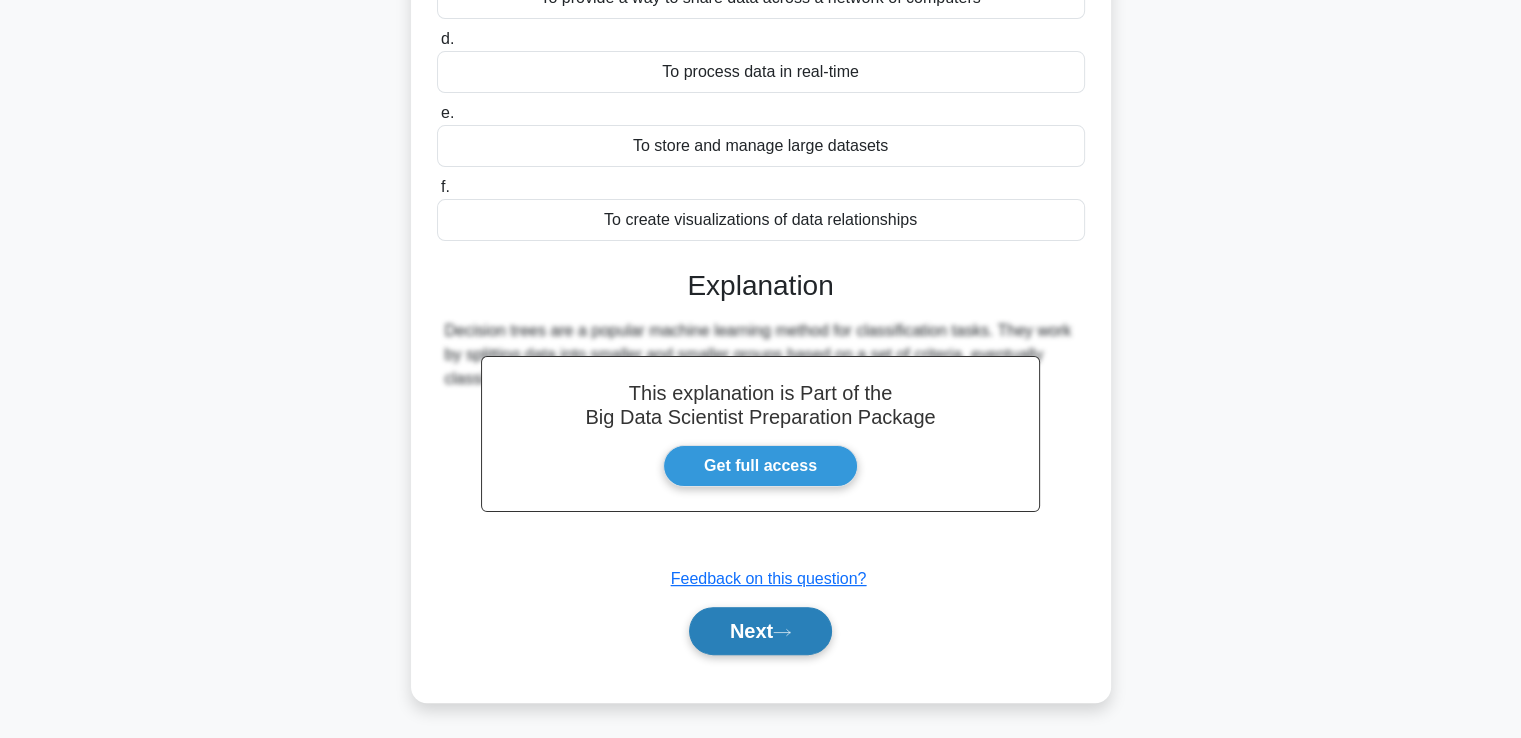 click on "Next" at bounding box center [760, 631] 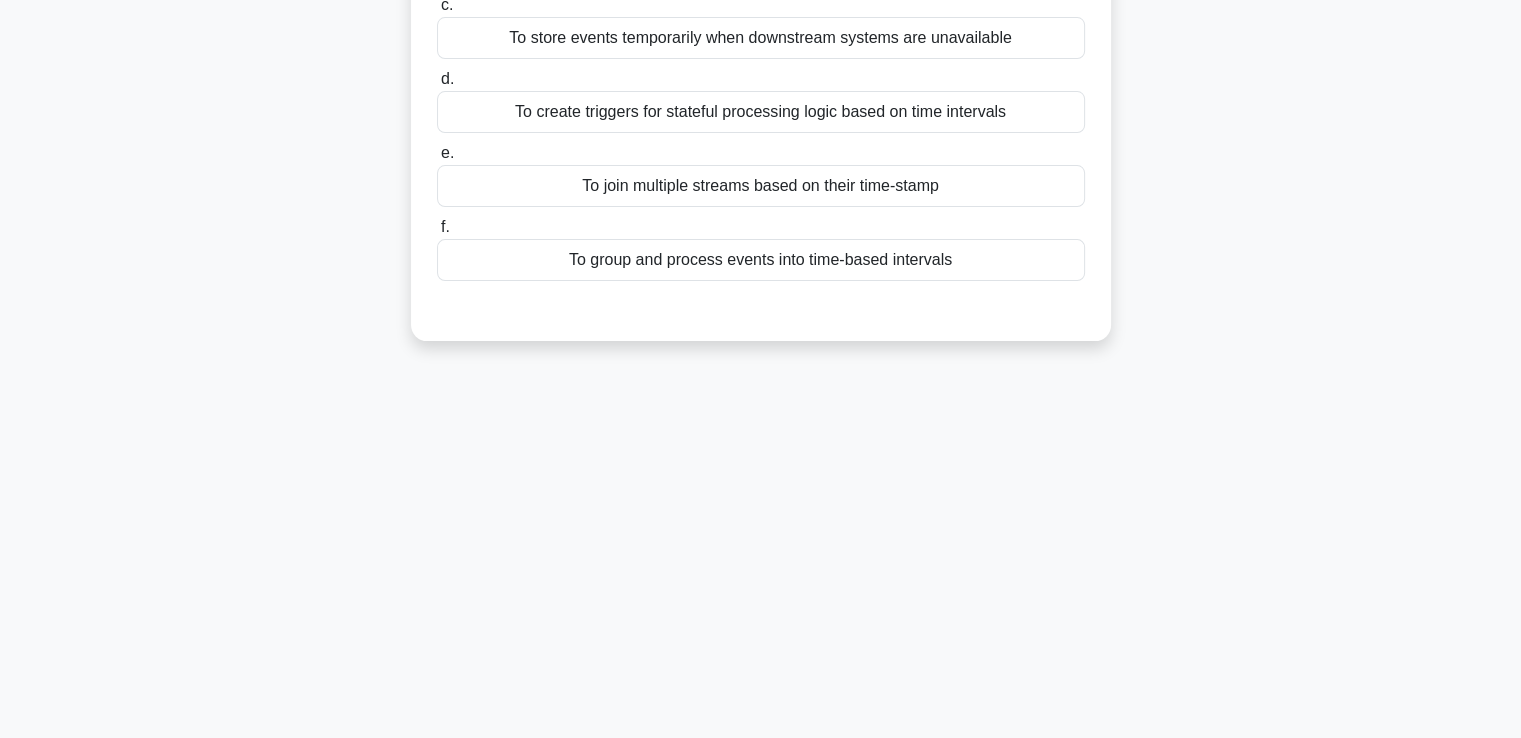 scroll, scrollTop: 343, scrollLeft: 0, axis: vertical 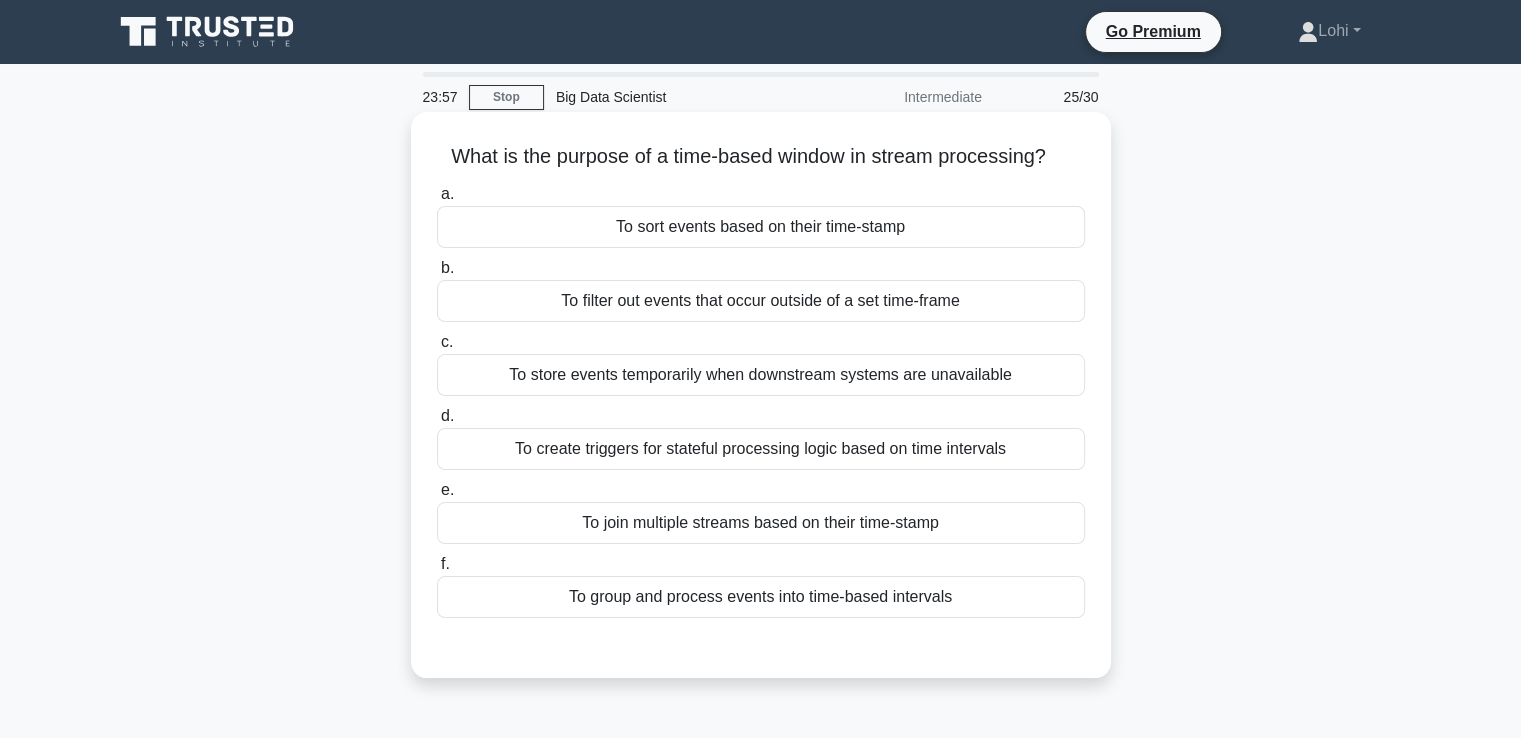 click on "To group and process events into time-based intervals" at bounding box center (761, 597) 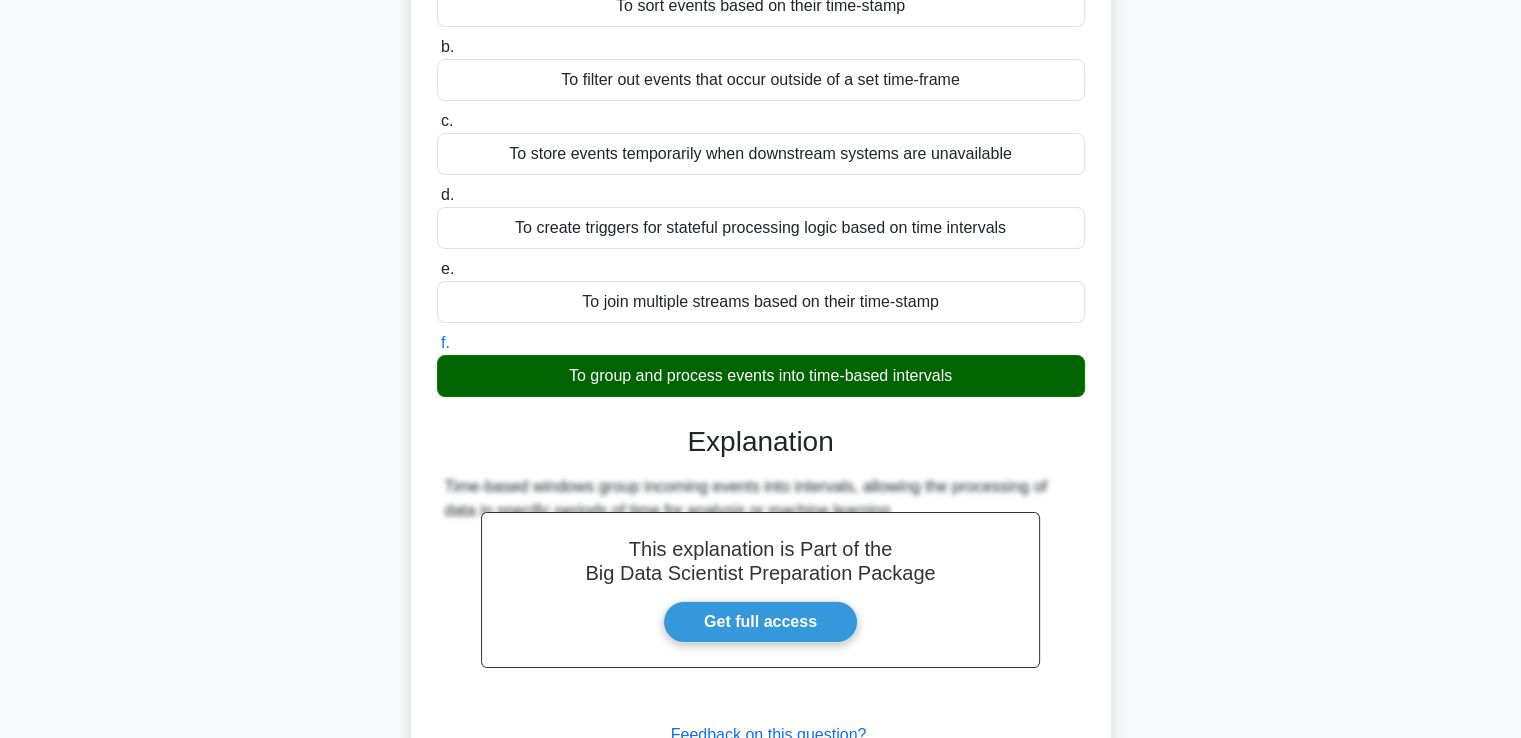 scroll, scrollTop: 377, scrollLeft: 0, axis: vertical 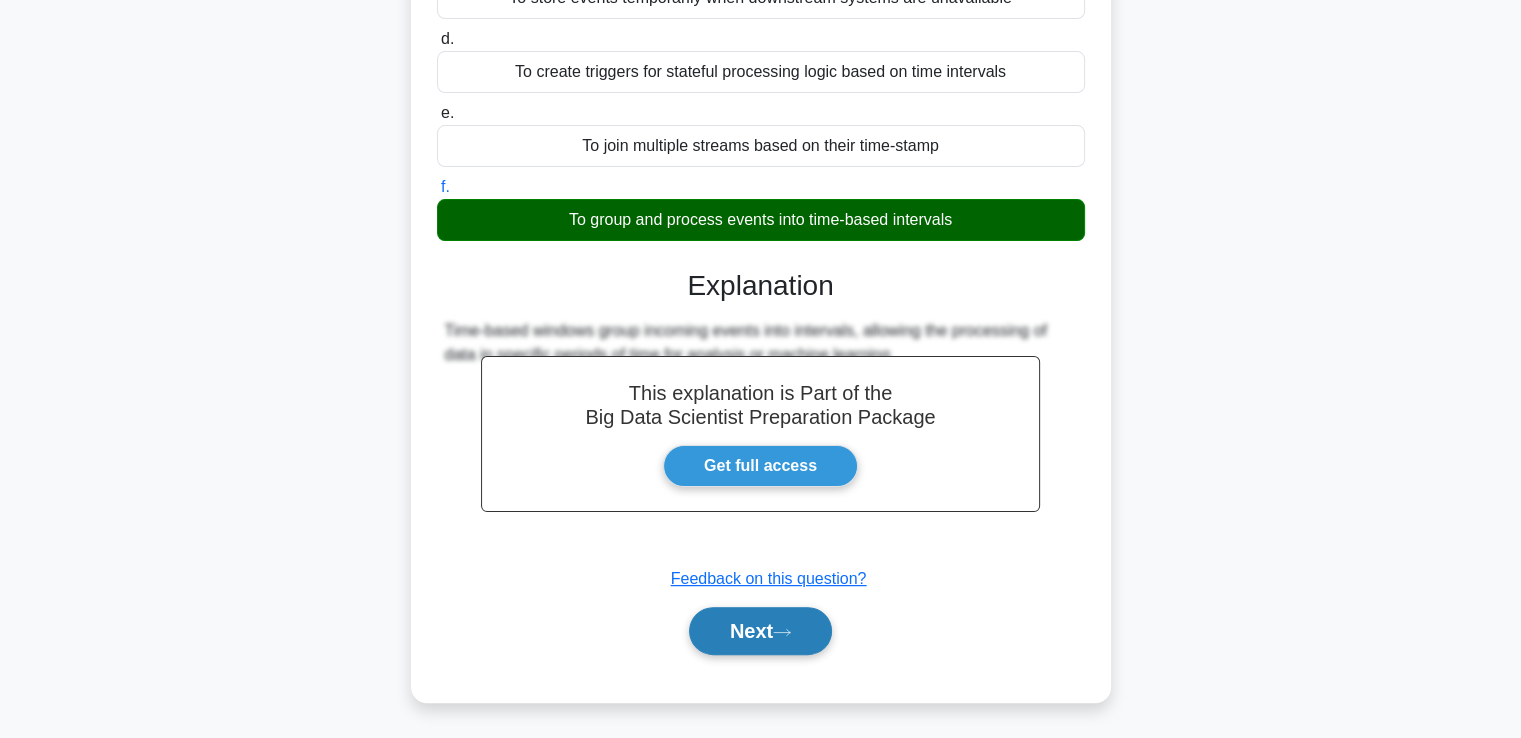 click on "Next" at bounding box center [760, 631] 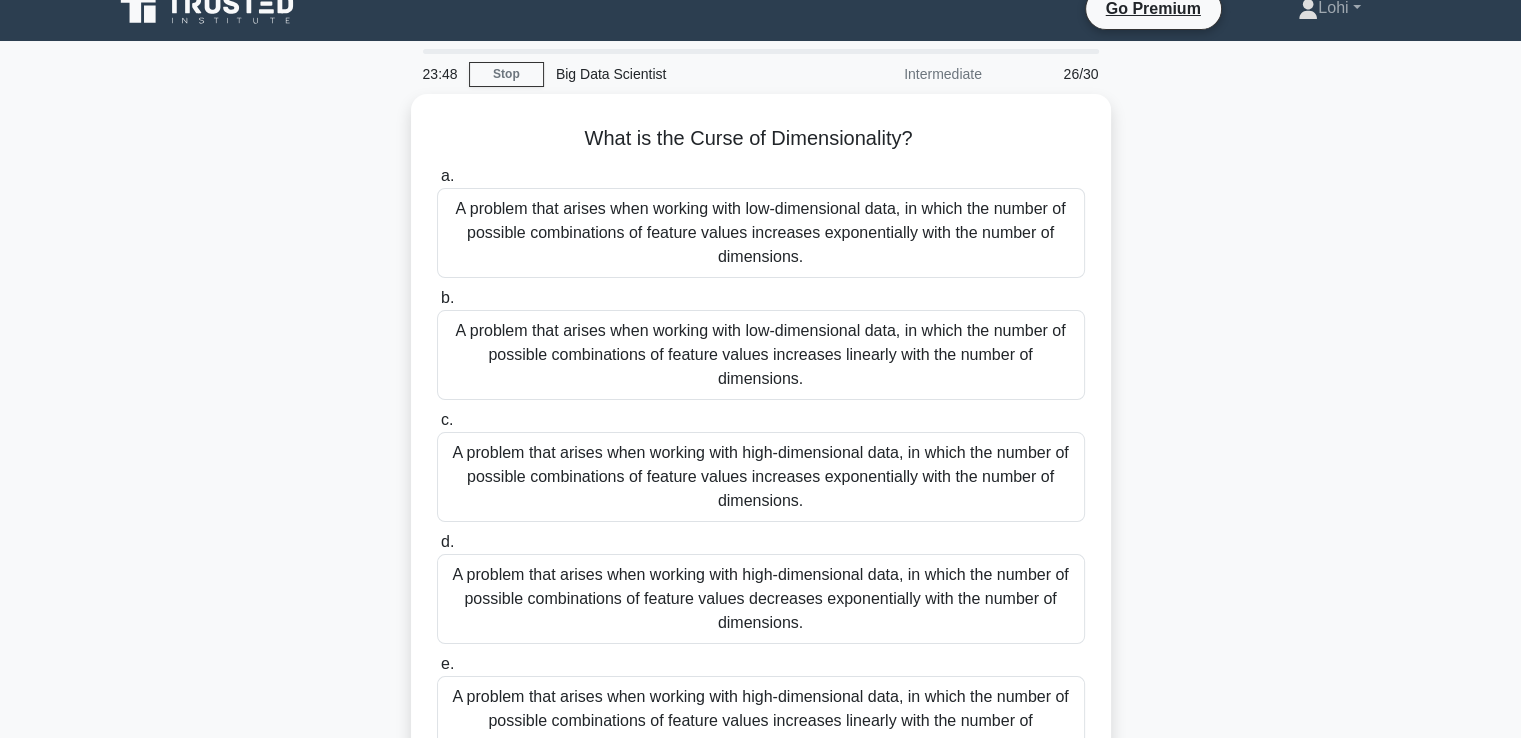 scroll, scrollTop: 0, scrollLeft: 0, axis: both 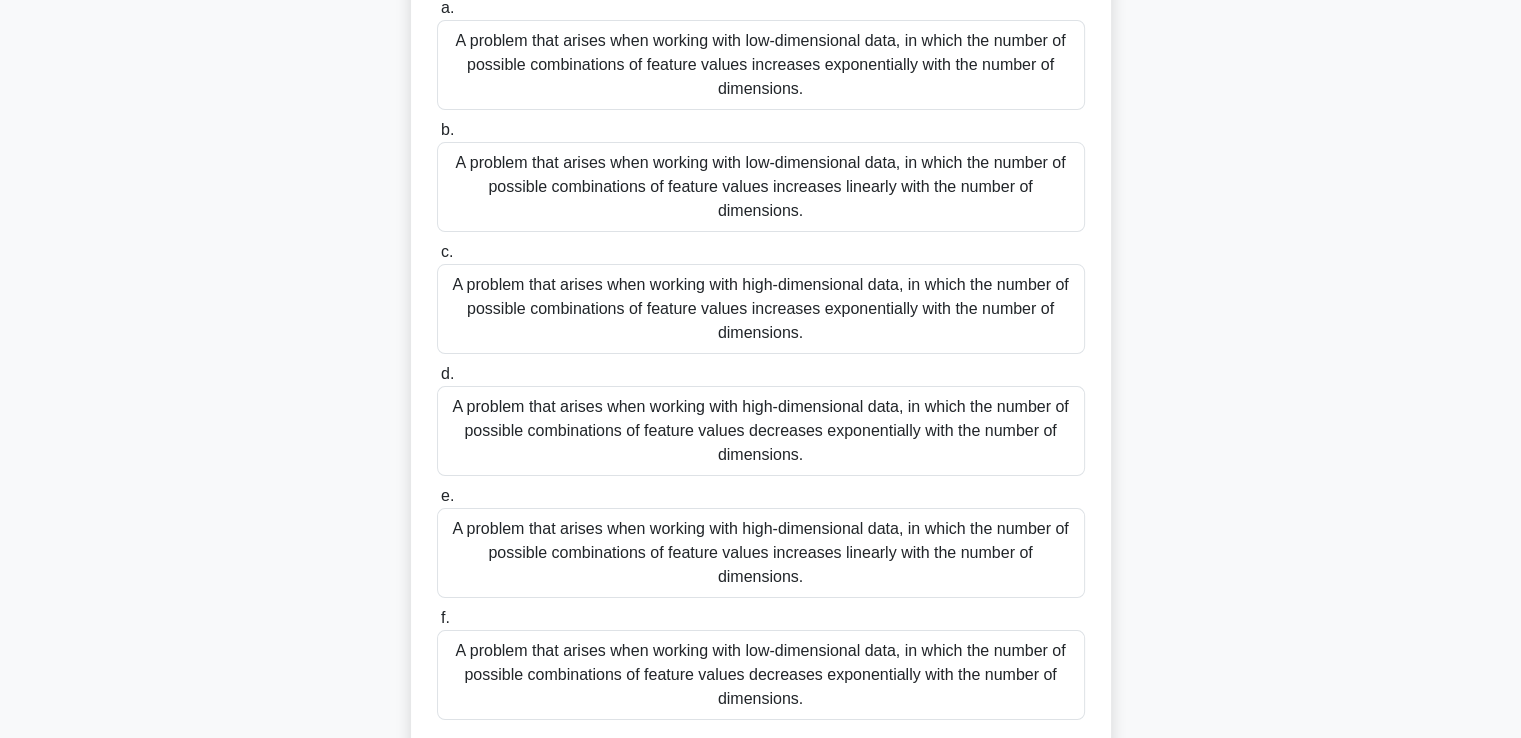 click on "A problem that arises when working with high-dimensional data, in which the number of possible combinations of feature values increases exponentially with the number of dimensions." at bounding box center [761, 309] 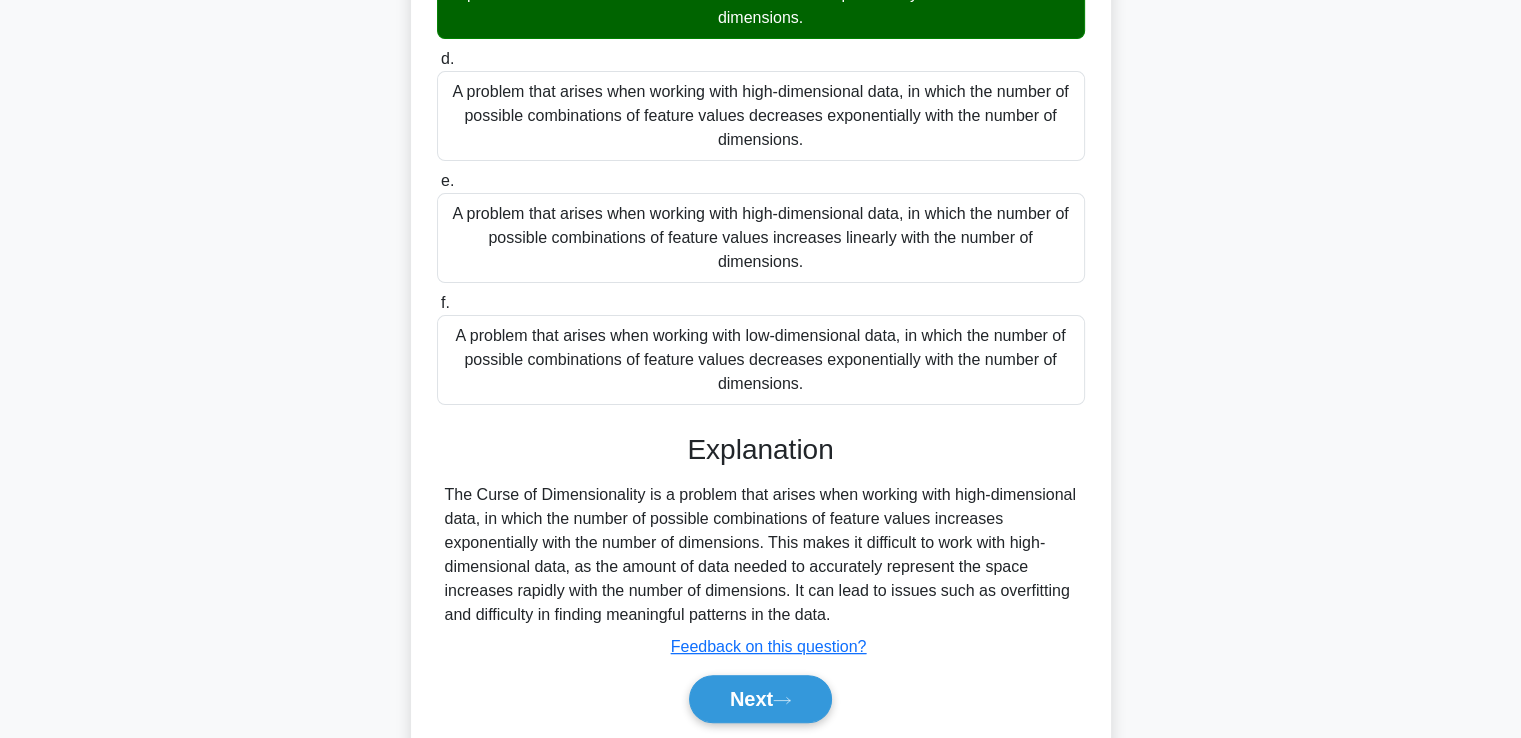 scroll, scrollTop: 569, scrollLeft: 0, axis: vertical 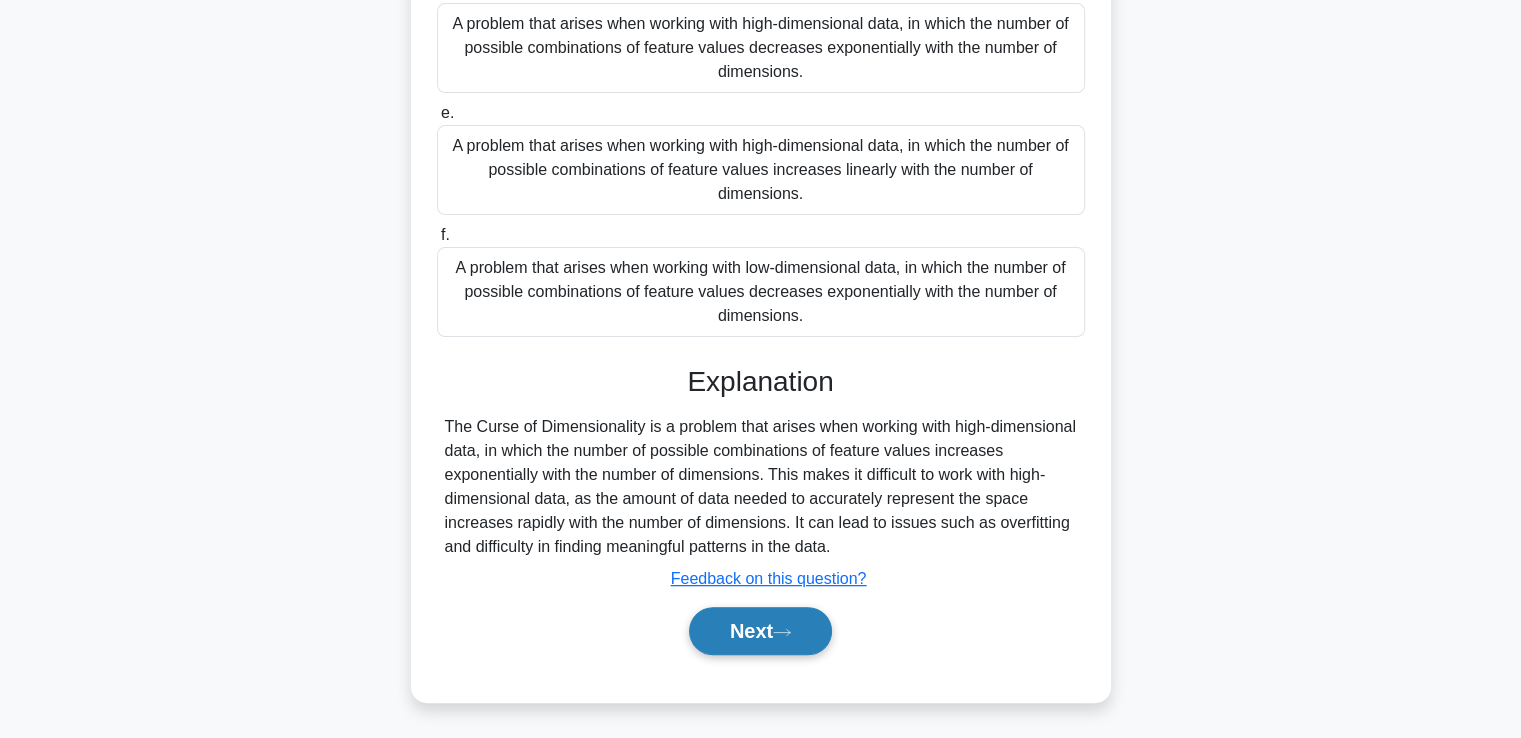 click on "Next" at bounding box center (760, 631) 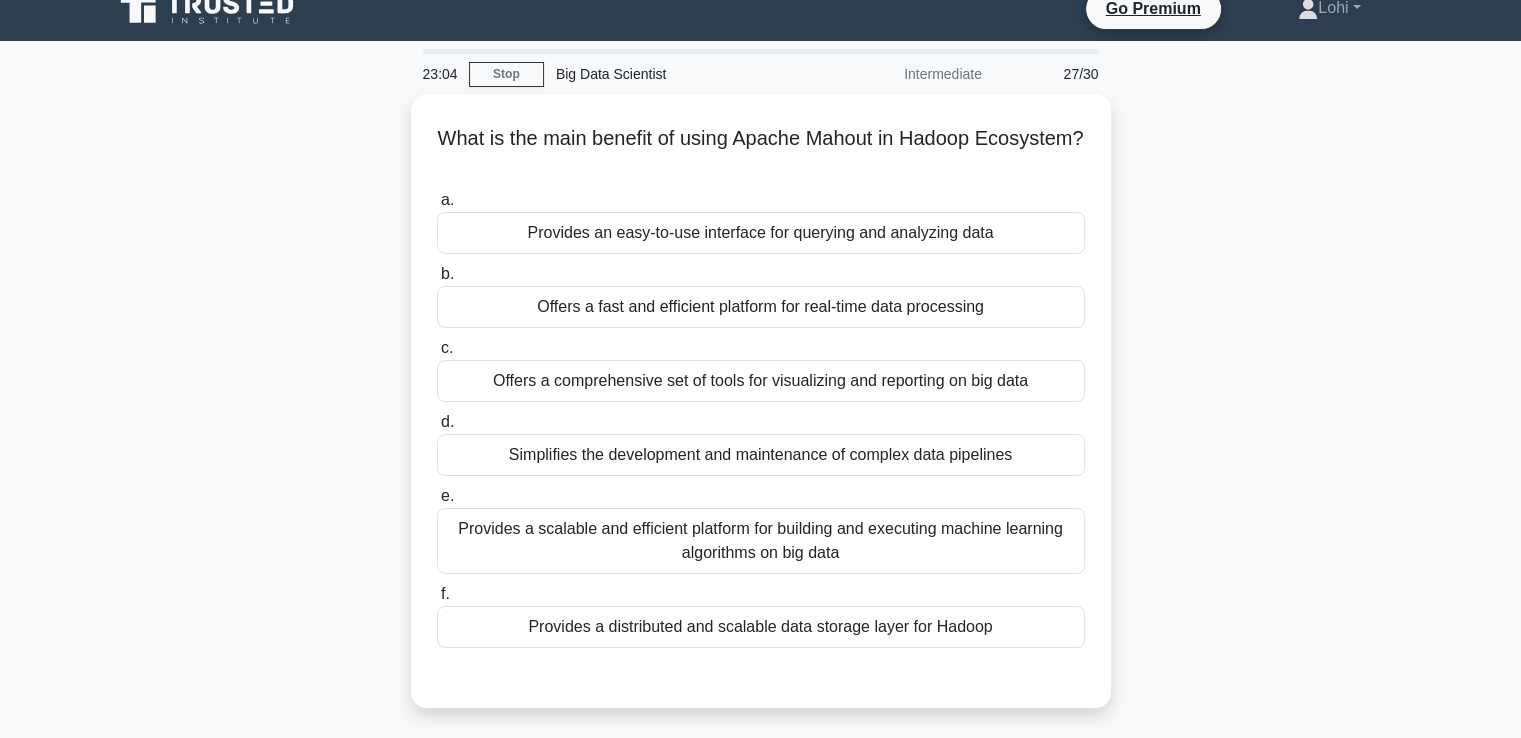 scroll, scrollTop: 0, scrollLeft: 0, axis: both 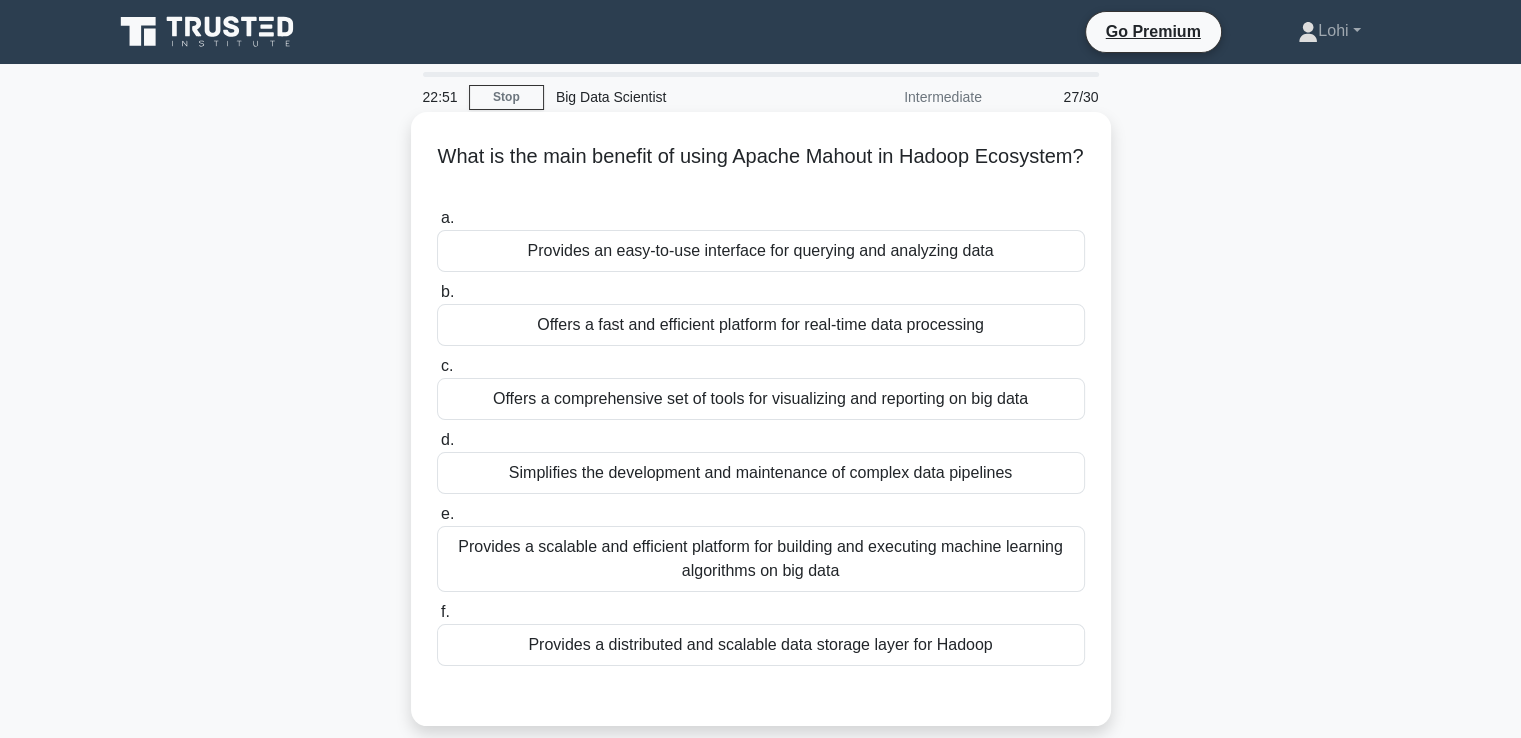 click on "Provides a scalable and efficient platform for building and executing machine learning algorithms on big data" at bounding box center (761, 559) 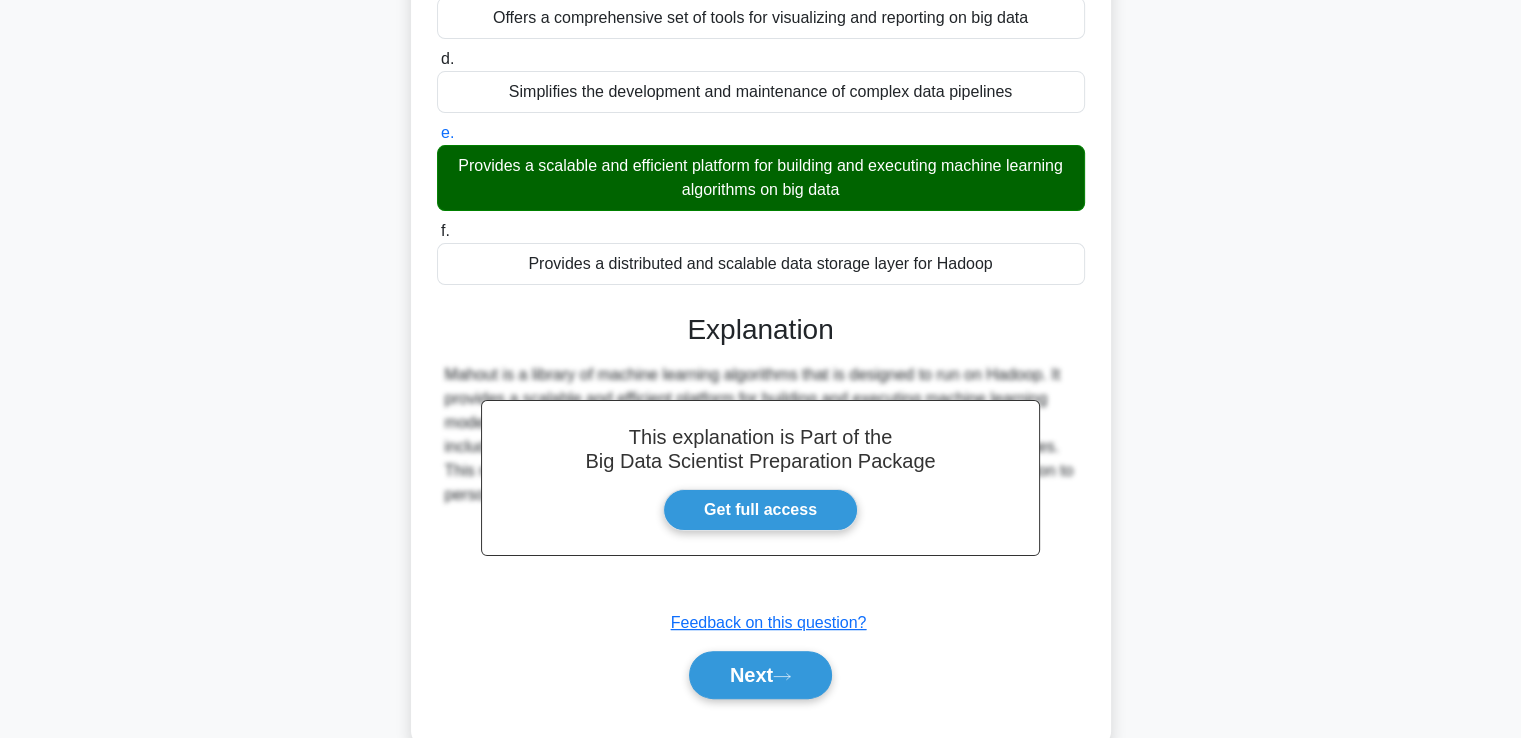 scroll, scrollTop: 425, scrollLeft: 0, axis: vertical 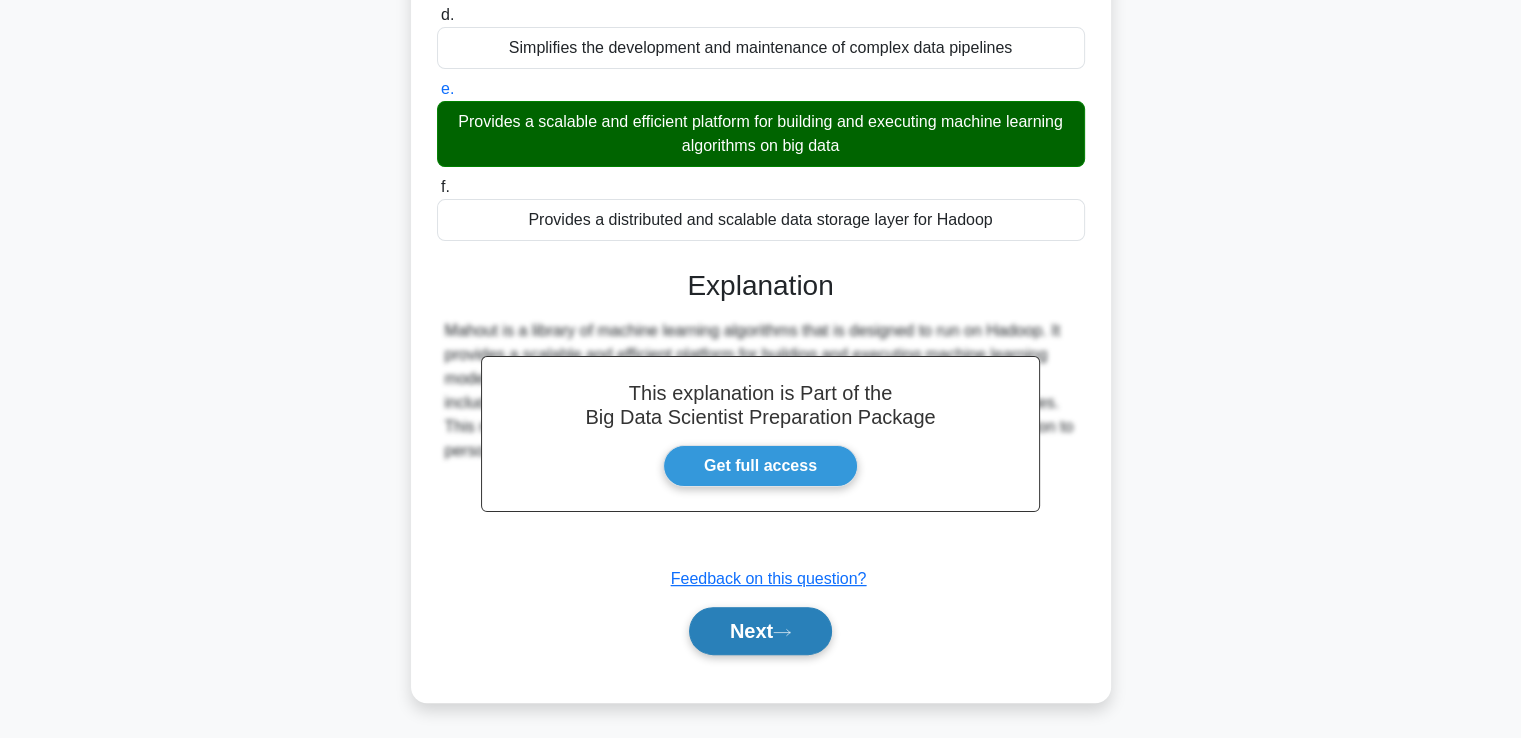 click on "Next" at bounding box center (760, 631) 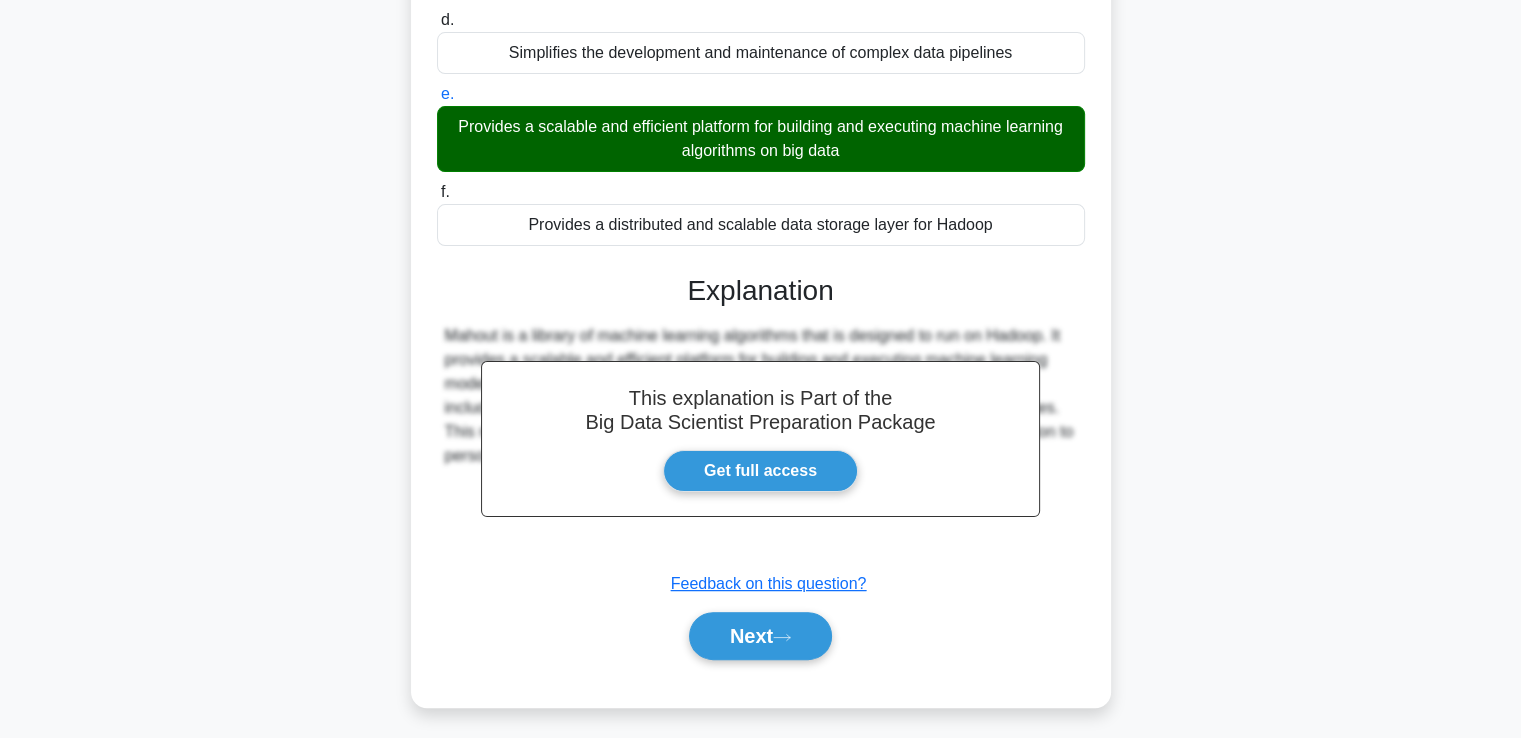 scroll, scrollTop: 343, scrollLeft: 0, axis: vertical 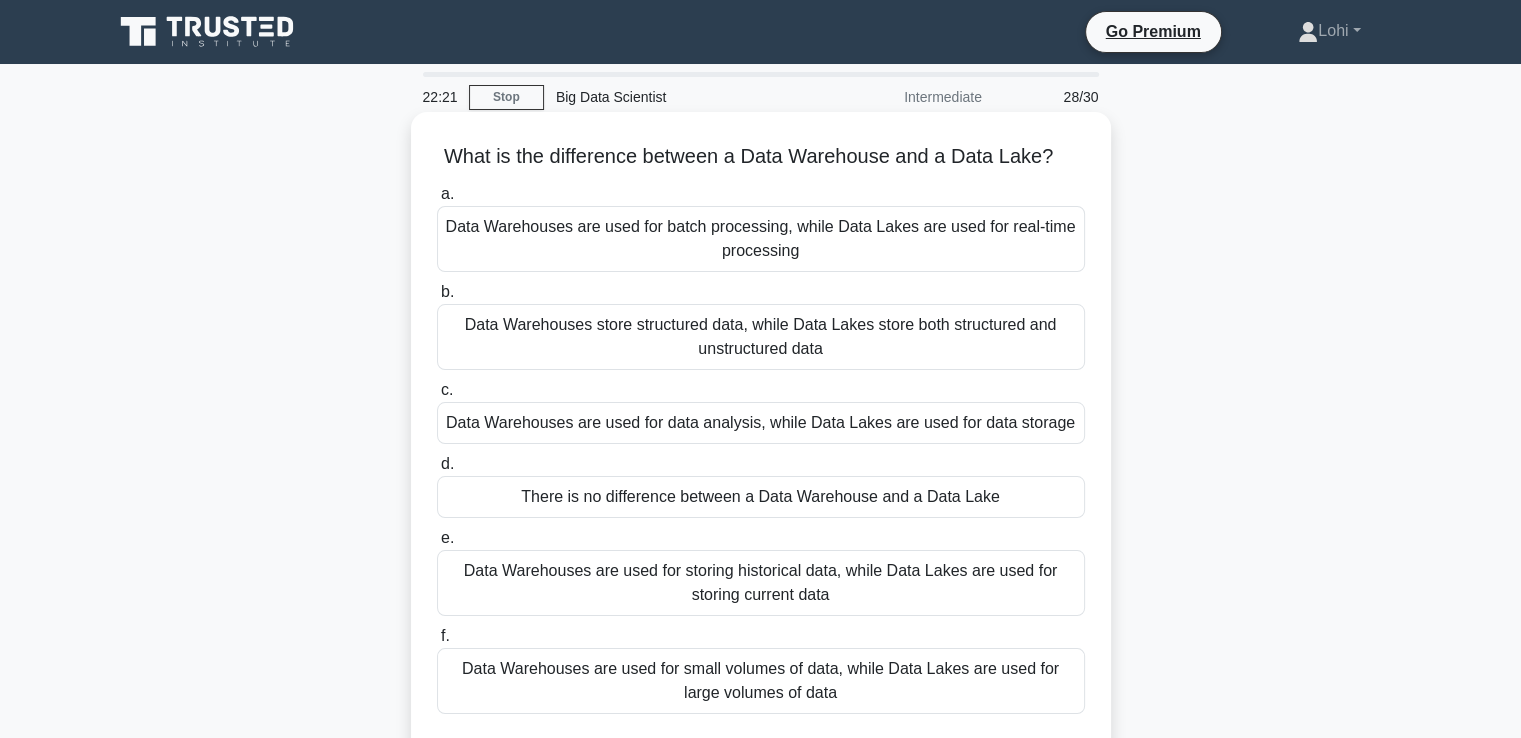 click on "Data Warehouses store structured data, while Data Lakes store both structured and unstructured data" at bounding box center [761, 337] 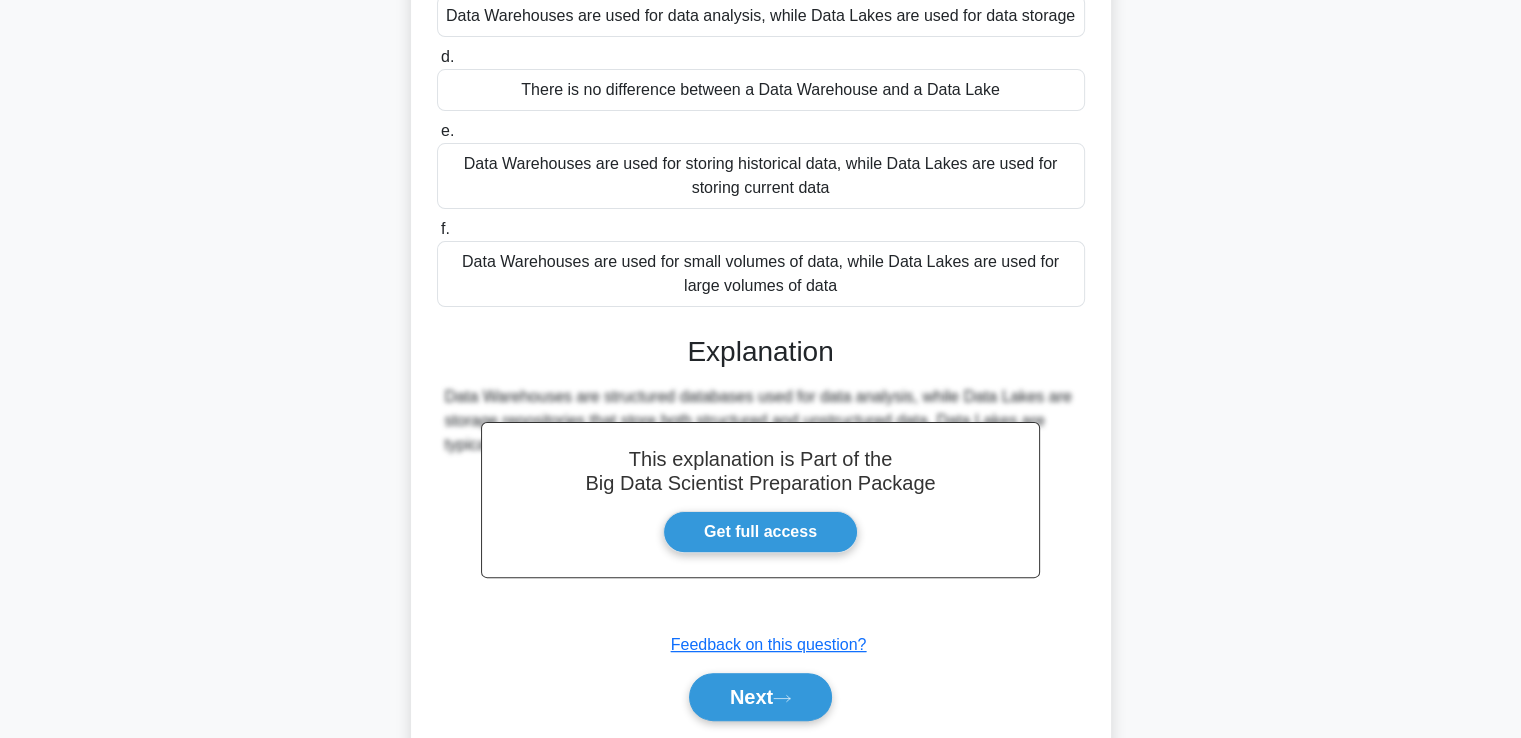scroll, scrollTop: 473, scrollLeft: 0, axis: vertical 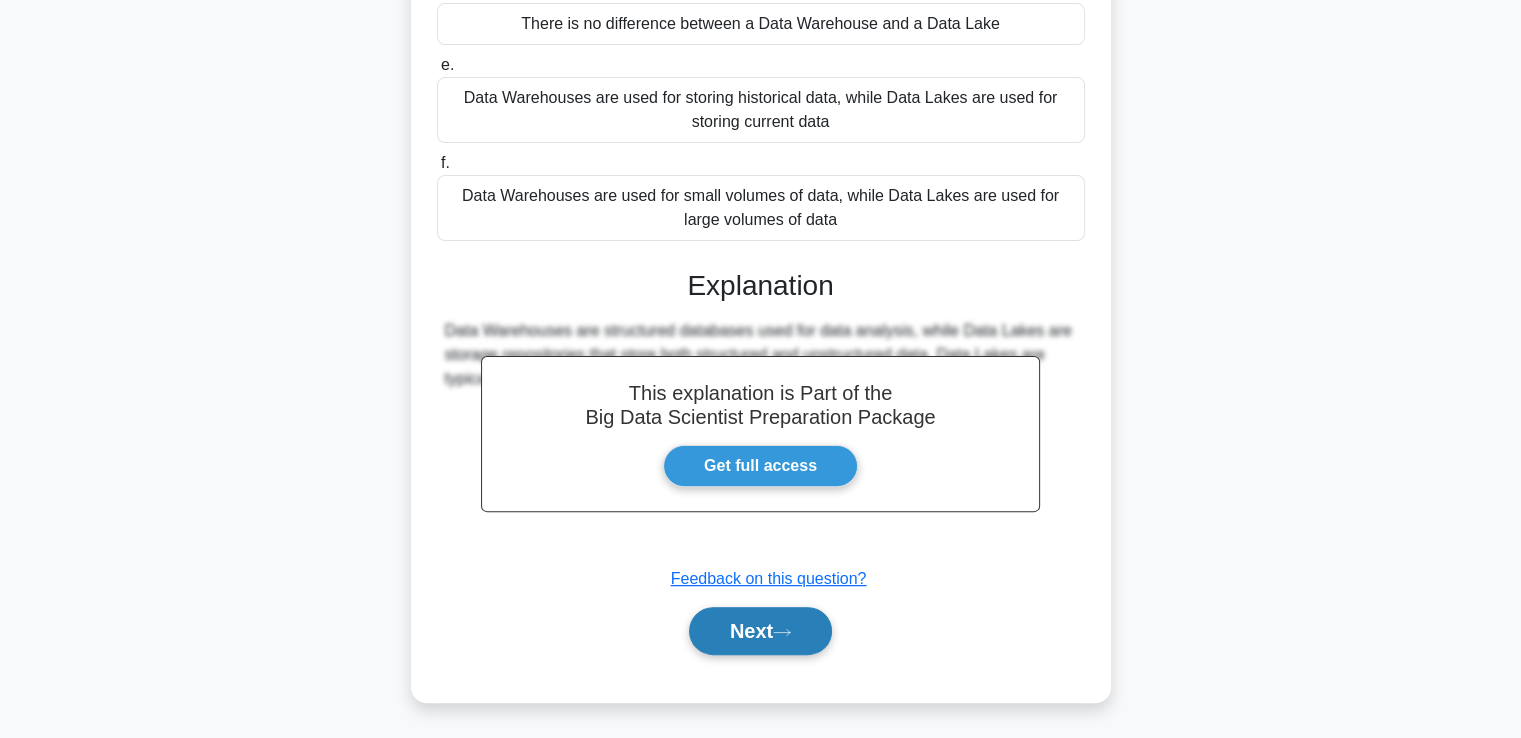 click on "Next" at bounding box center (760, 631) 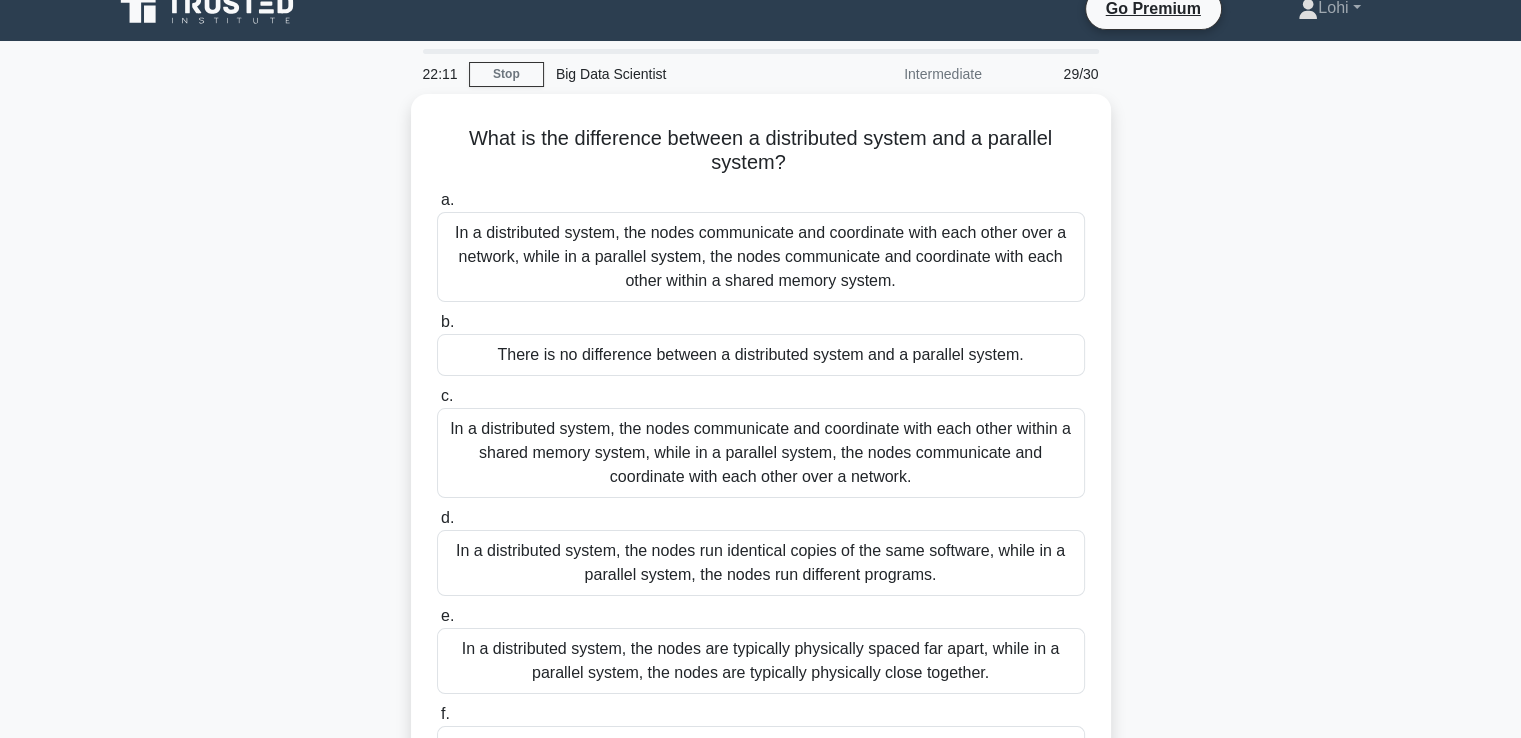 scroll, scrollTop: 0, scrollLeft: 0, axis: both 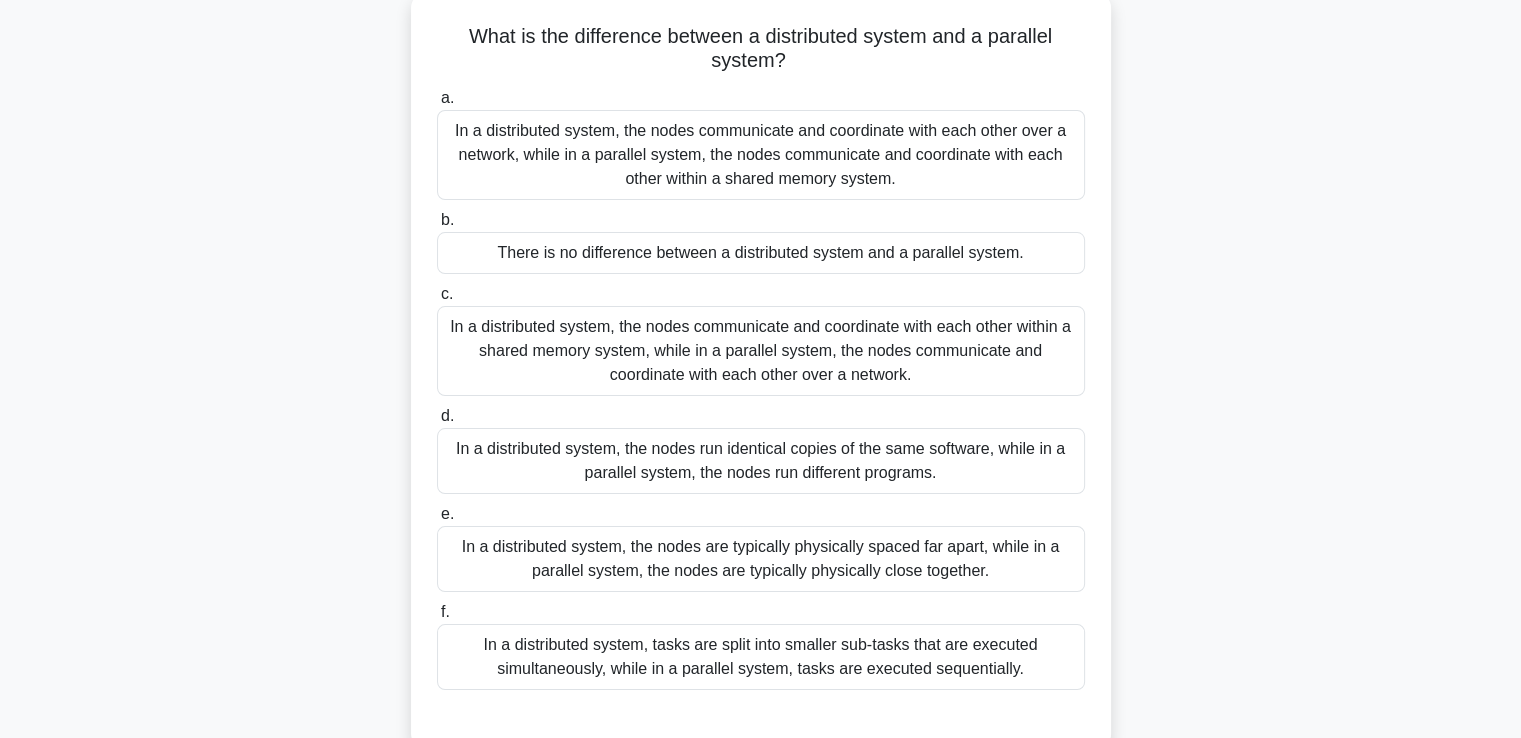 click on "In a distributed system, the nodes communicate and coordinate with each other over a network, while in a parallel system, the nodes communicate and coordinate with each other within a shared memory system." at bounding box center (761, 155) 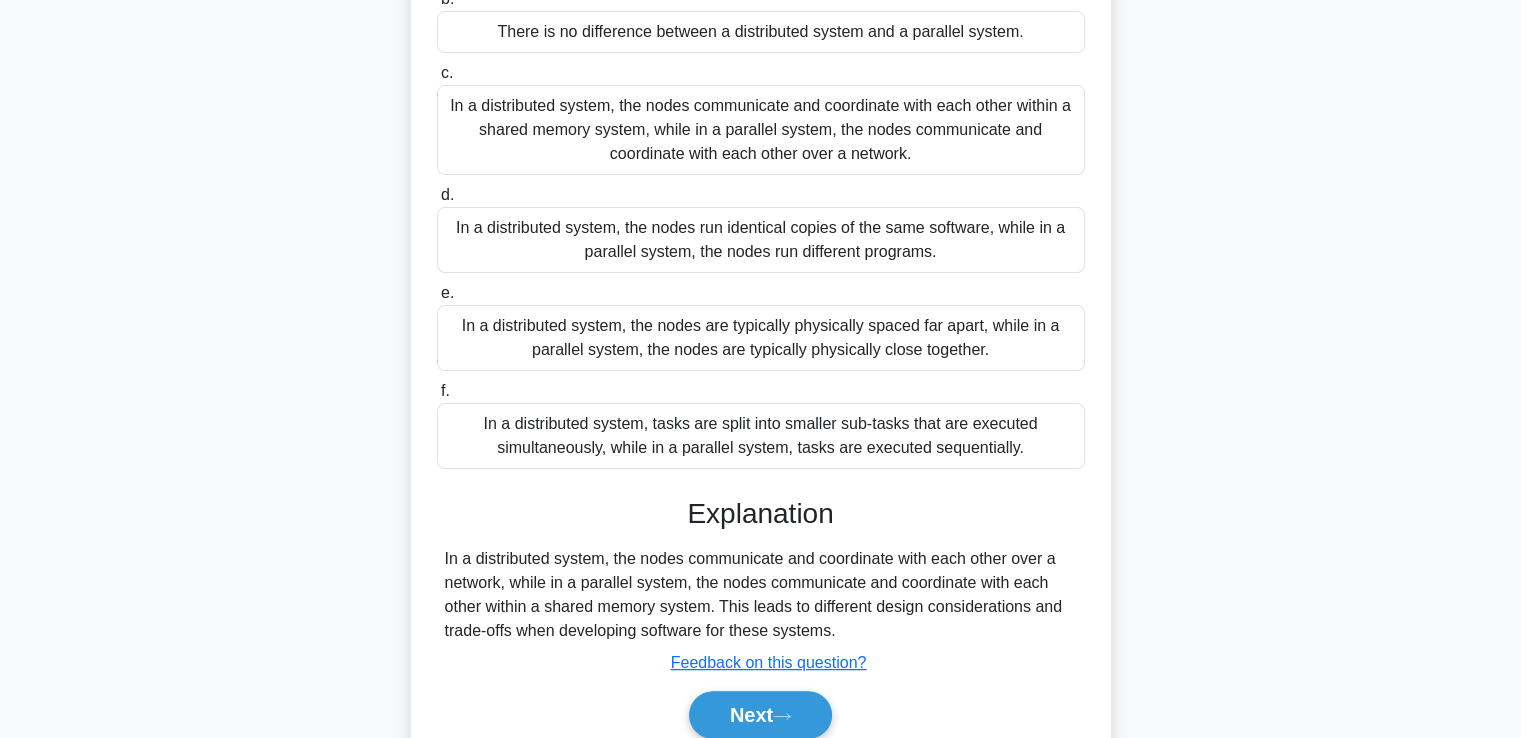 scroll, scrollTop: 425, scrollLeft: 0, axis: vertical 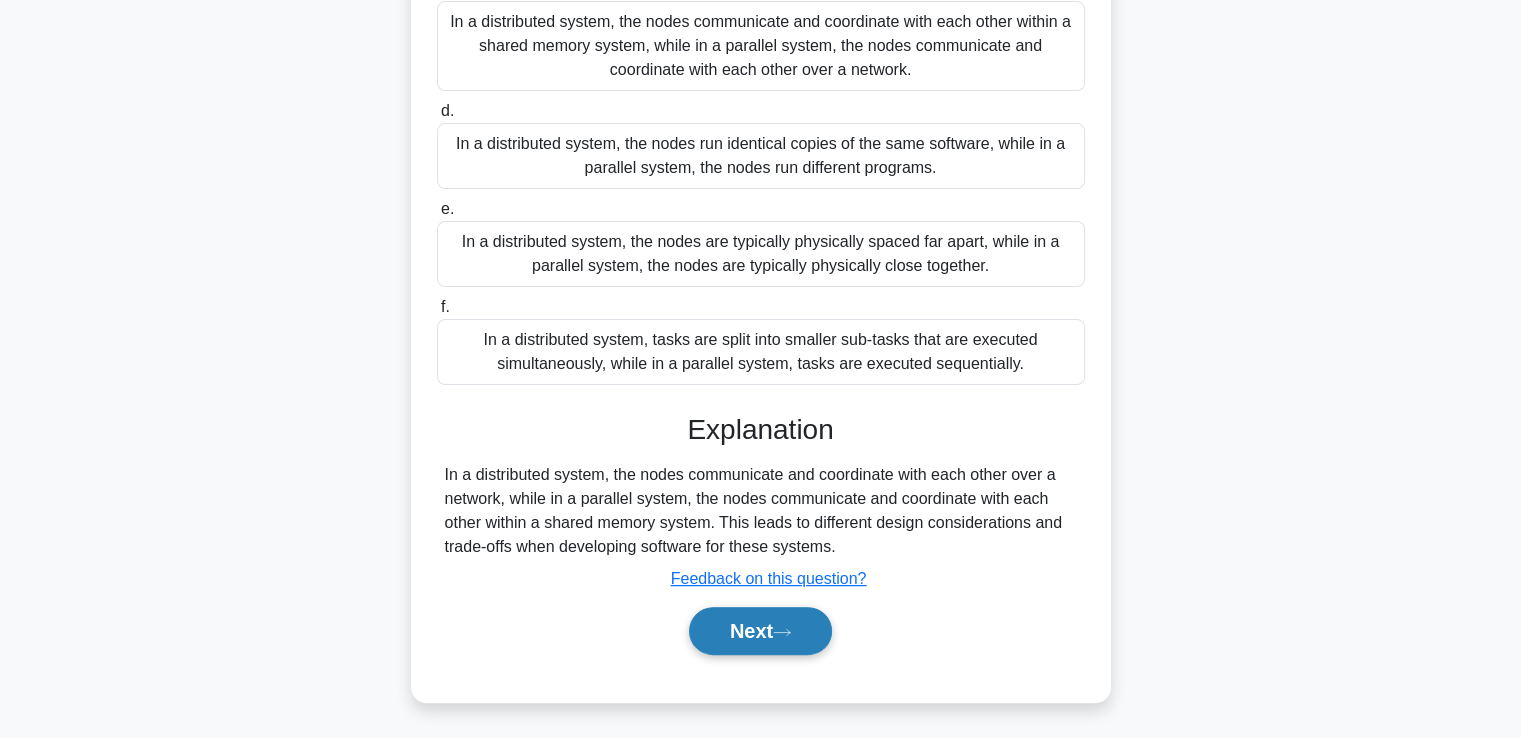 click on "Next" at bounding box center (760, 631) 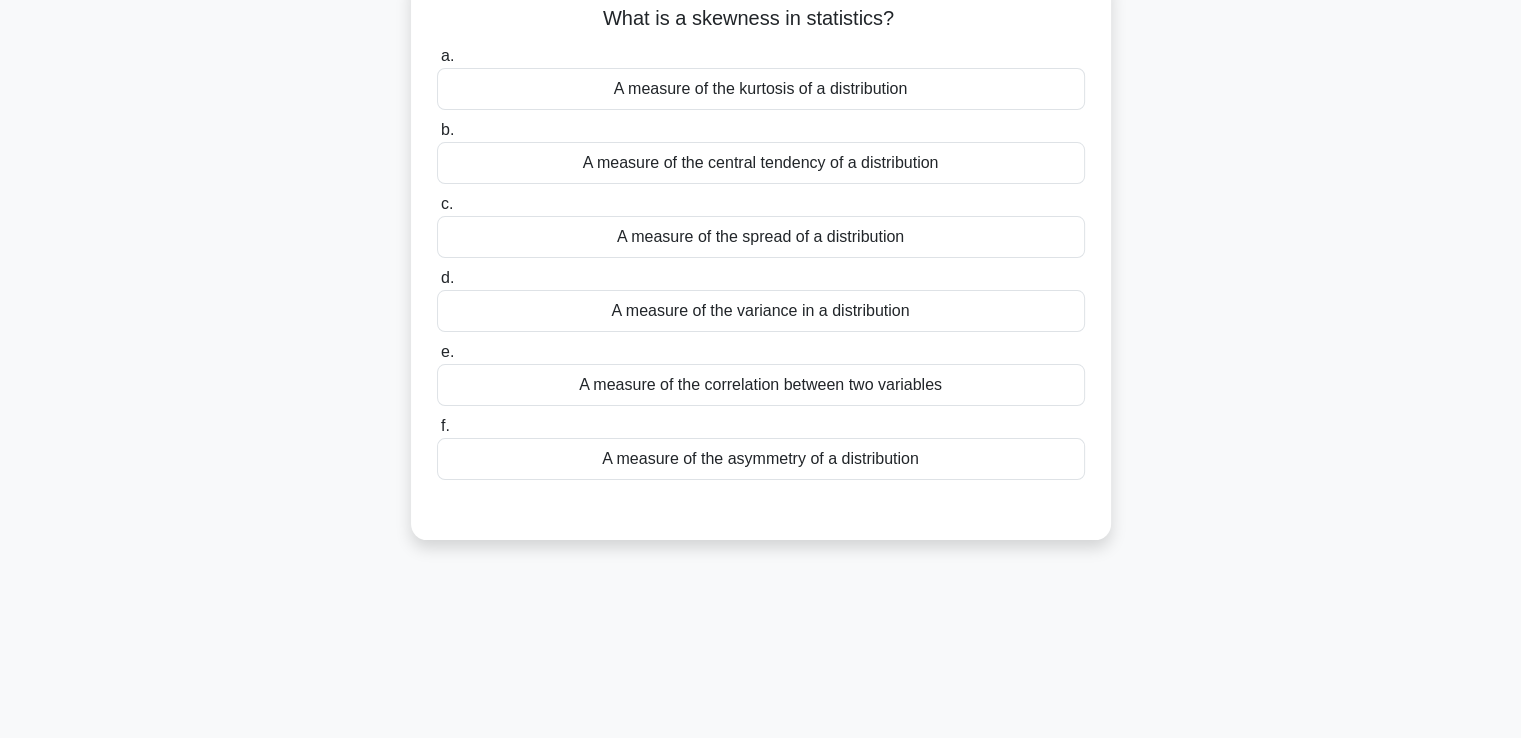 scroll, scrollTop: 0, scrollLeft: 0, axis: both 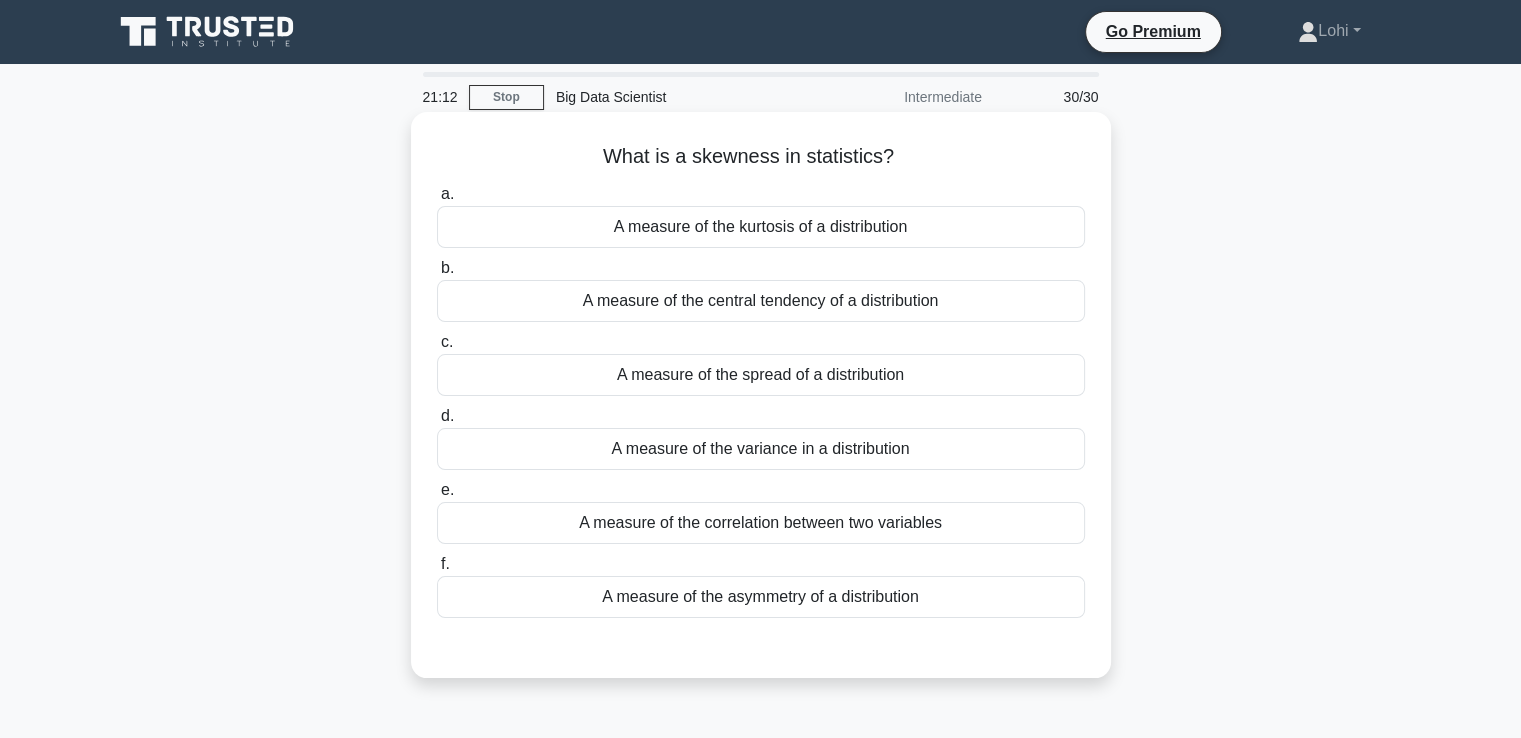 click on "A measure of the asymmetry of a distribution" at bounding box center (761, 597) 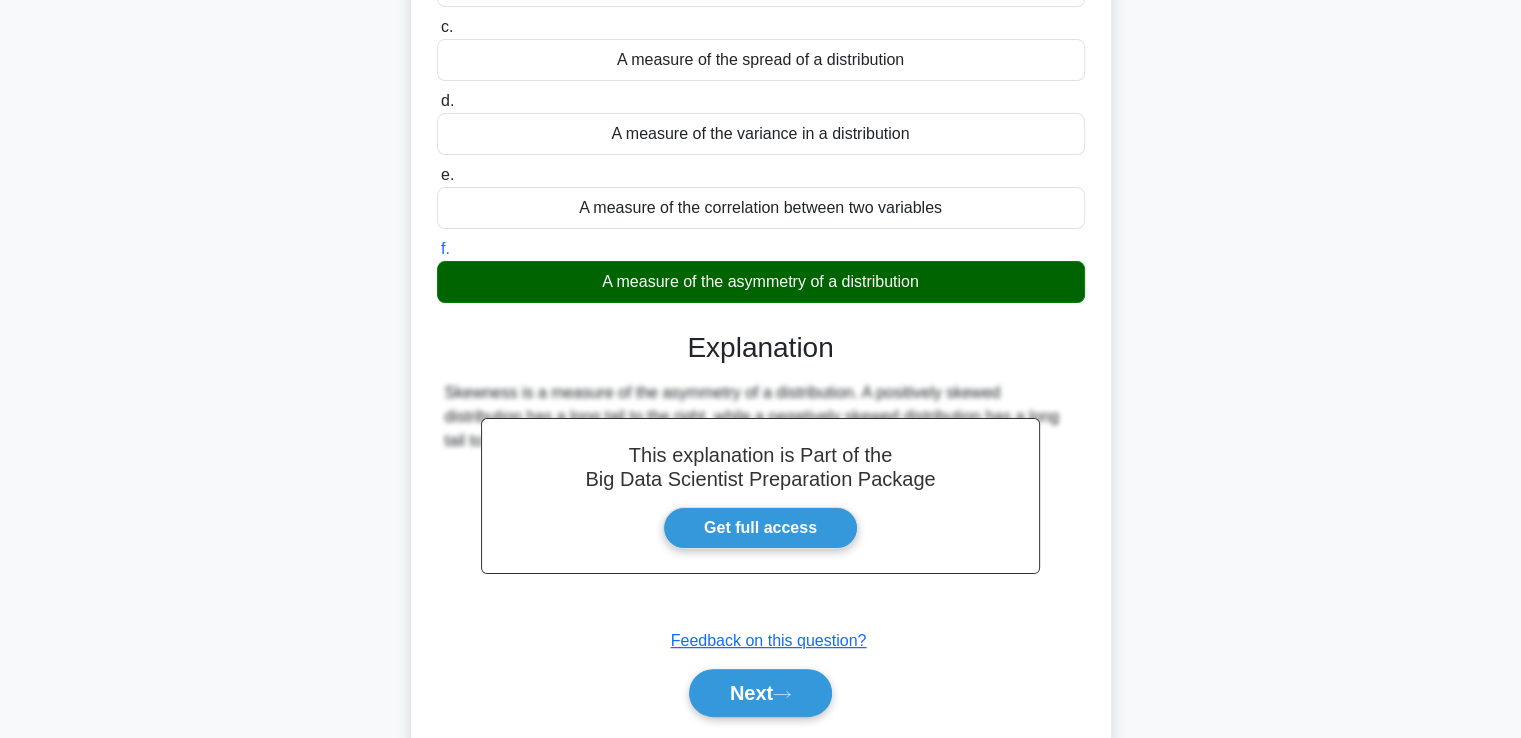 scroll, scrollTop: 377, scrollLeft: 0, axis: vertical 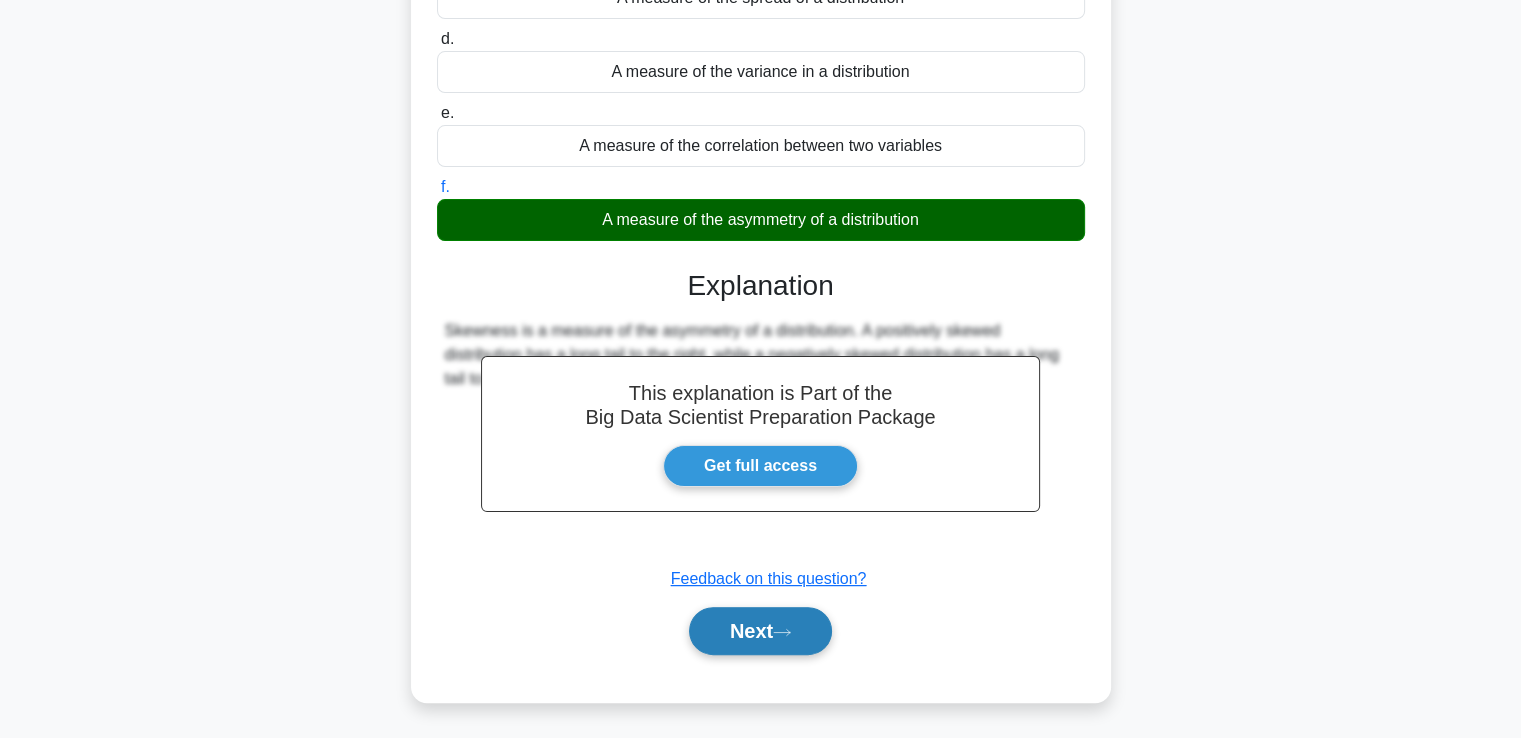 click on "Next" at bounding box center (760, 631) 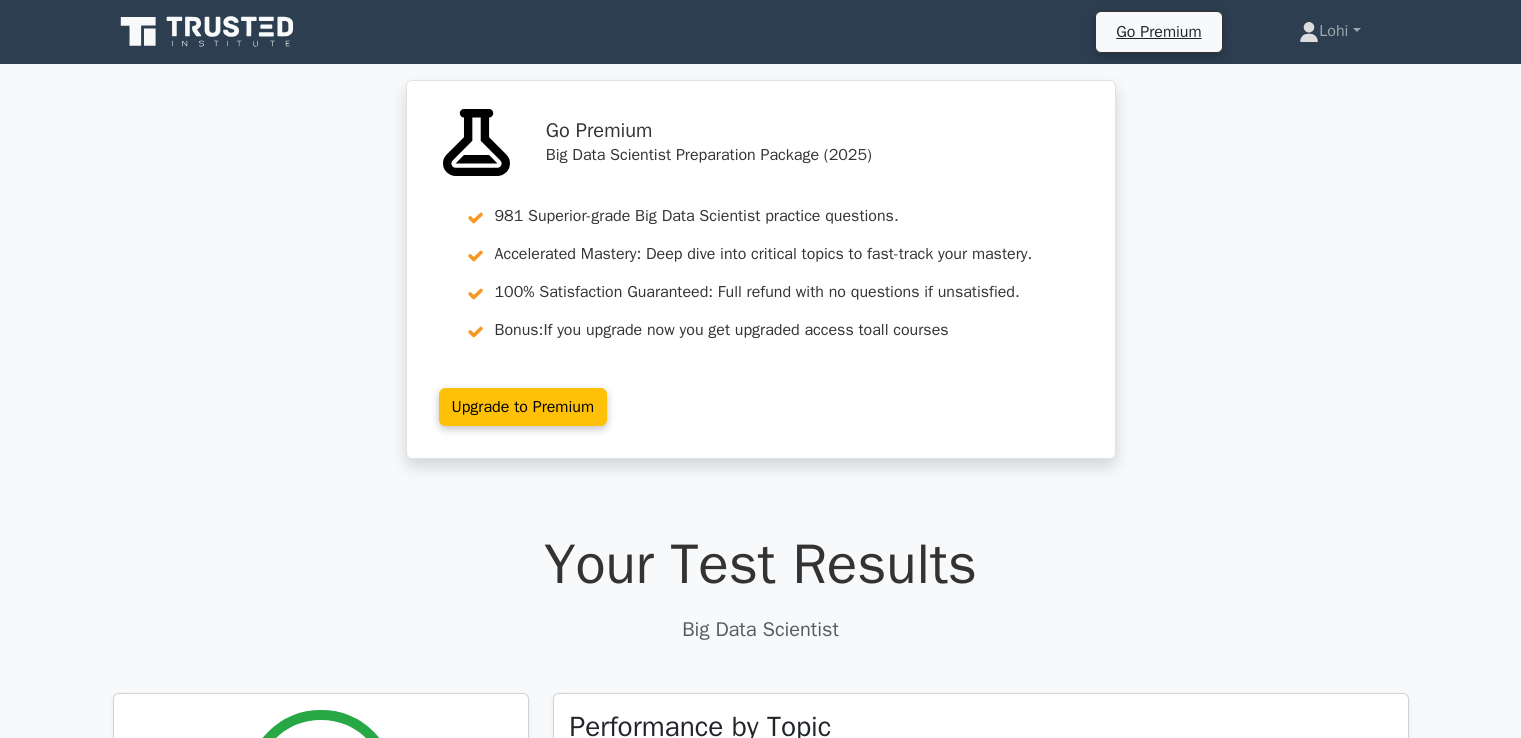 scroll, scrollTop: 0, scrollLeft: 0, axis: both 